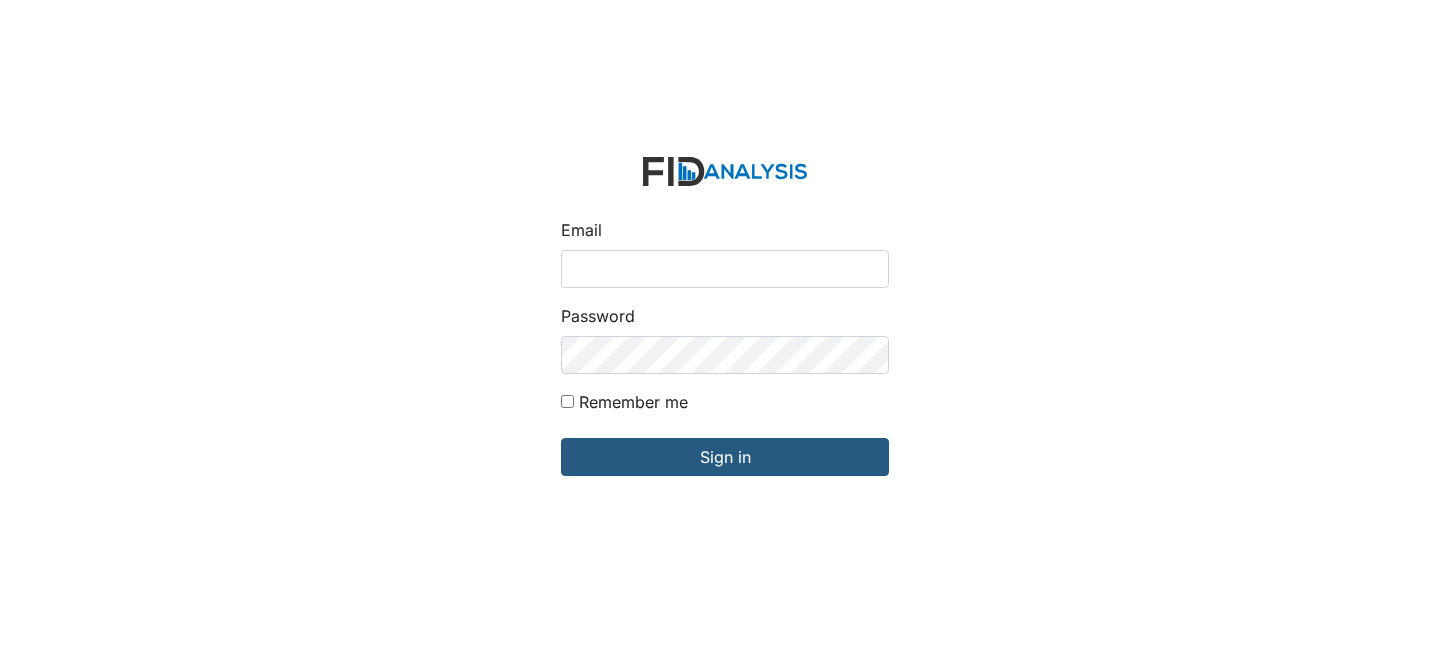 scroll, scrollTop: 0, scrollLeft: 0, axis: both 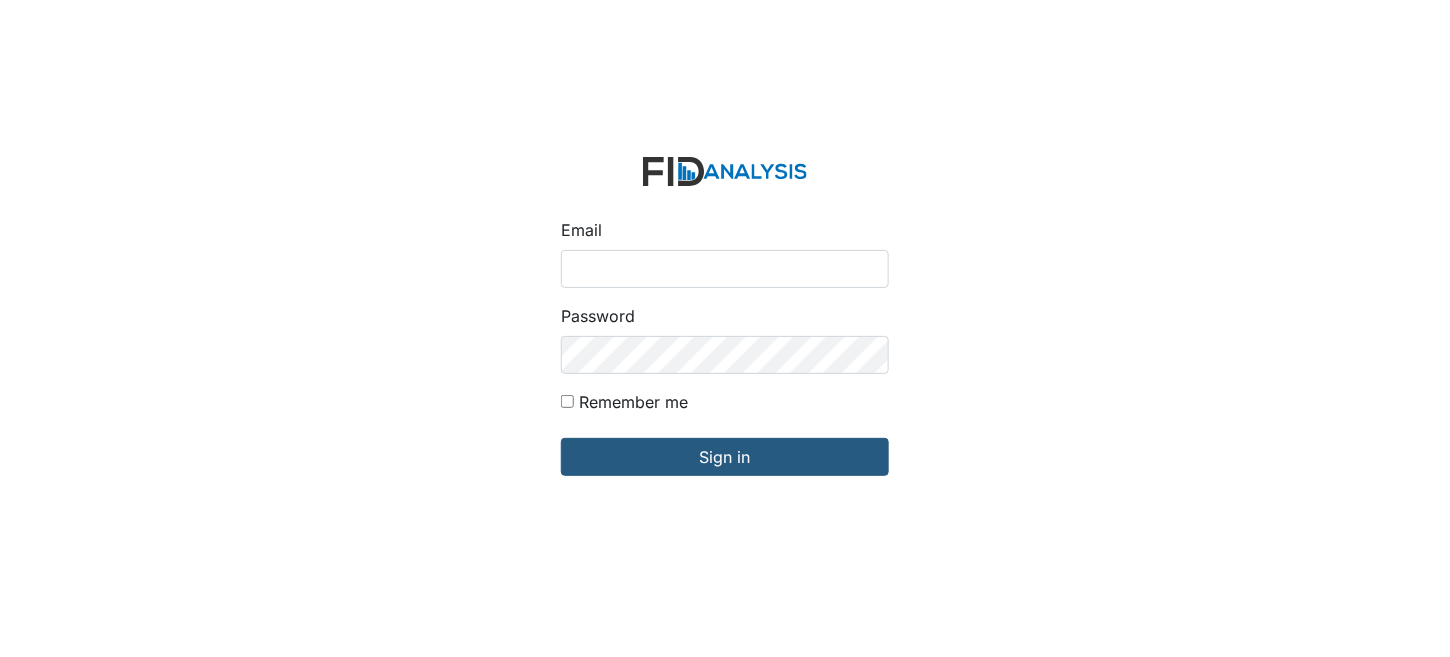 click on "Email" at bounding box center (725, 269) 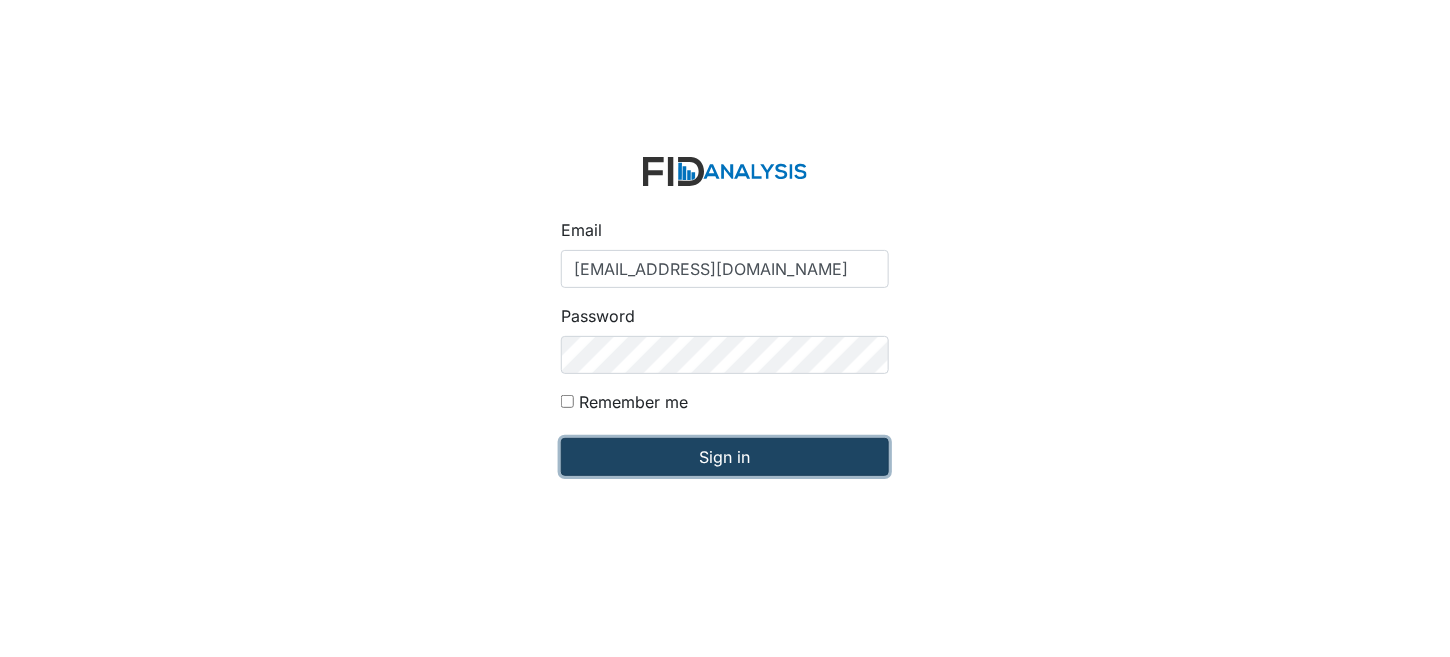 click on "Sign in" at bounding box center [725, 457] 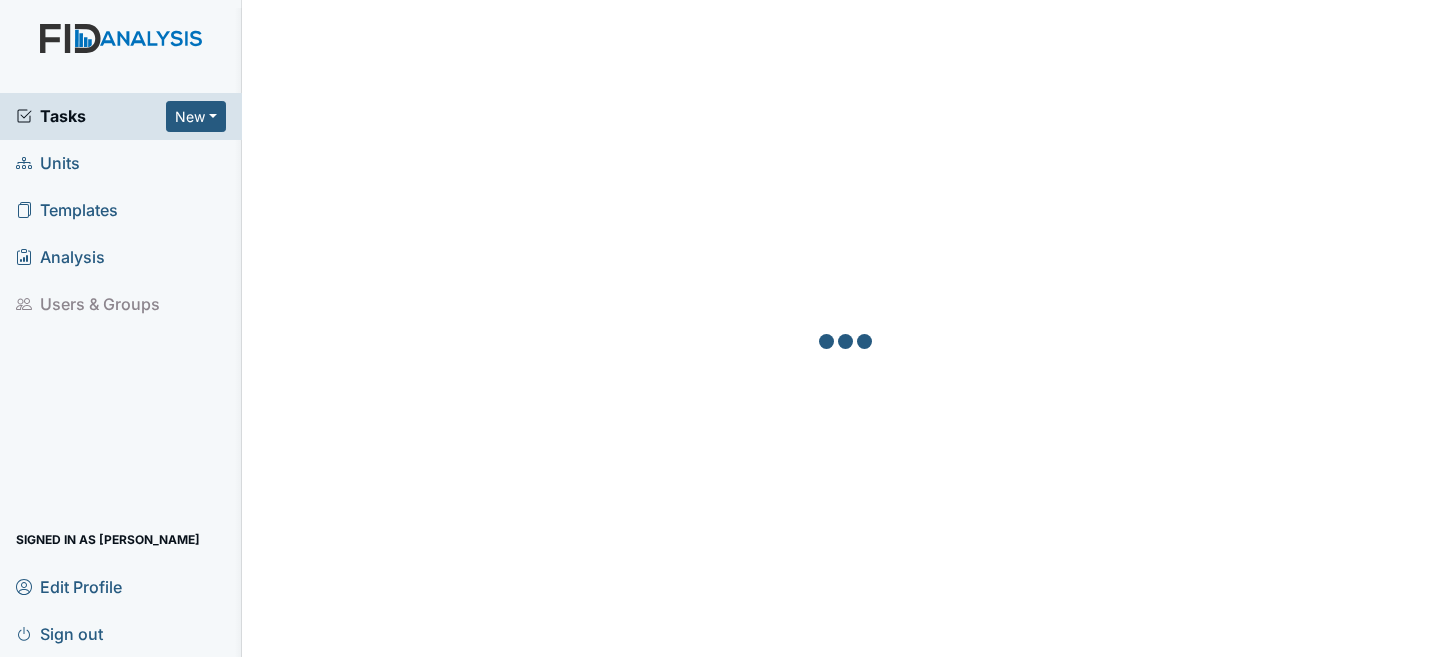 scroll, scrollTop: 0, scrollLeft: 0, axis: both 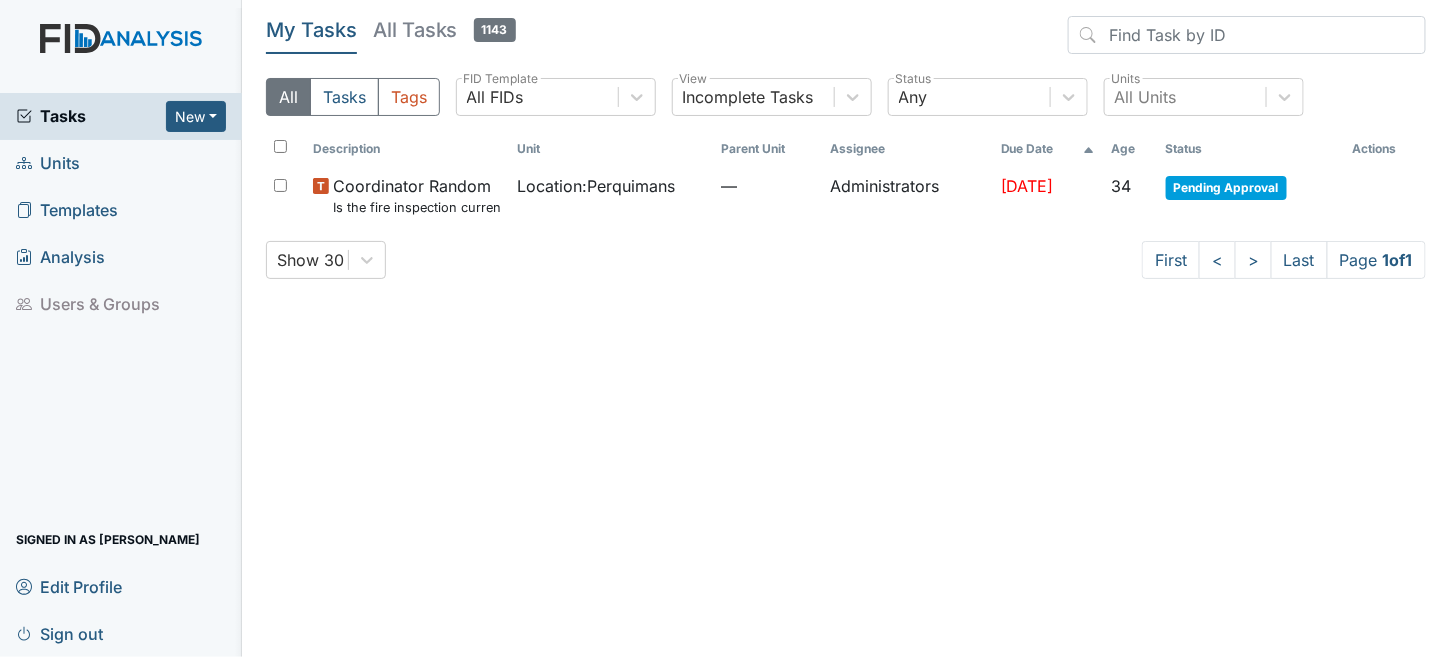click on "Units" at bounding box center (121, 163) 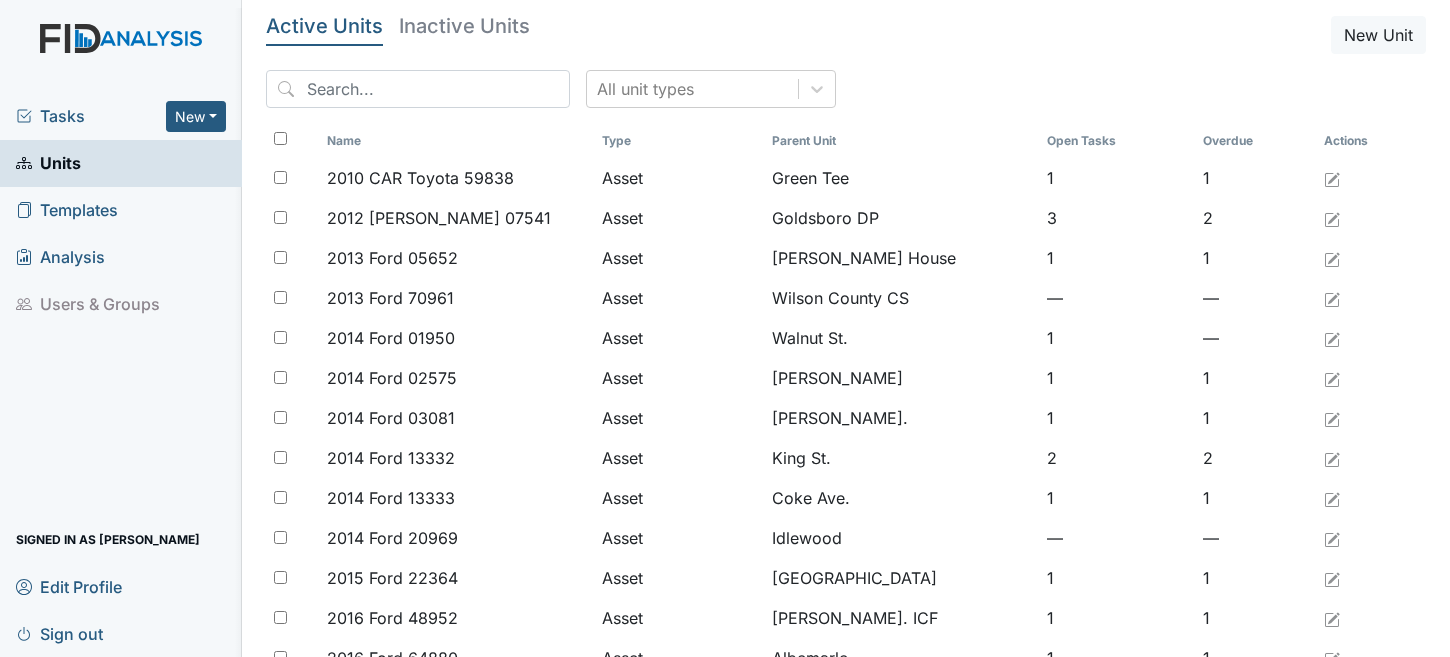 scroll, scrollTop: 0, scrollLeft: 0, axis: both 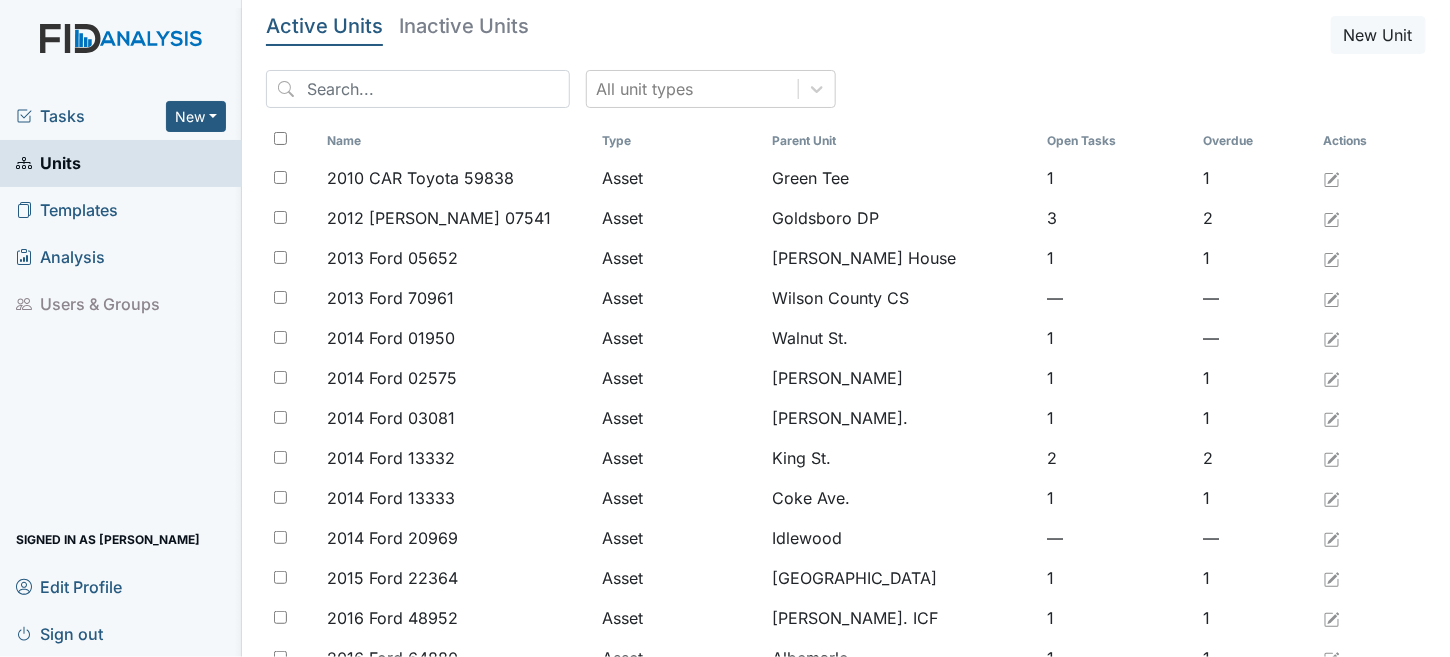 click on "Active Units Inactive Units New Unit All unit types Name Type Parent Unit Open Tasks Overdue Actions 2010  CAR Toyota	59838 Asset Green Tee [DATE]  [PERSON_NAME]	07541 Asset Goldsboro DP [DATE]	Ford	05652 Asset [PERSON_NAME] House [DATE]	Ford	70961 Asset [GEOGRAPHIC_DATA] — — 2014	Ford	01950 Asset Walnut St. 1 — 2014	Ford	02575 Asset [PERSON_NAME] [DATE]	Ford	03081 Asset [PERSON_NAME]. [DATE]	Ford	[STREET_ADDRESS][DATE]	Ford	[STREET_ADDRESS][DATE]	Ford	20969 Asset Idlewood — — 2015	Ford	22364 Asset [GEOGRAPHIC_DATA] [DATE]	Ford	48952 Asset [GEOGRAPHIC_DATA] [DATE]	Ford	64880 Asset Albemarle [DATE]	Ford	64881 Asset Currituck [DATE] ford 56895 Asset [PERSON_NAME] Loop [DATE]	Ford	62225 Asset Grey Fox Run [DATE]	Ford	67435 Asset Twin Acres [DATE]	Ford	67436 Asset Slatestone [DATE]	Ford	67437 Asset Chowan ICF [DATE] ford [STREET_ADDRESS][PERSON_NAME][DATE]	Ford	17643 Asset Edgewood [DATE]	Ford	[STREET_ADDRESS][PERSON_NAME] Camden [DATE]	Ford	[STREET_ADDRESS] [DATE]	Ford	17646 Asset Oakdale" at bounding box center [846, 1122] 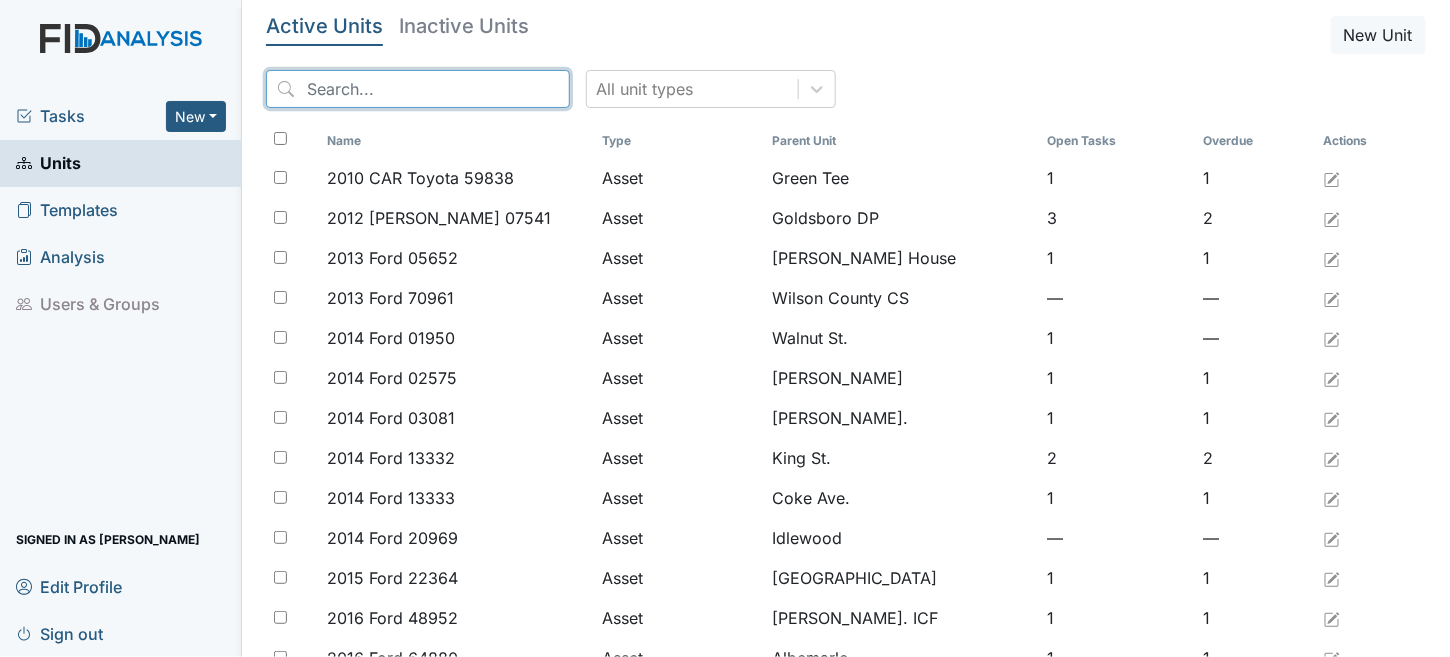 click at bounding box center (418, 89) 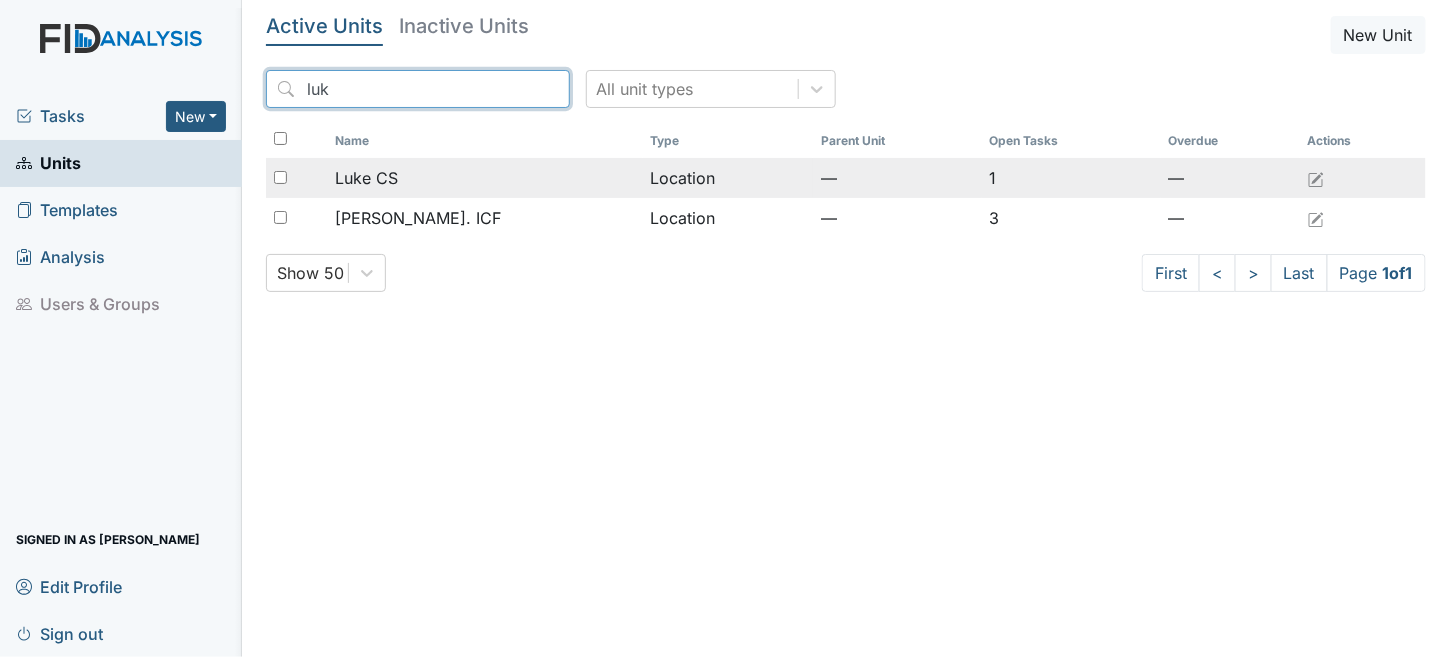 type on "luk" 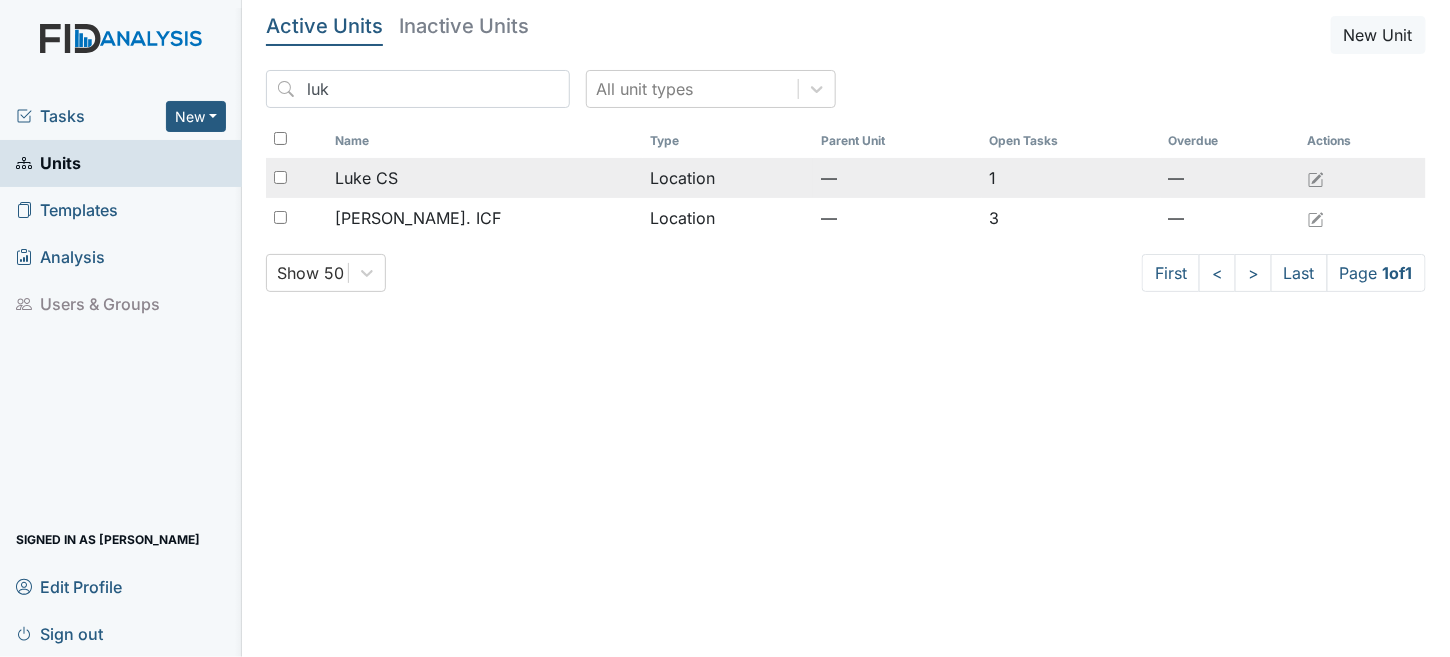 click on "Location" at bounding box center (728, 178) 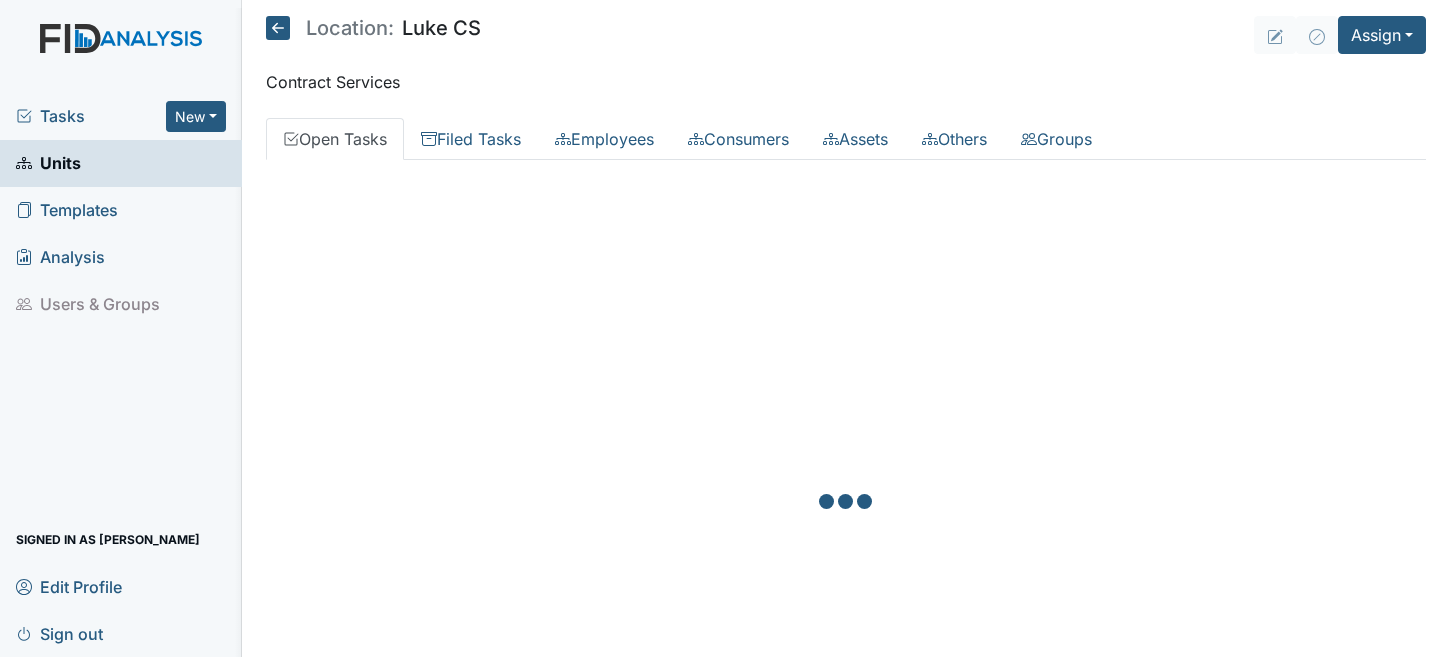 scroll, scrollTop: 0, scrollLeft: 0, axis: both 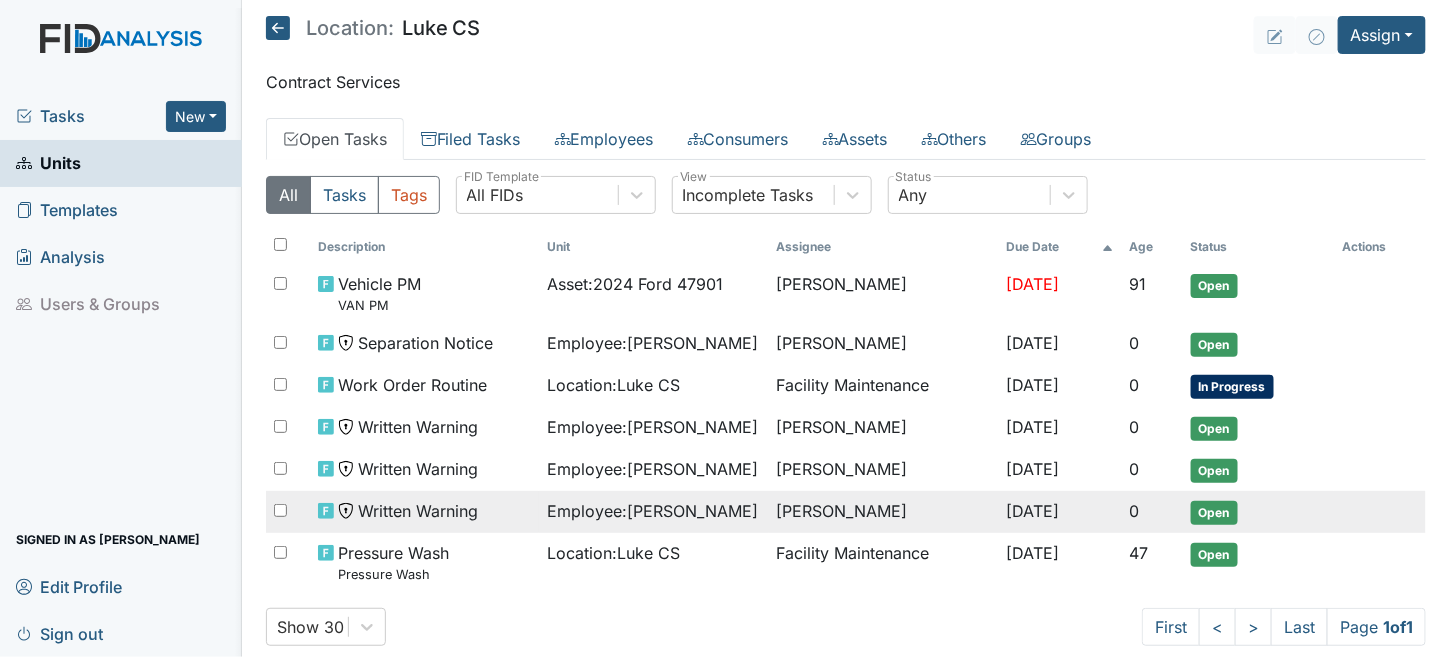click on "Employee :  Wills, Mariateresa" at bounding box center [652, 511] 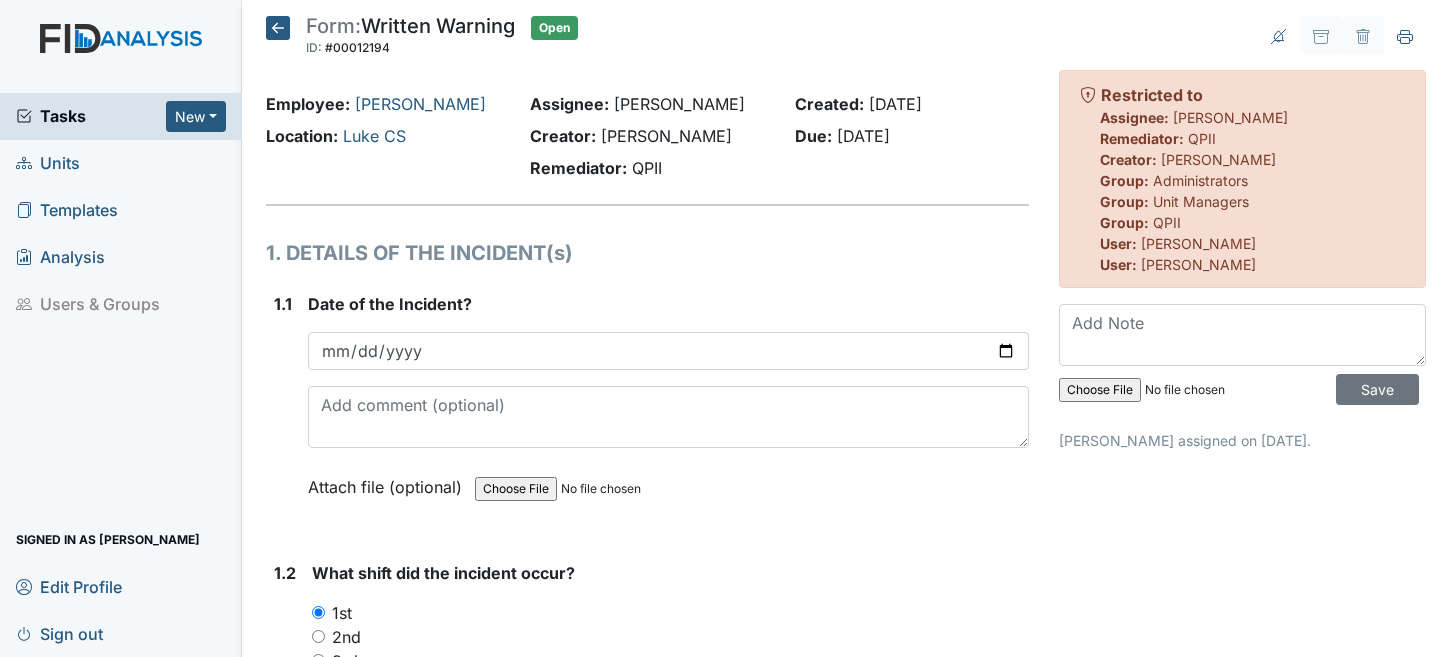 scroll, scrollTop: 0, scrollLeft: 0, axis: both 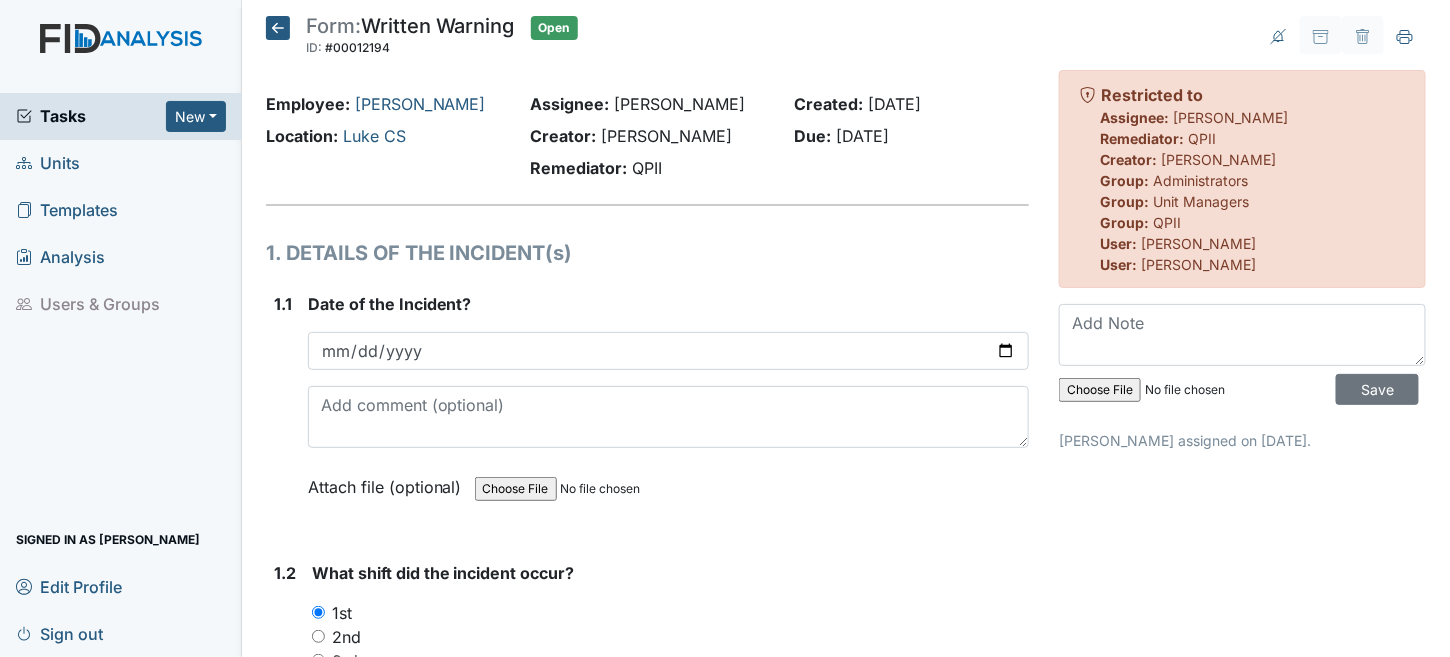 click 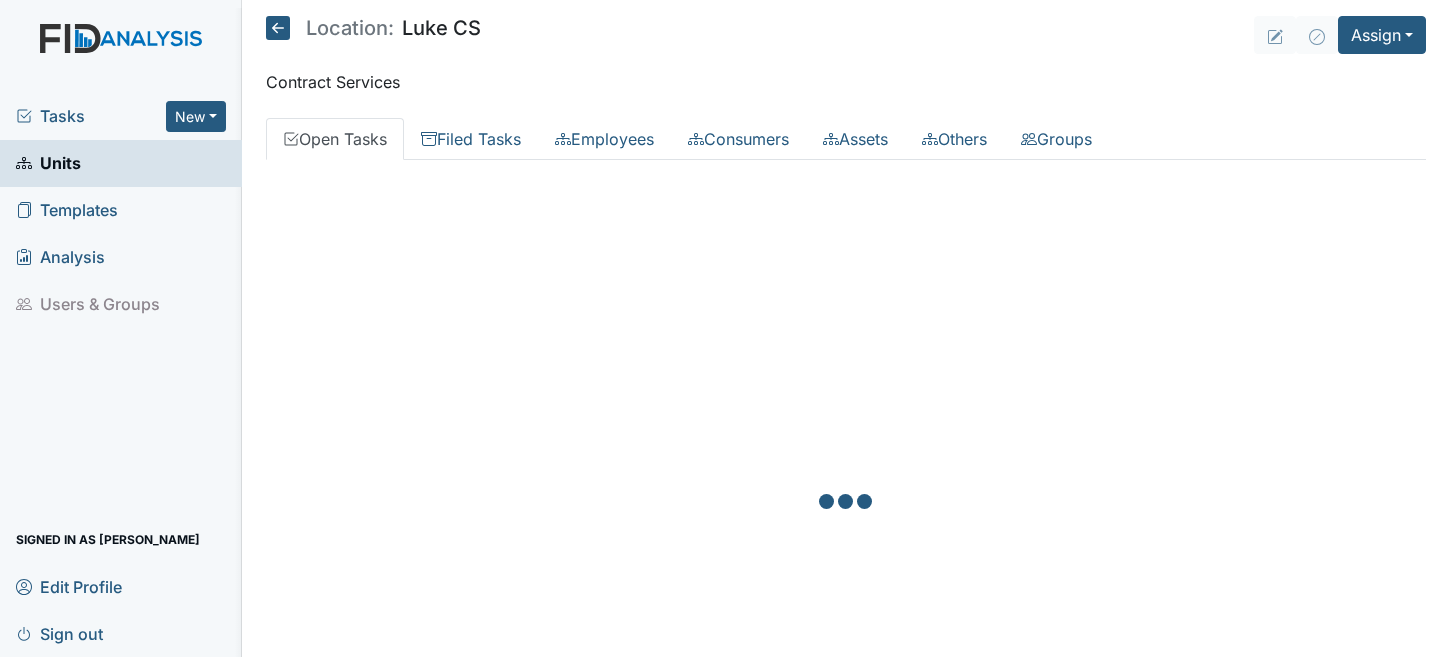 scroll, scrollTop: 0, scrollLeft: 0, axis: both 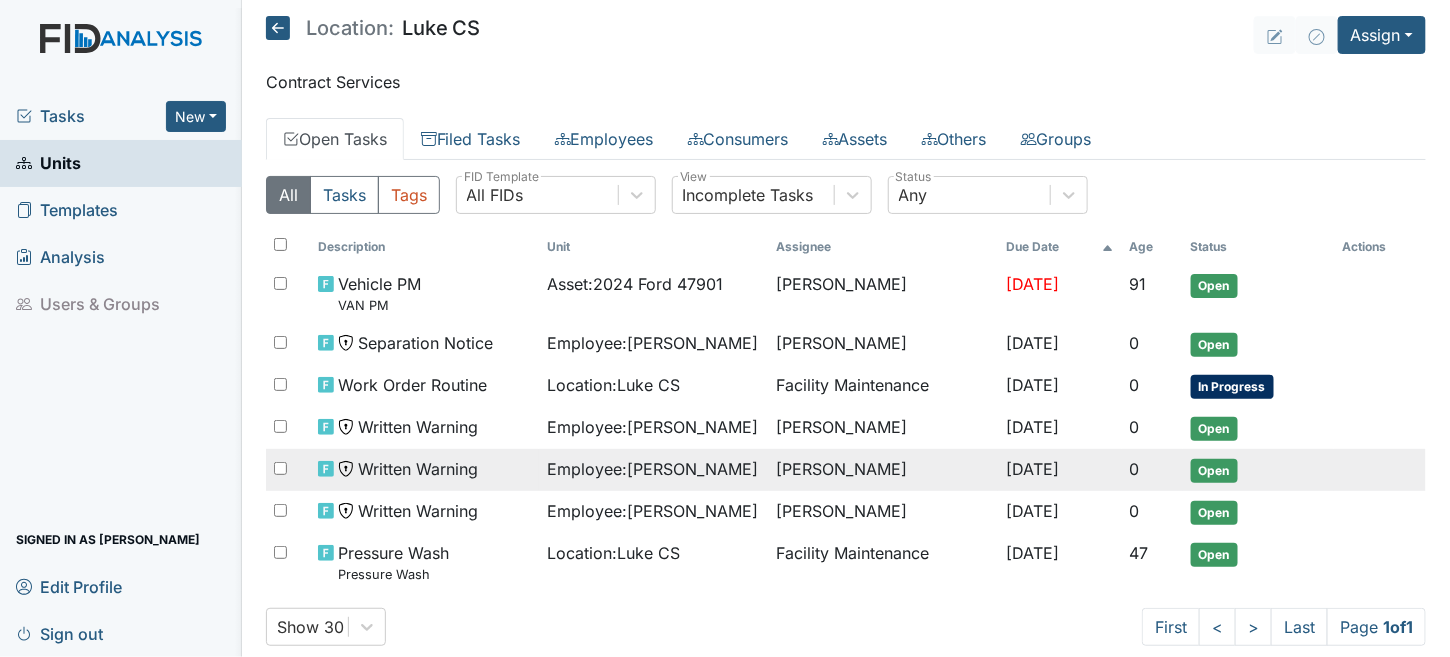 click on "Employee :  [PERSON_NAME]" at bounding box center [652, 469] 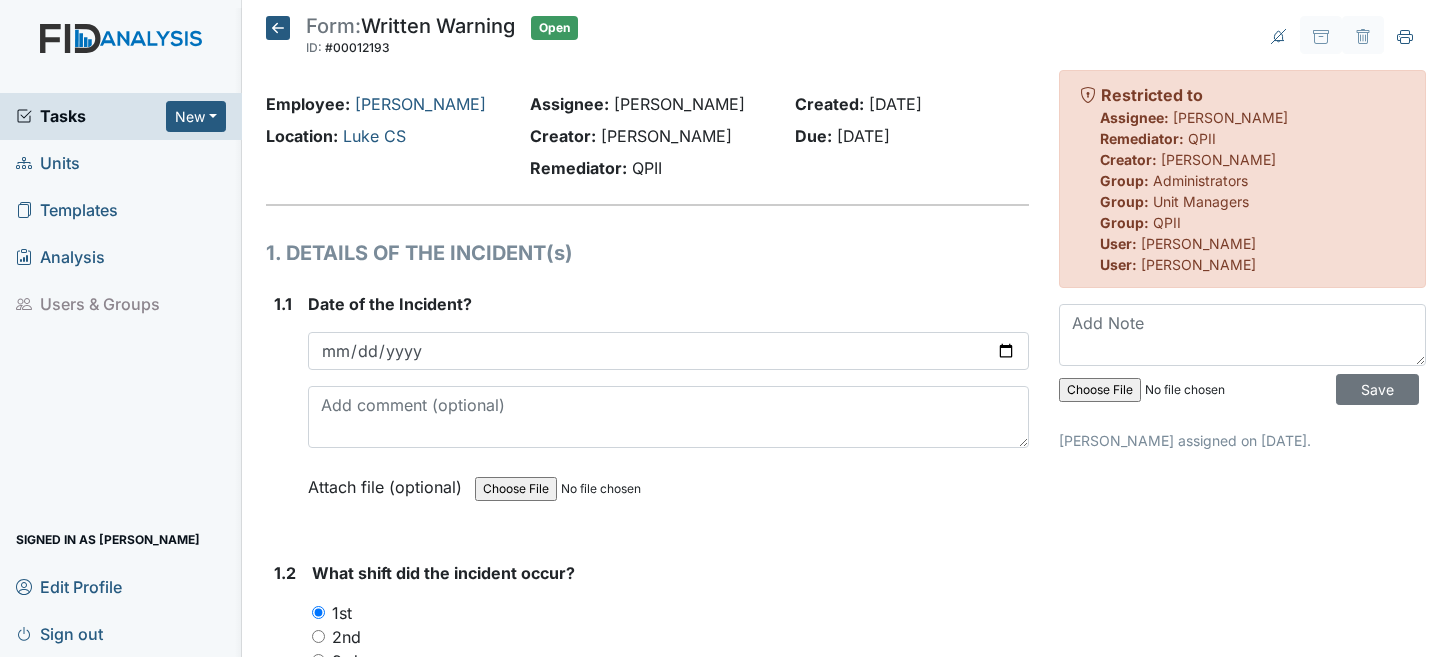 scroll, scrollTop: 0, scrollLeft: 0, axis: both 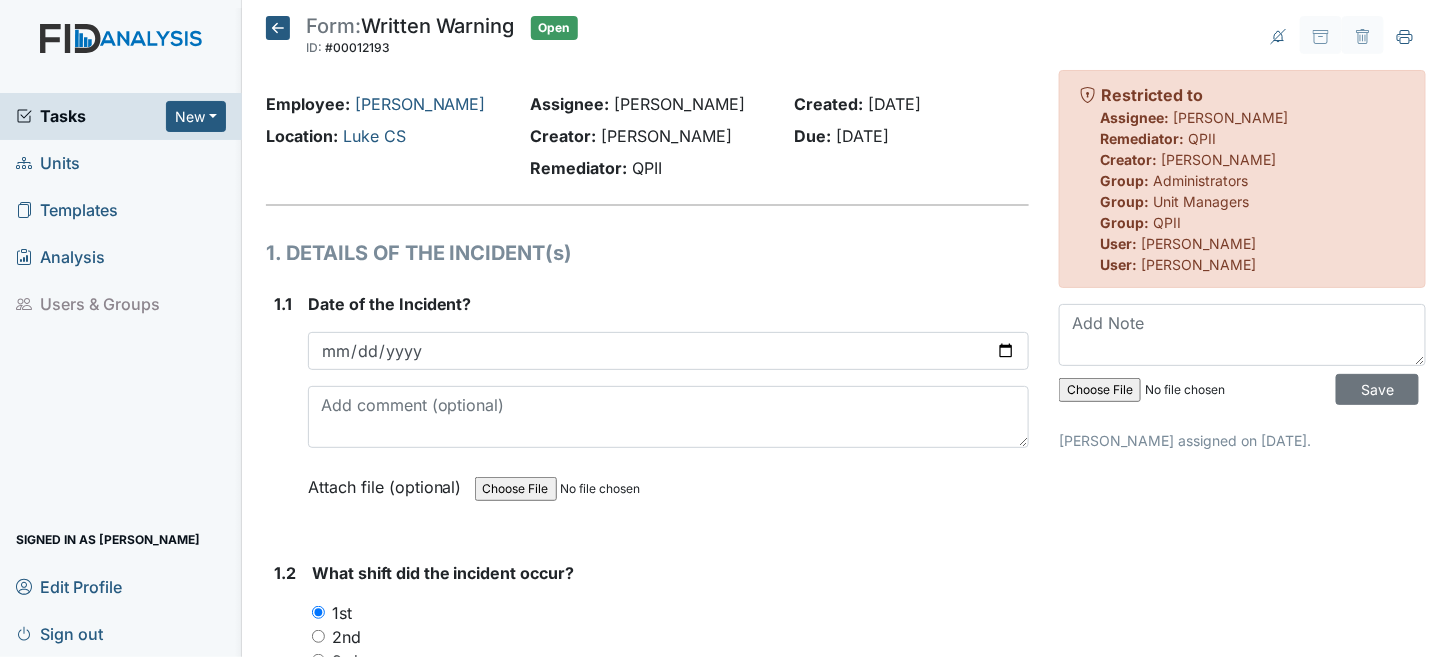 click 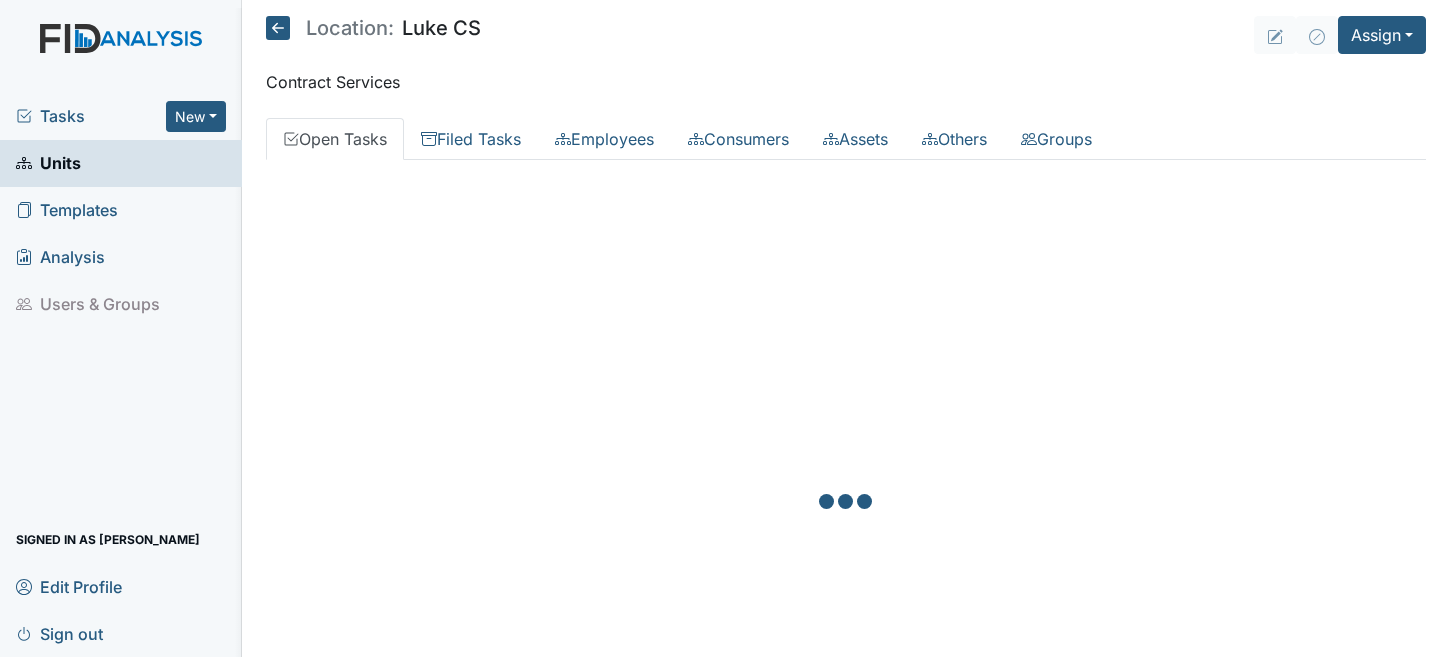 scroll, scrollTop: 0, scrollLeft: 0, axis: both 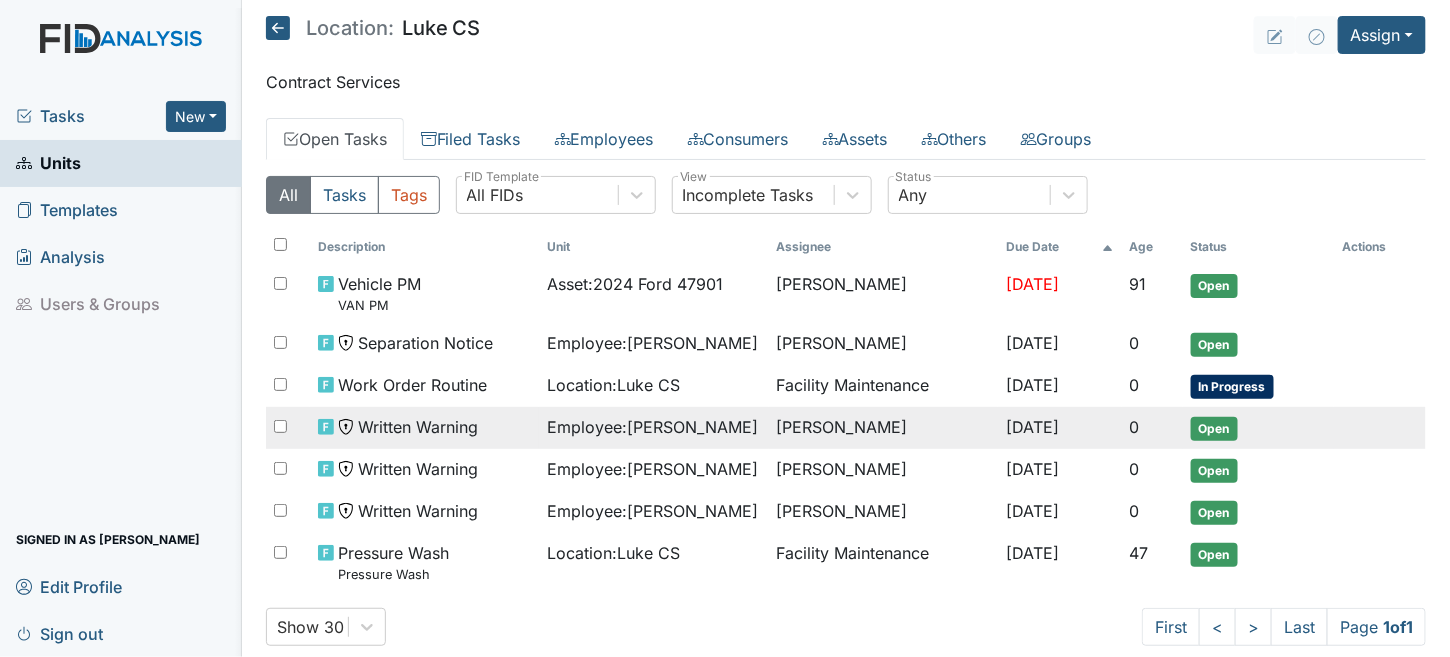 click on "Written Warning" at bounding box center (424, 428) 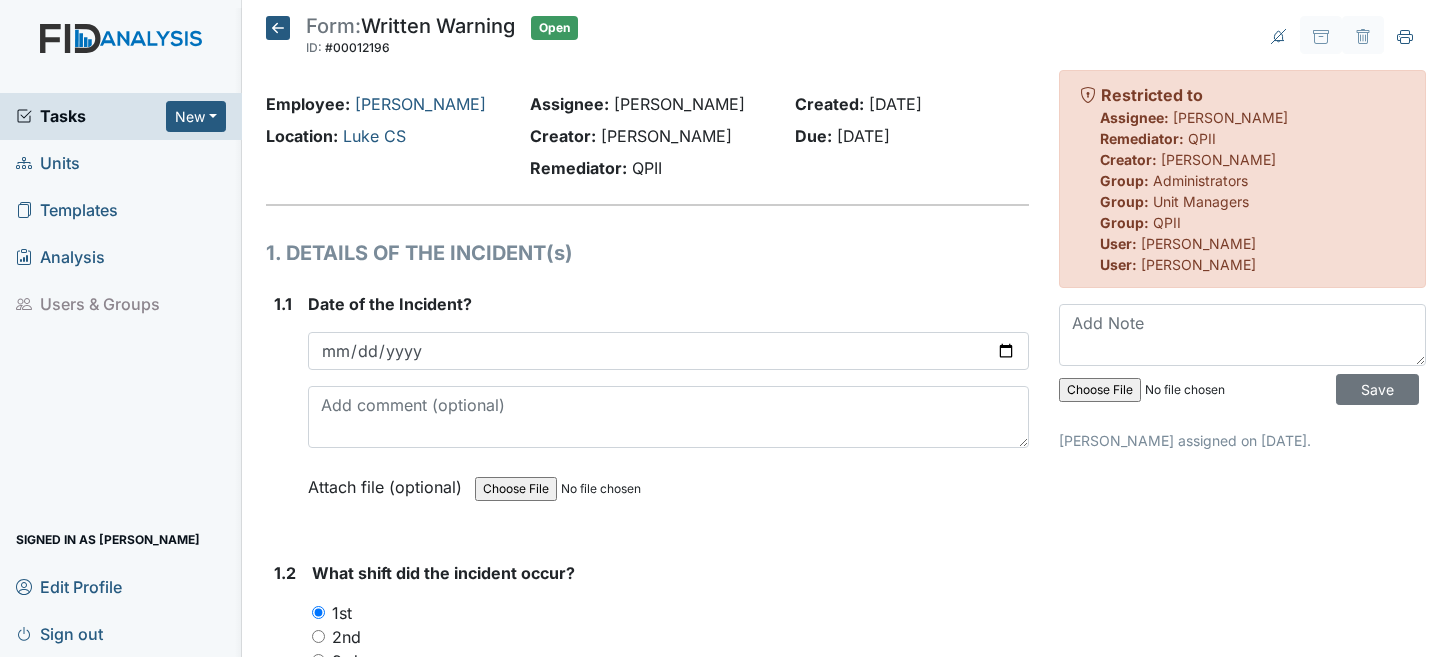 scroll, scrollTop: 0, scrollLeft: 0, axis: both 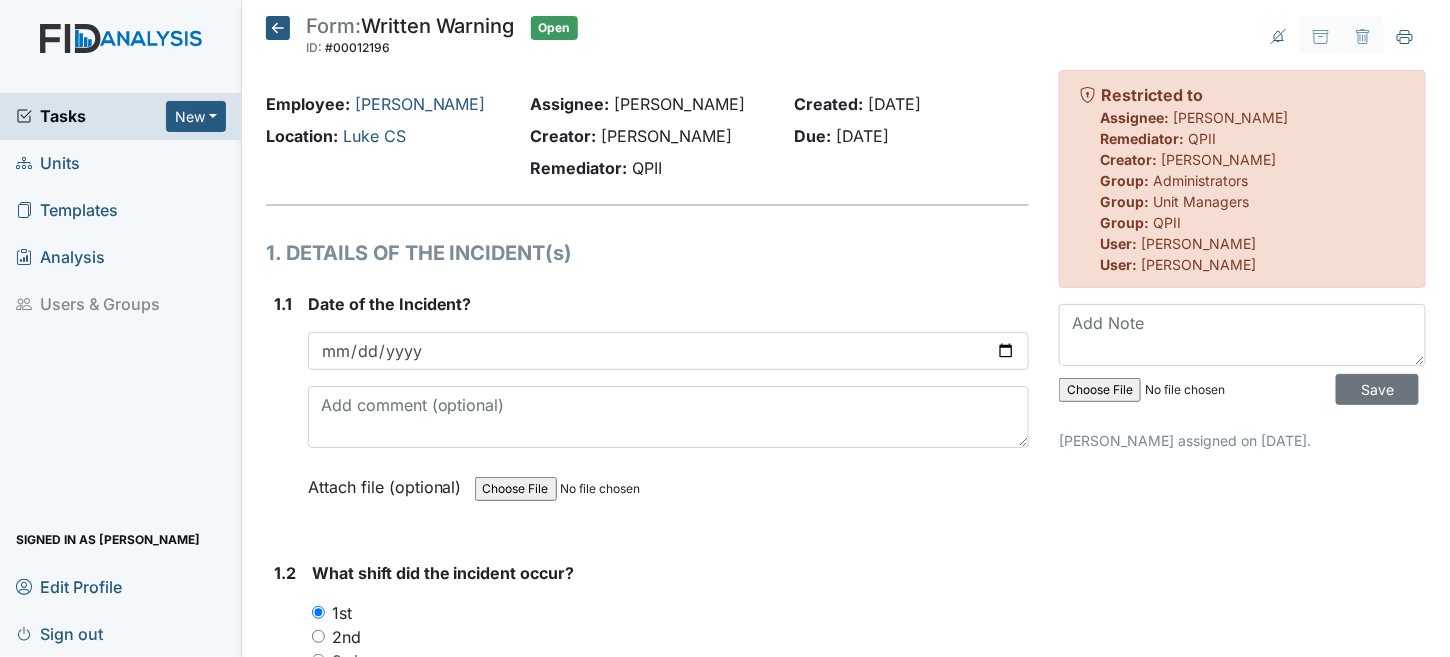 click 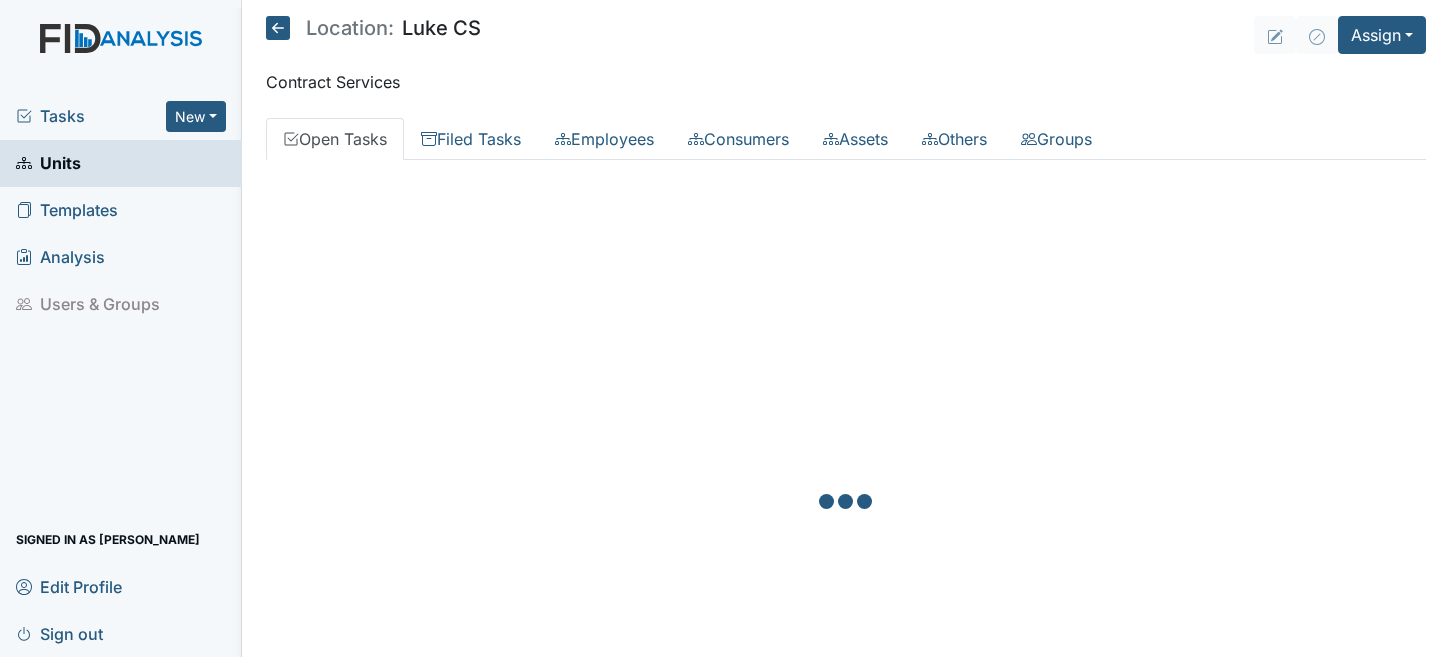 scroll, scrollTop: 0, scrollLeft: 0, axis: both 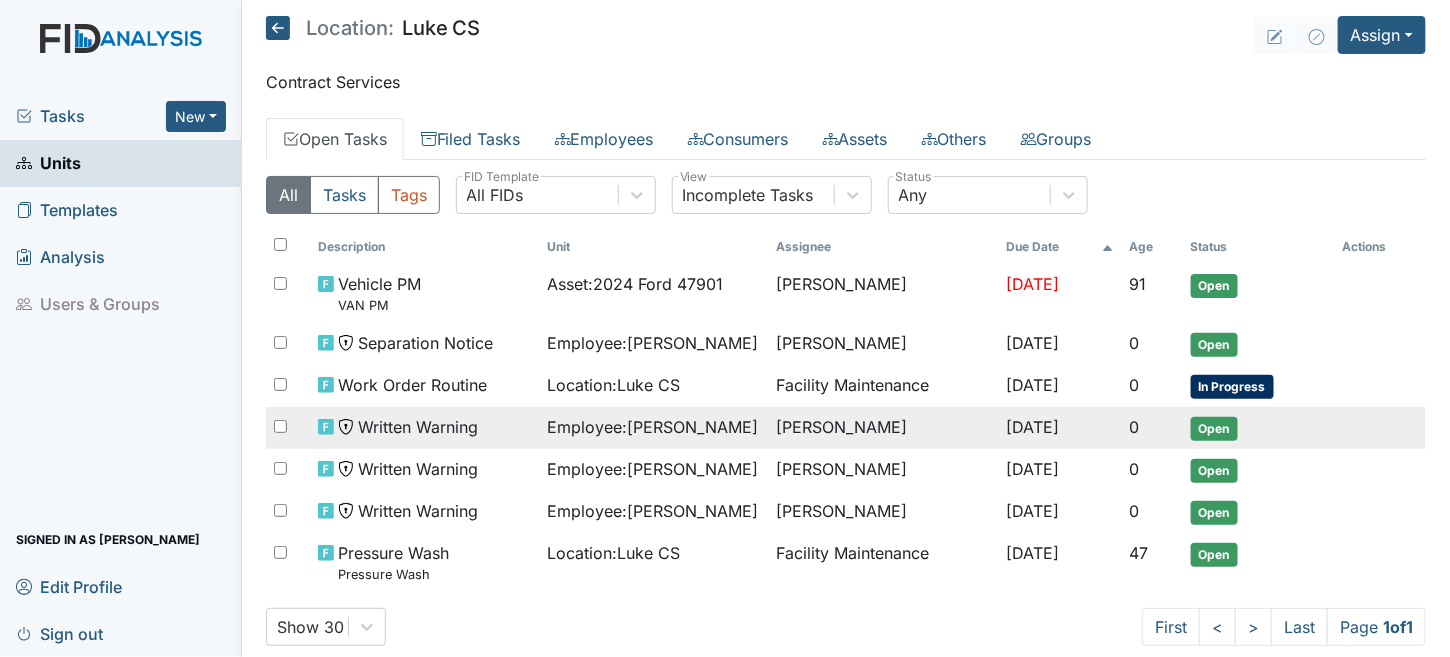 click on "Employee :  Wills, Mariateresa" at bounding box center (652, 427) 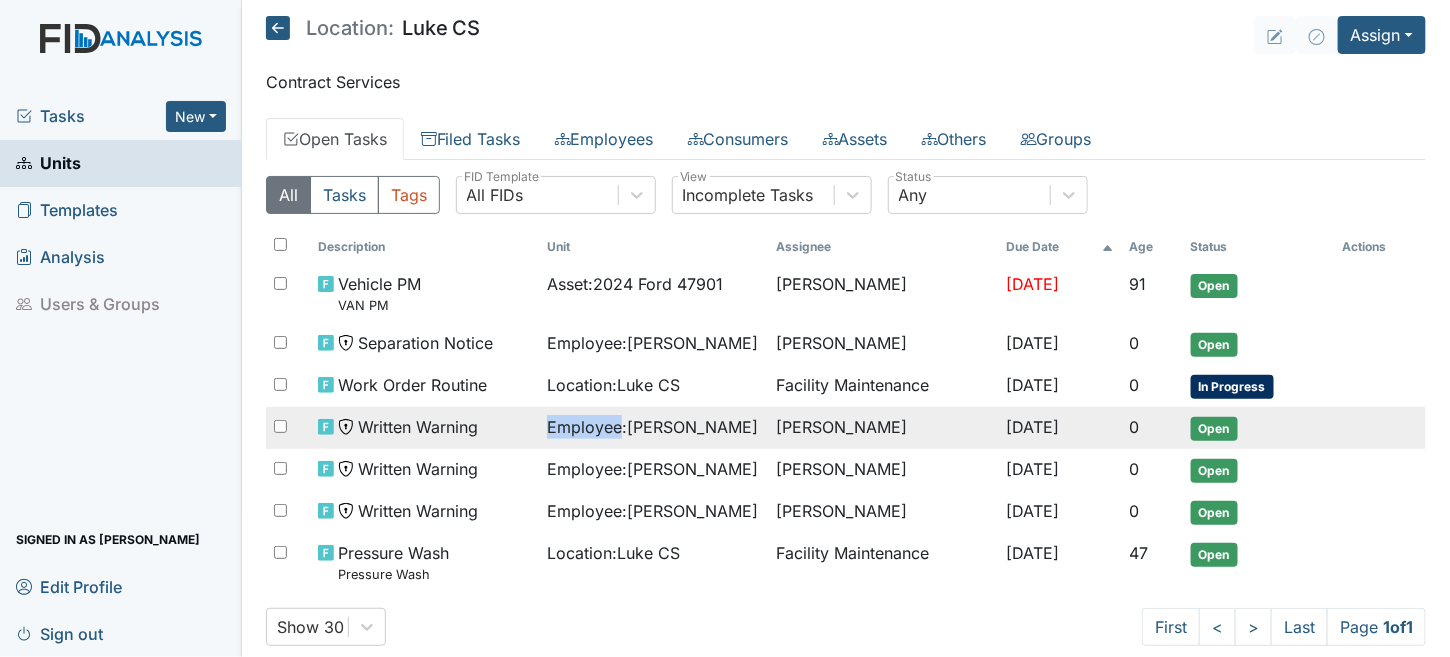 click on "Employee :  Wills, Mariateresa" at bounding box center [652, 427] 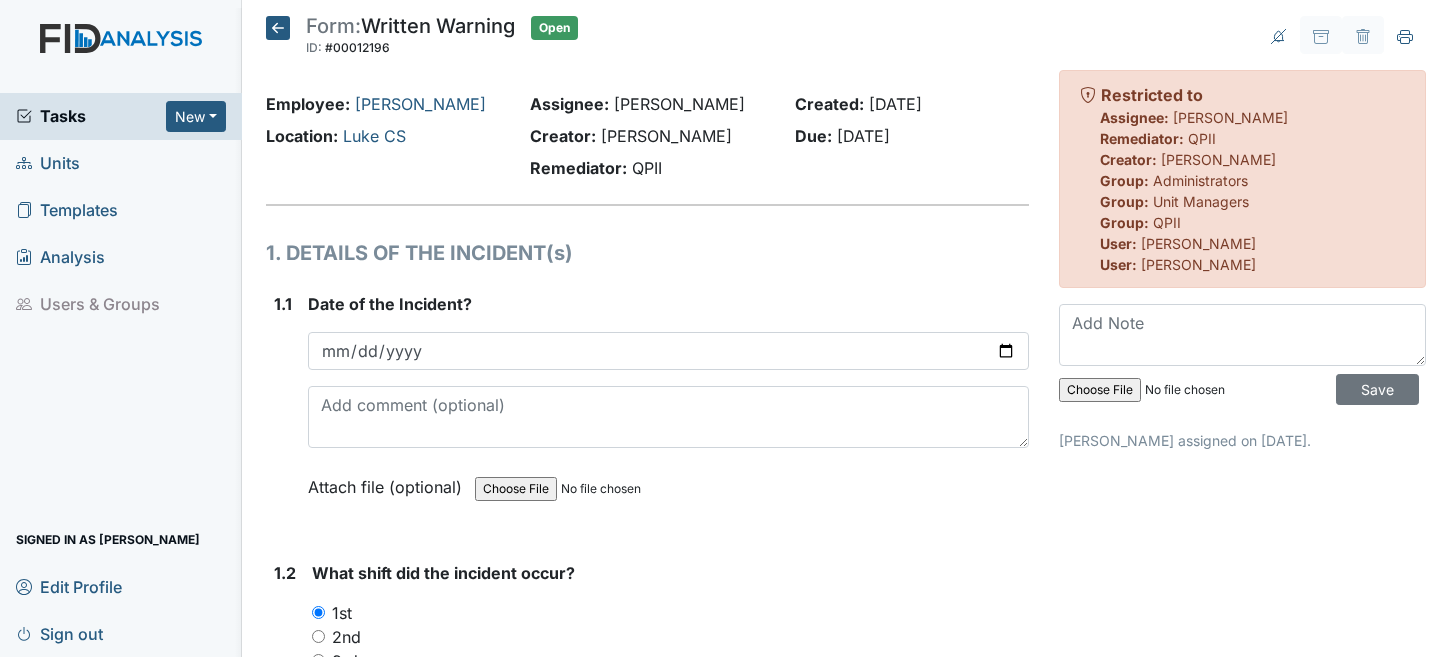 scroll, scrollTop: 0, scrollLeft: 0, axis: both 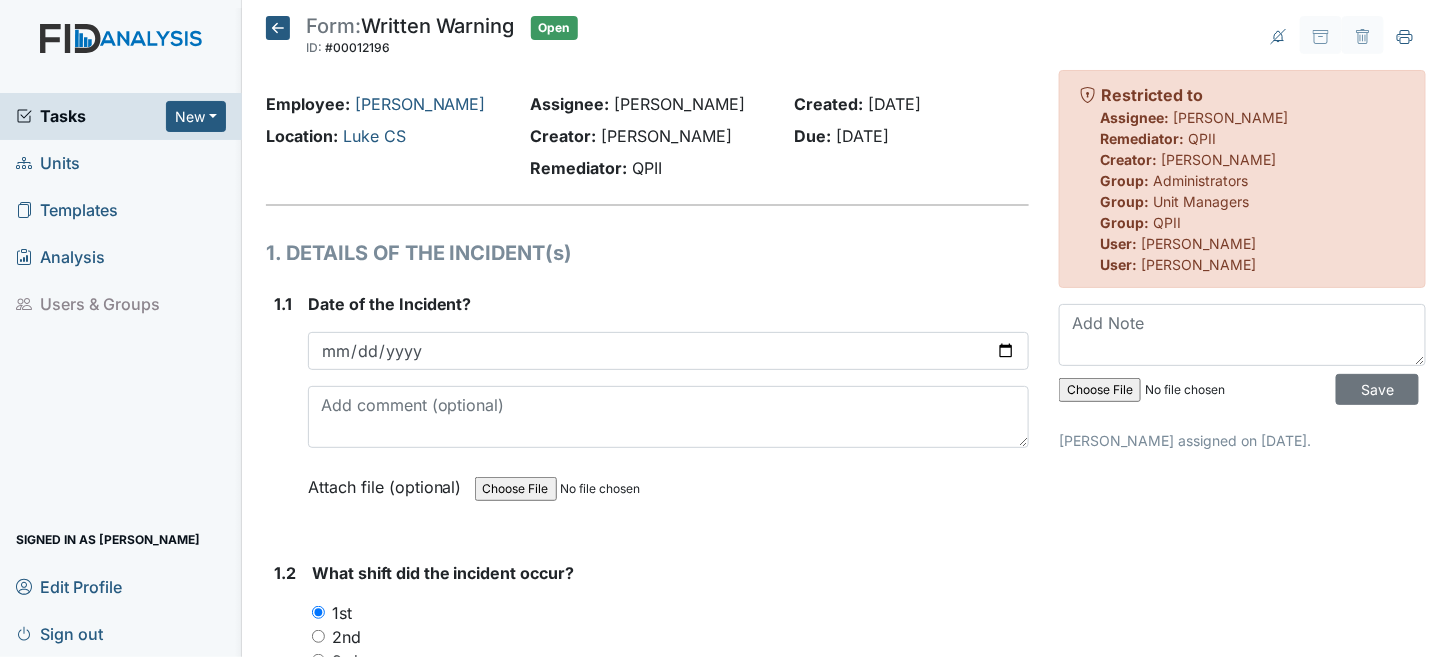 click on "Form:
Written Warning
ID:
#00012196
Open
Autosaving..." at bounding box center (422, 38) 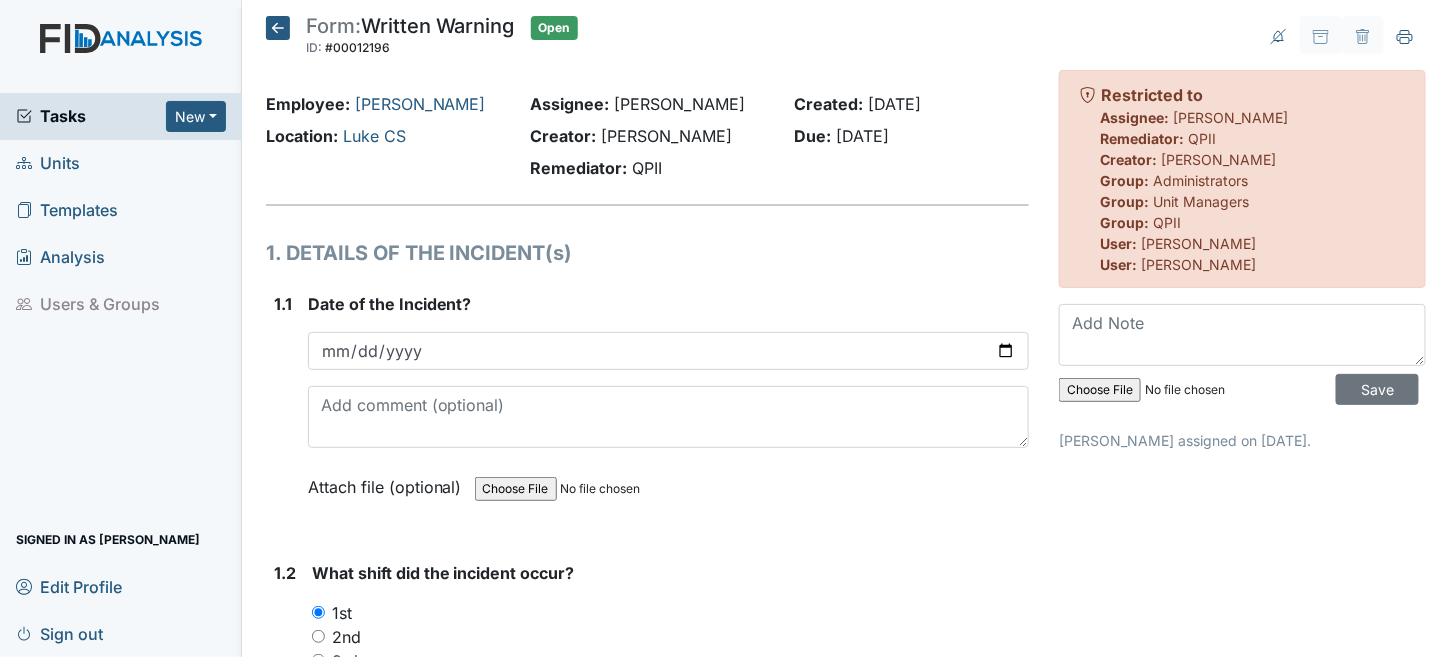 click 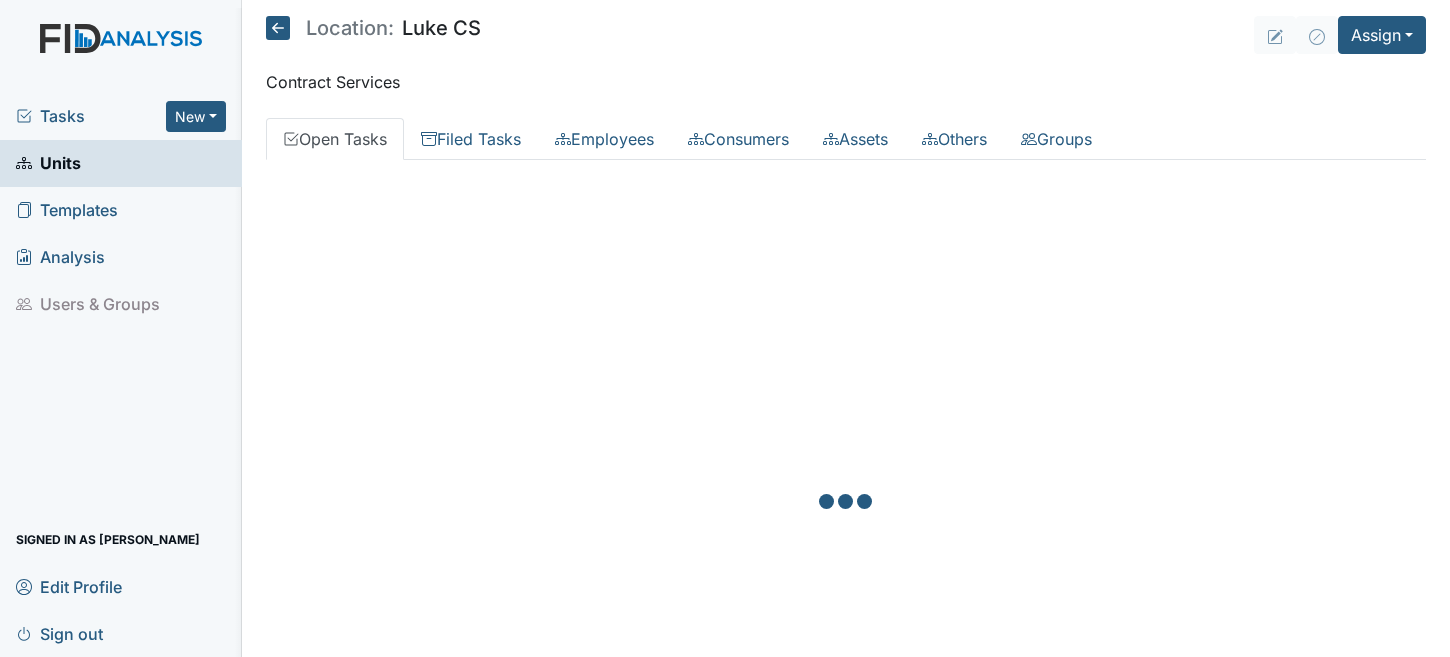 scroll, scrollTop: 0, scrollLeft: 0, axis: both 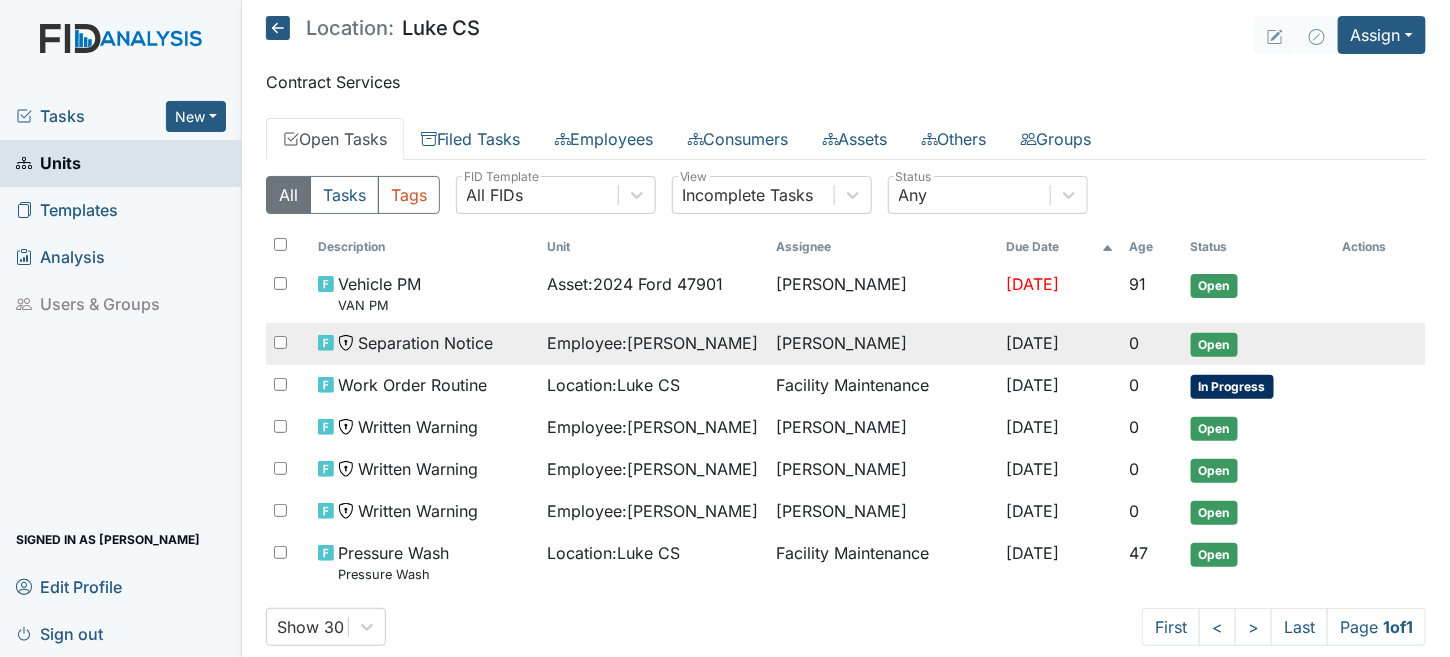 click on "[PERSON_NAME]" at bounding box center (883, 344) 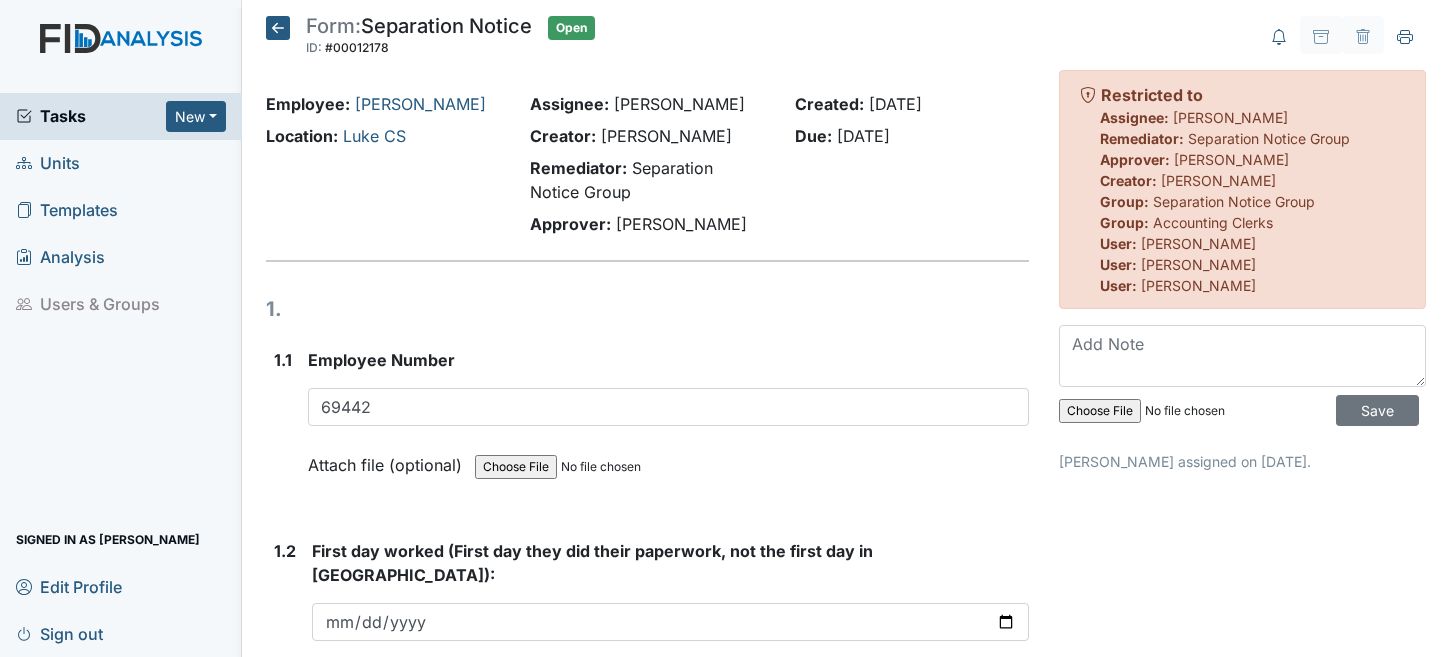 scroll, scrollTop: 0, scrollLeft: 0, axis: both 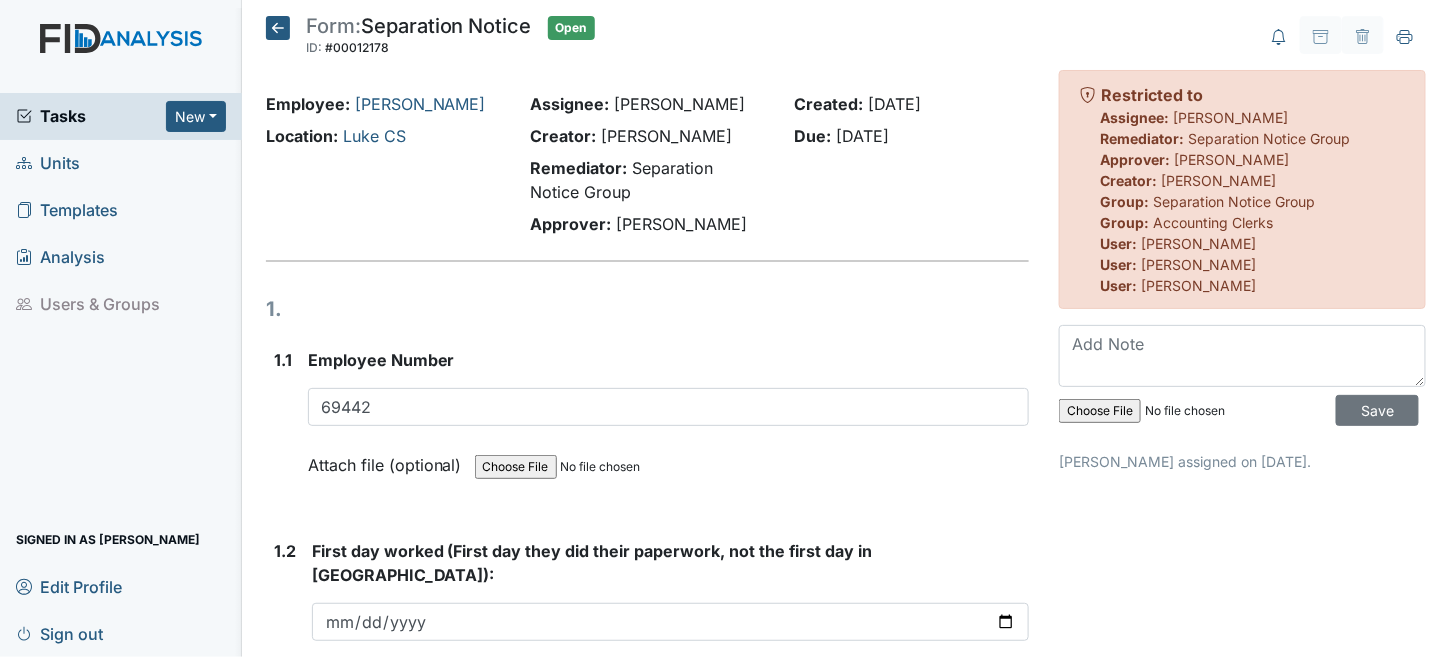 click 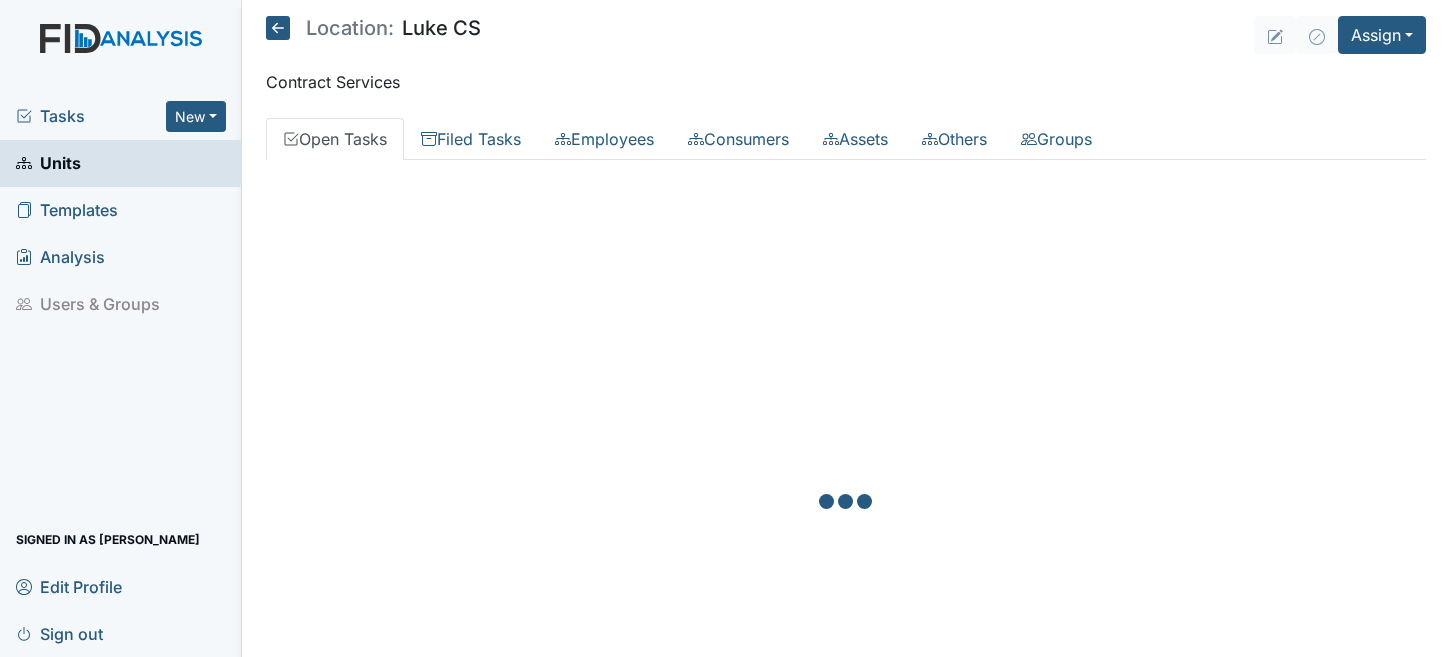 scroll, scrollTop: 0, scrollLeft: 0, axis: both 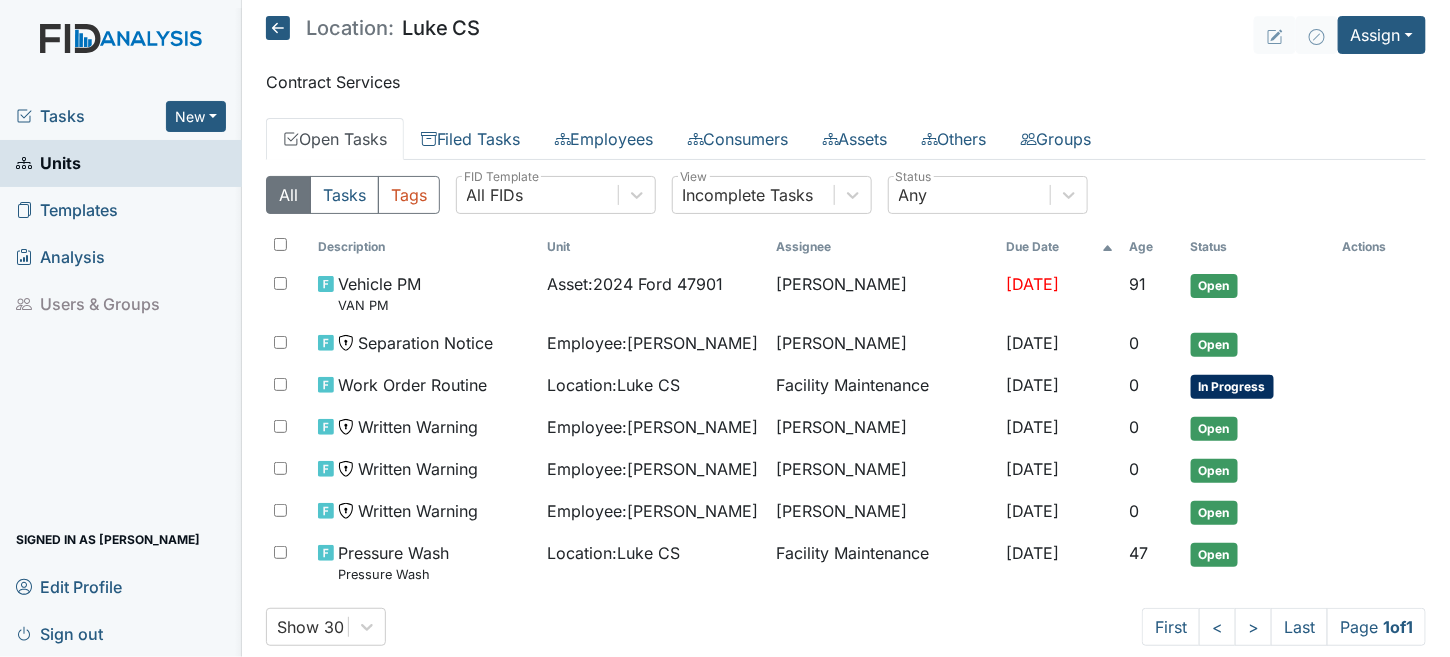 click 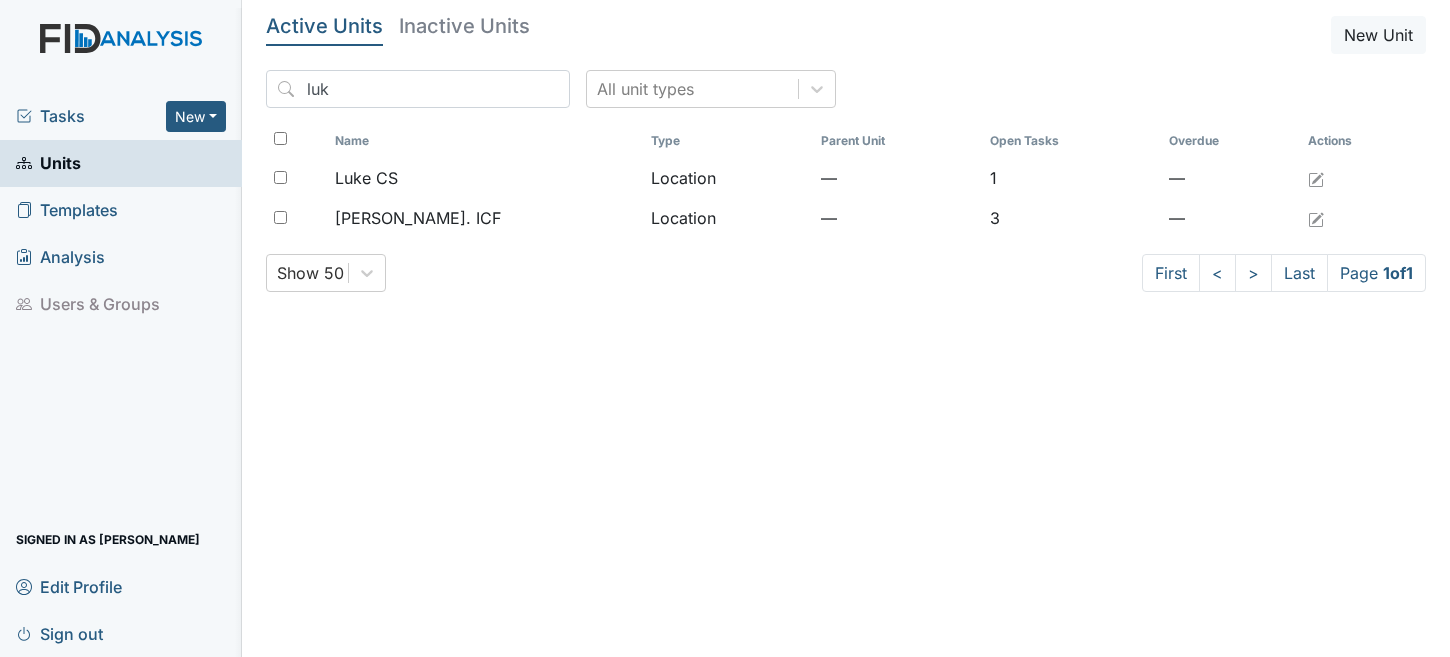 scroll, scrollTop: 0, scrollLeft: 0, axis: both 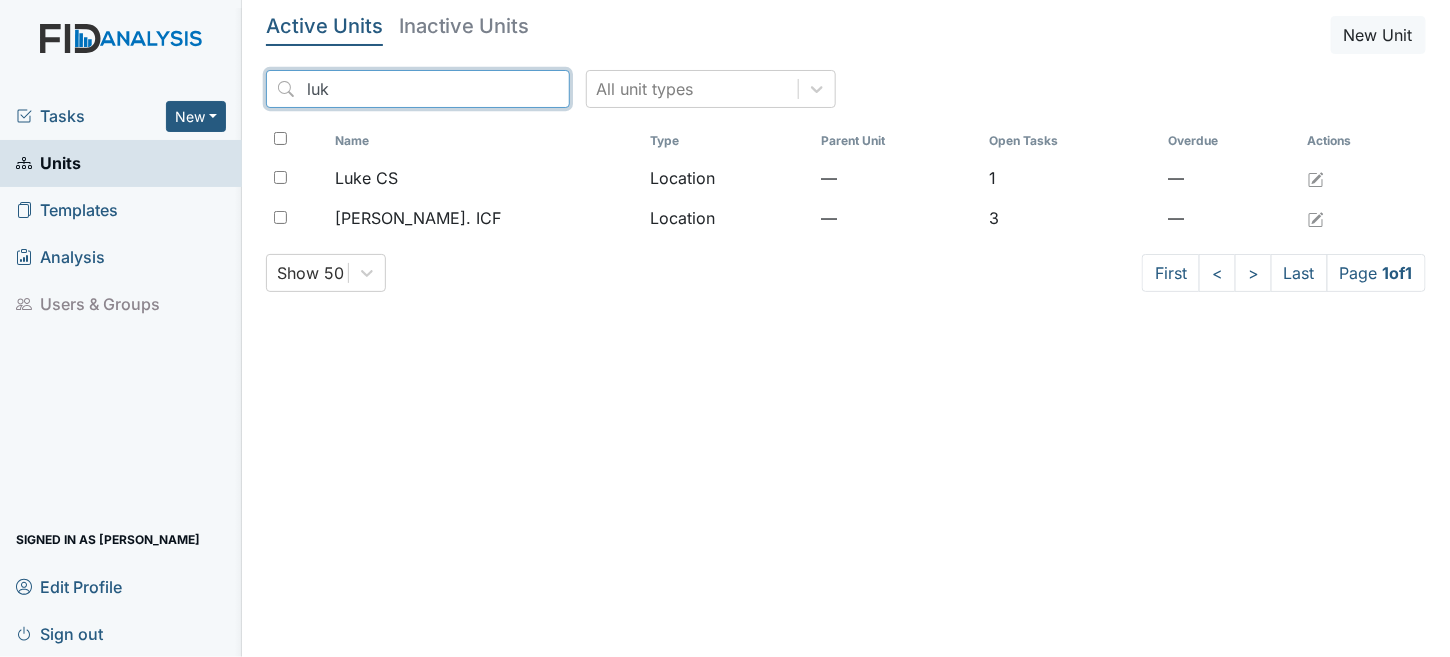 drag, startPoint x: 396, startPoint y: 88, endPoint x: 0, endPoint y: 41, distance: 398.7794 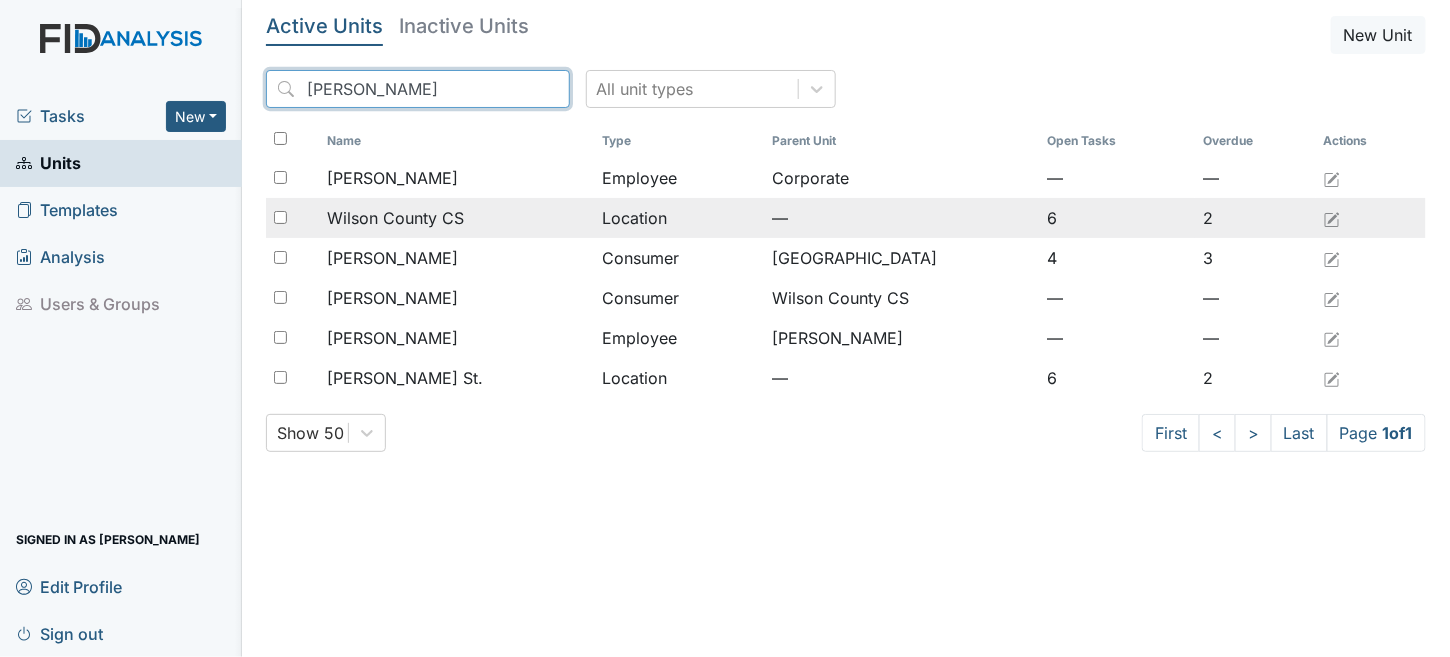 type on "[PERSON_NAME]" 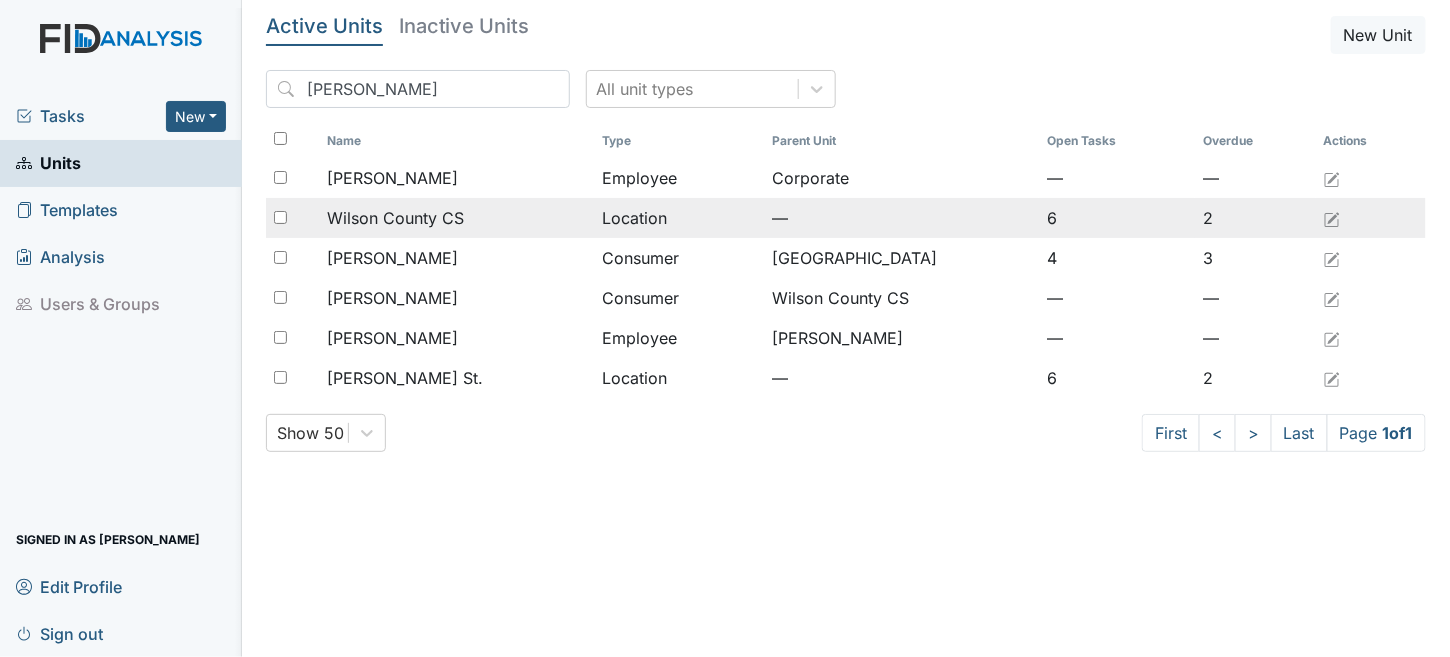 click on "Wilson County CS" at bounding box center (456, 218) 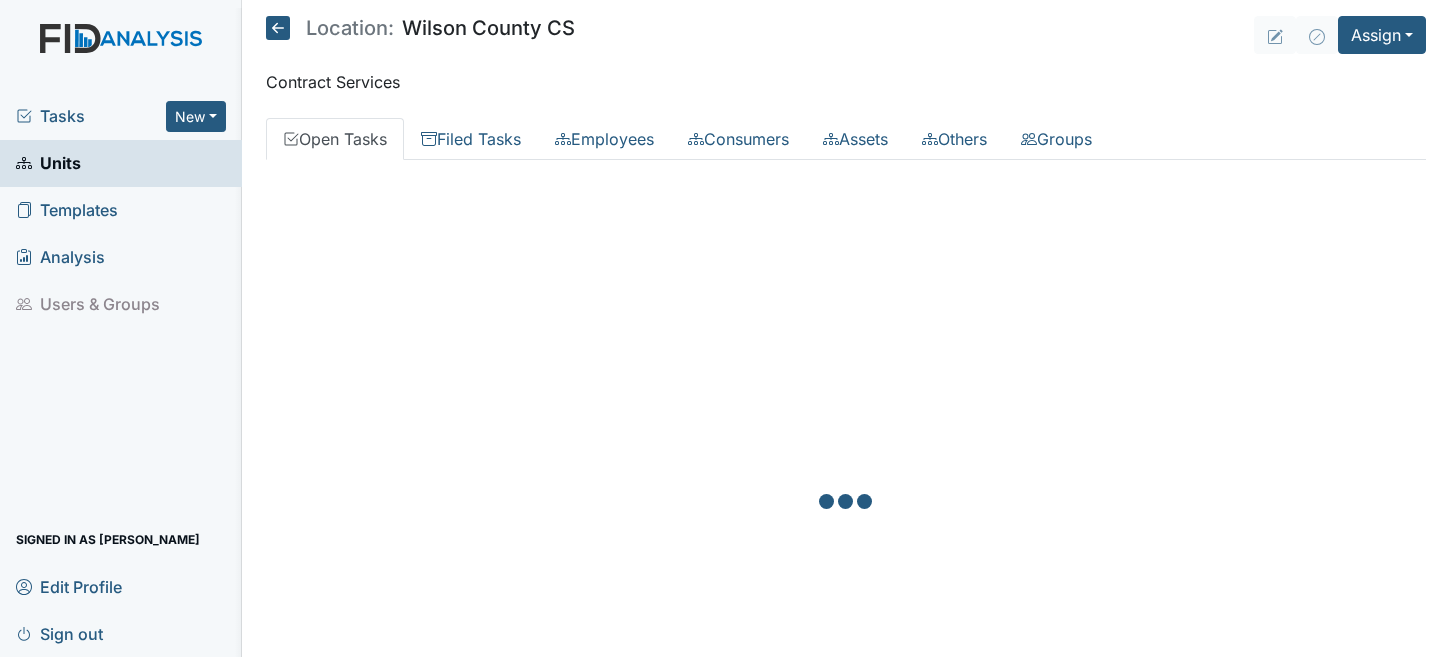 scroll, scrollTop: 0, scrollLeft: 0, axis: both 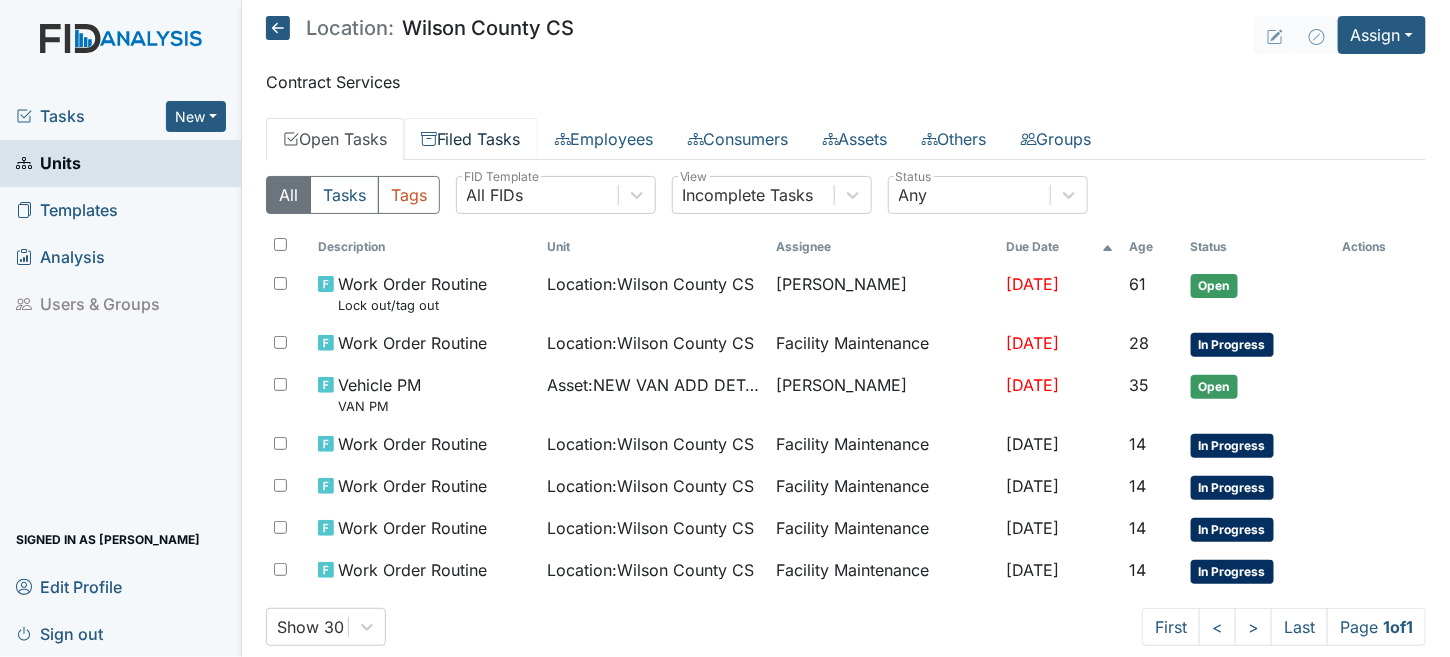 click on "Filed Tasks" at bounding box center (471, 139) 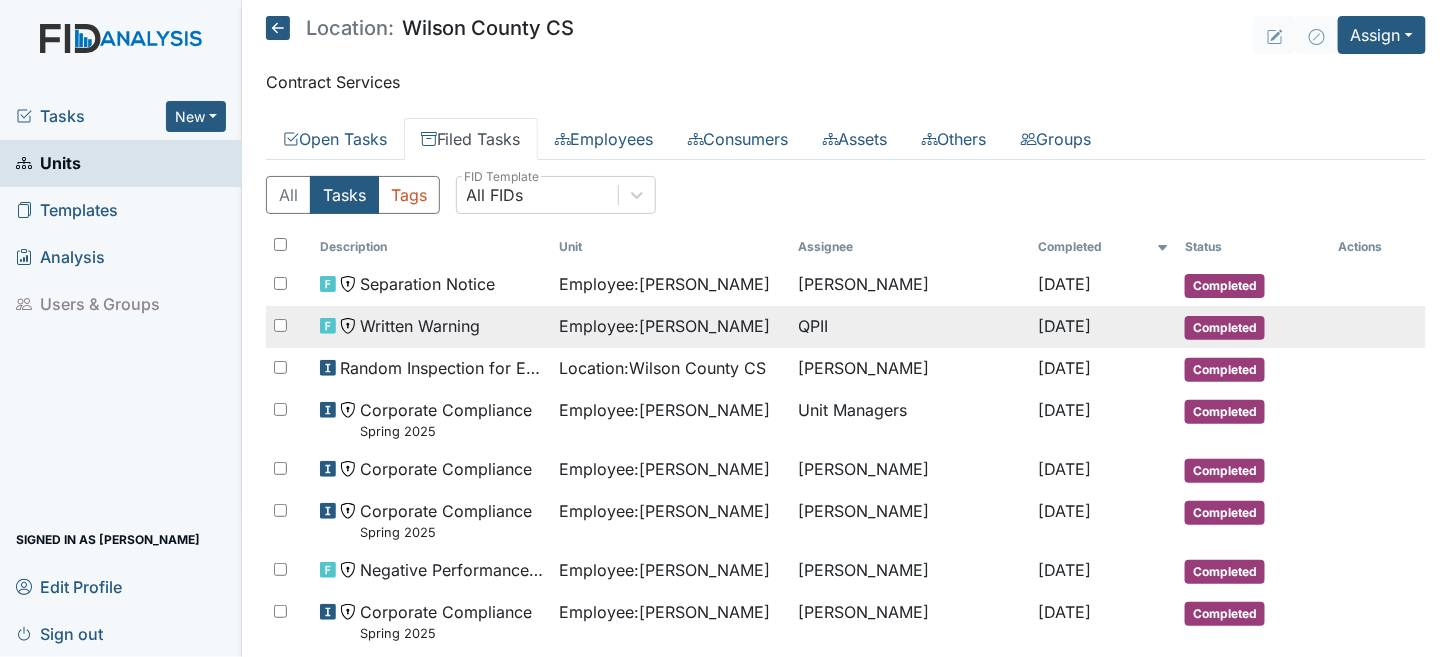 click on "Employee :  Cline, Amber" at bounding box center (664, 326) 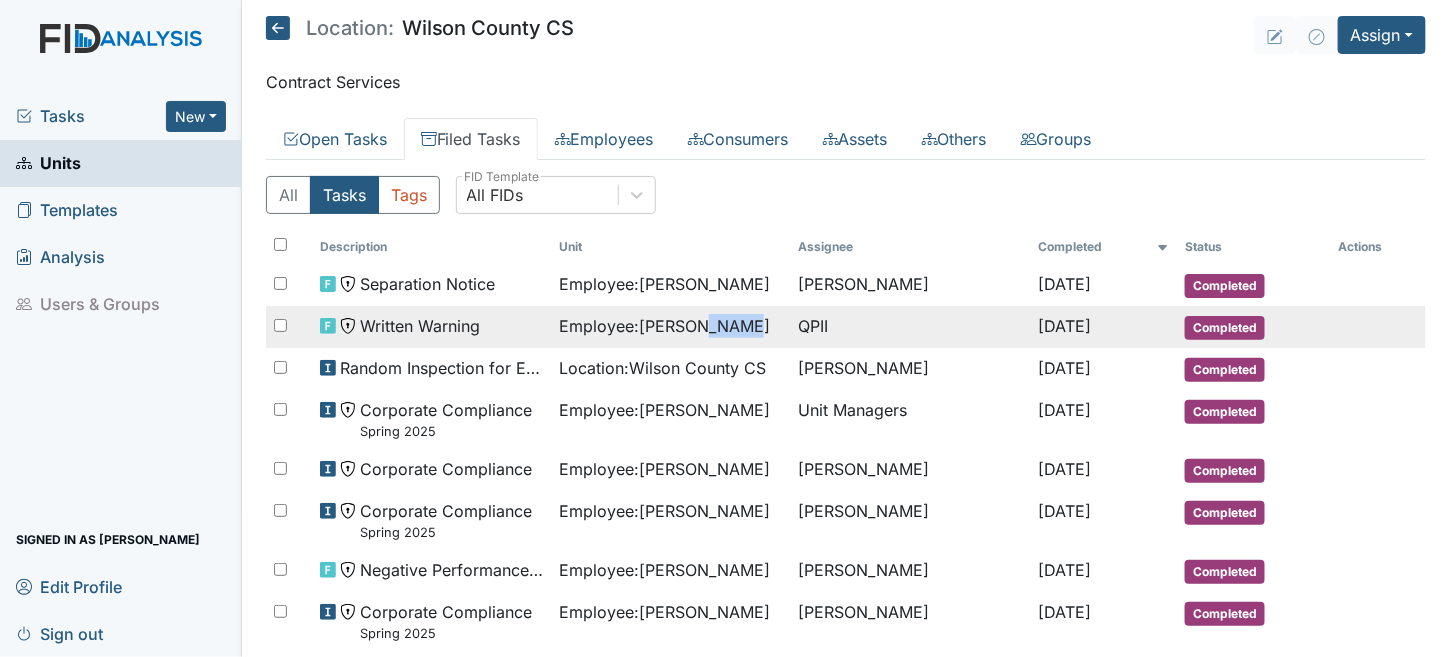 click on "Employee :  Cline, Amber" at bounding box center [664, 326] 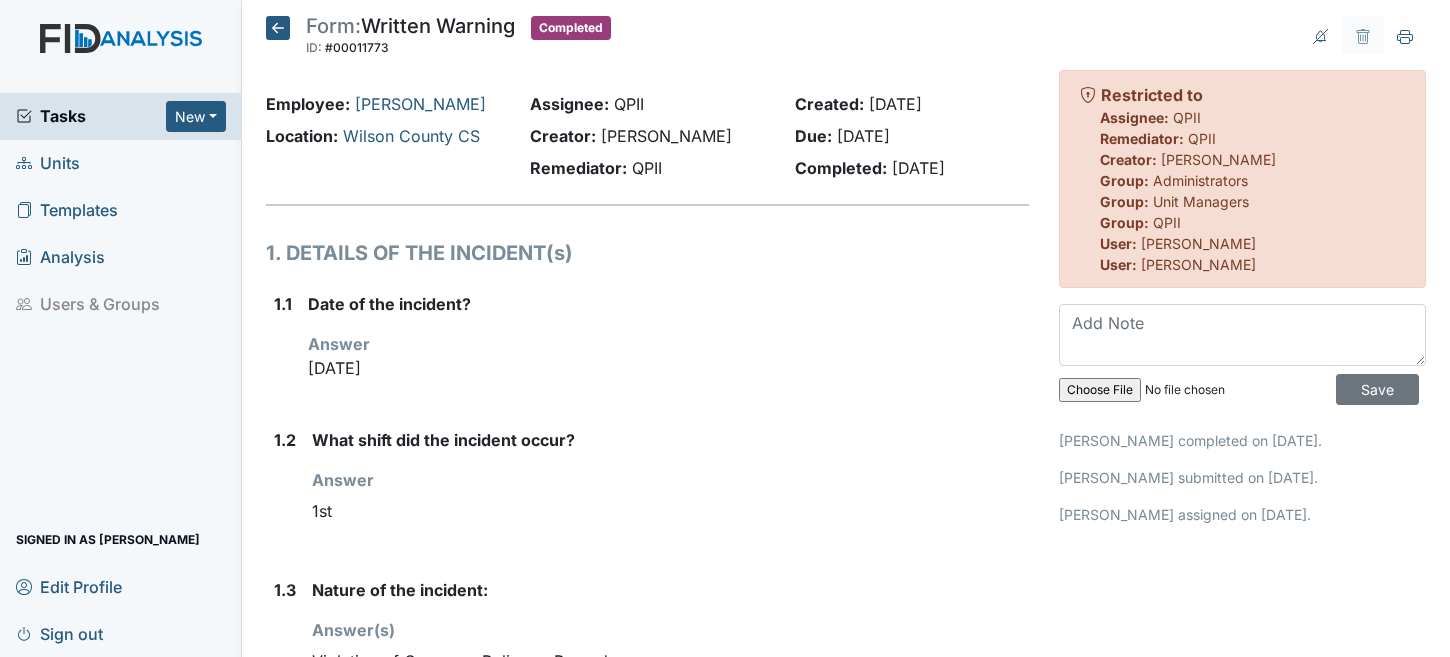 scroll, scrollTop: 0, scrollLeft: 0, axis: both 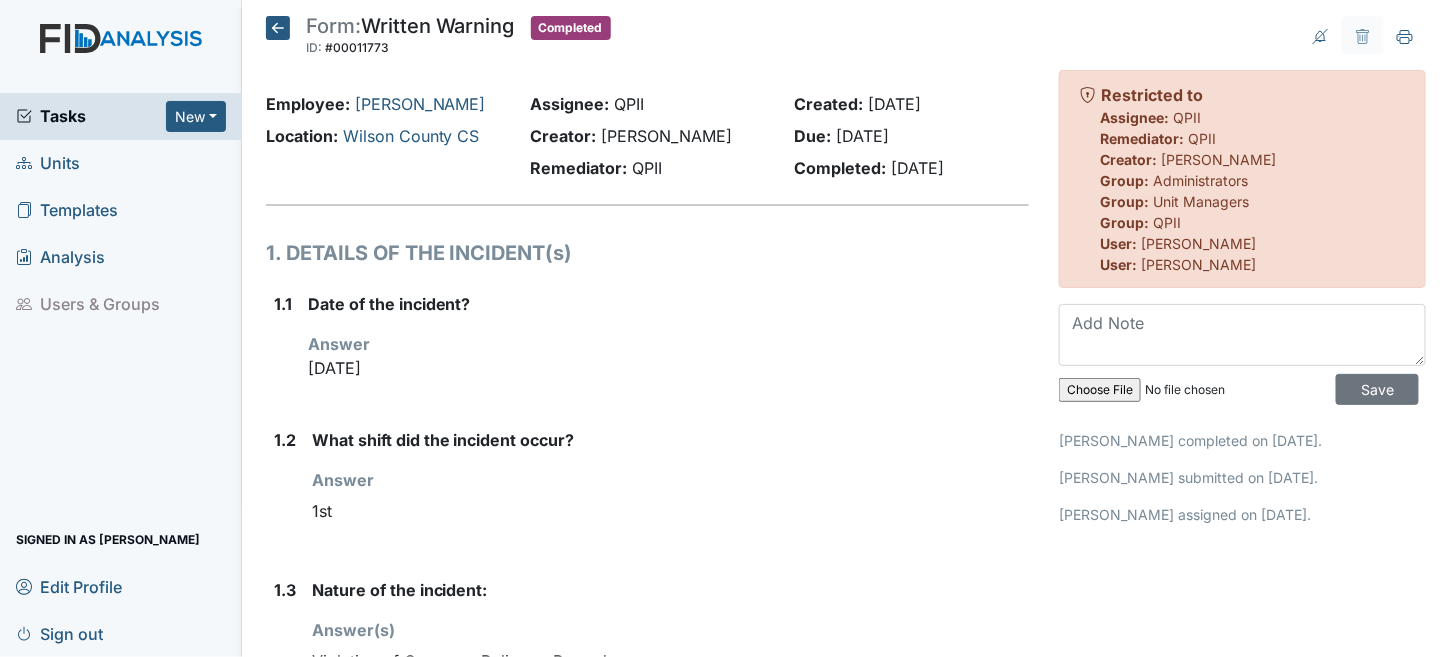 click 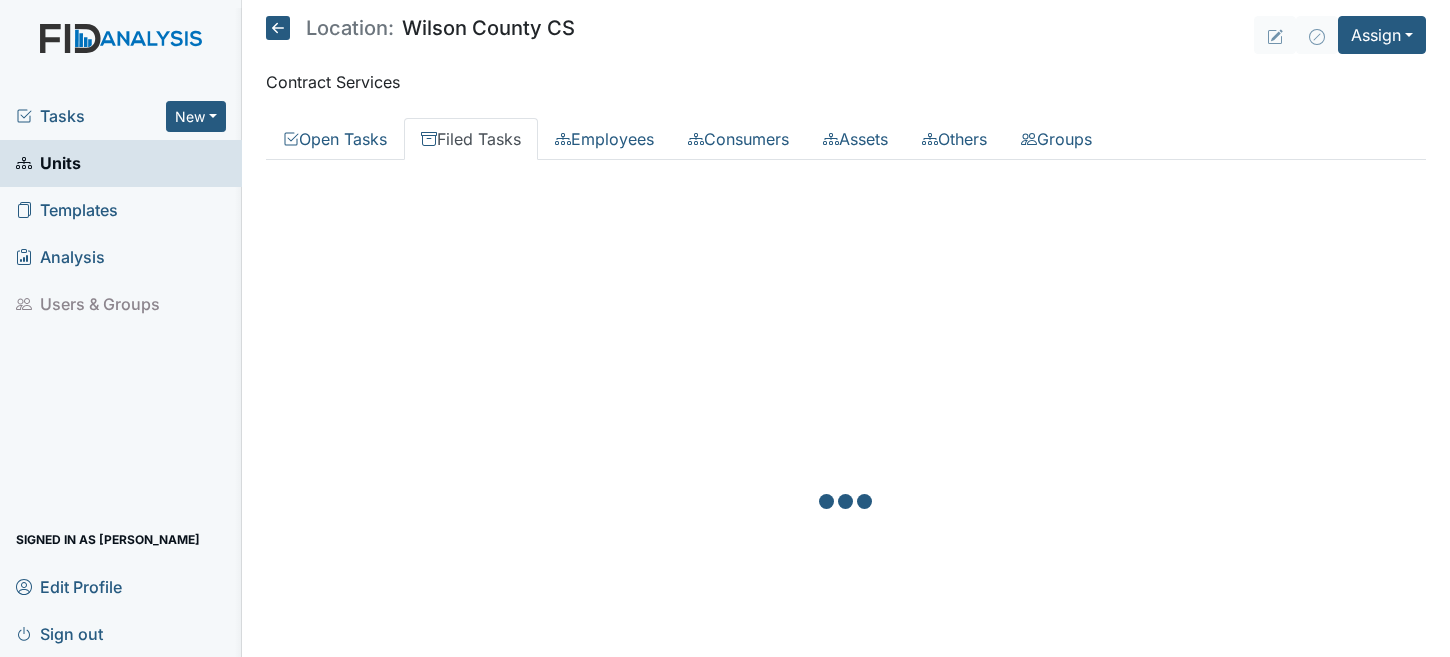 scroll, scrollTop: 0, scrollLeft: 0, axis: both 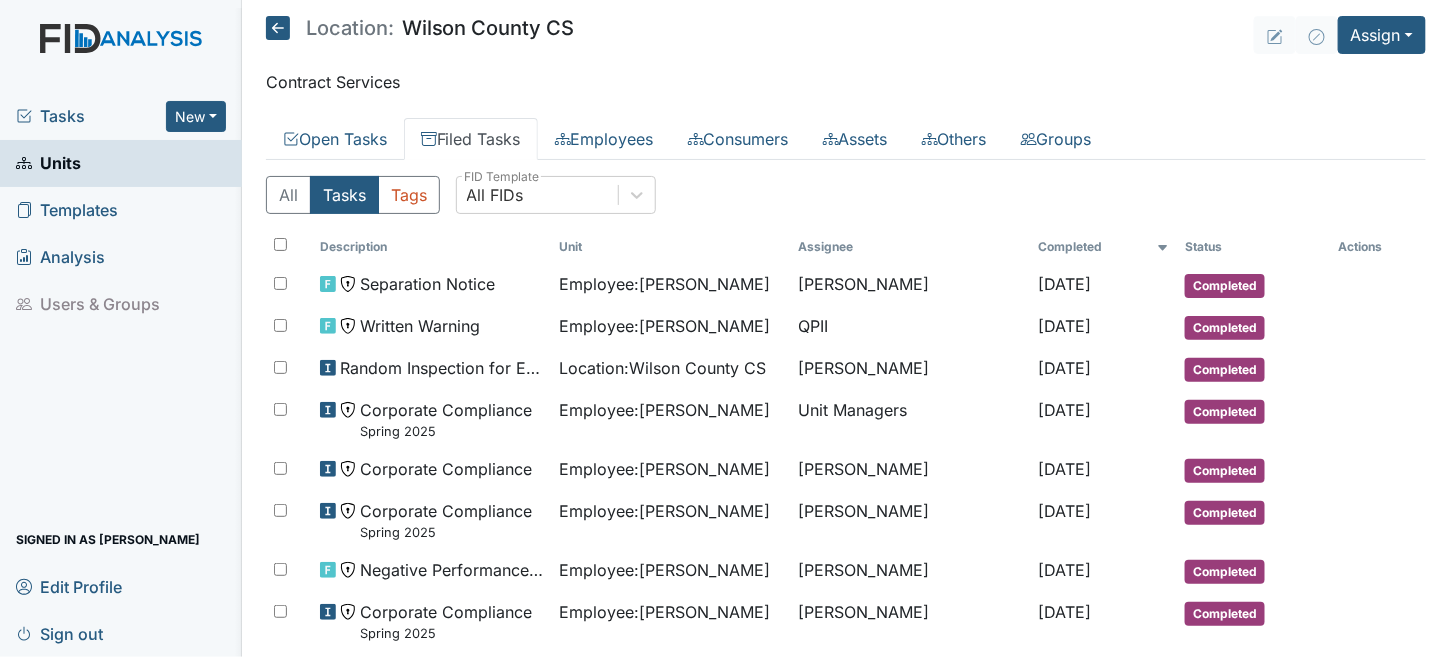 click 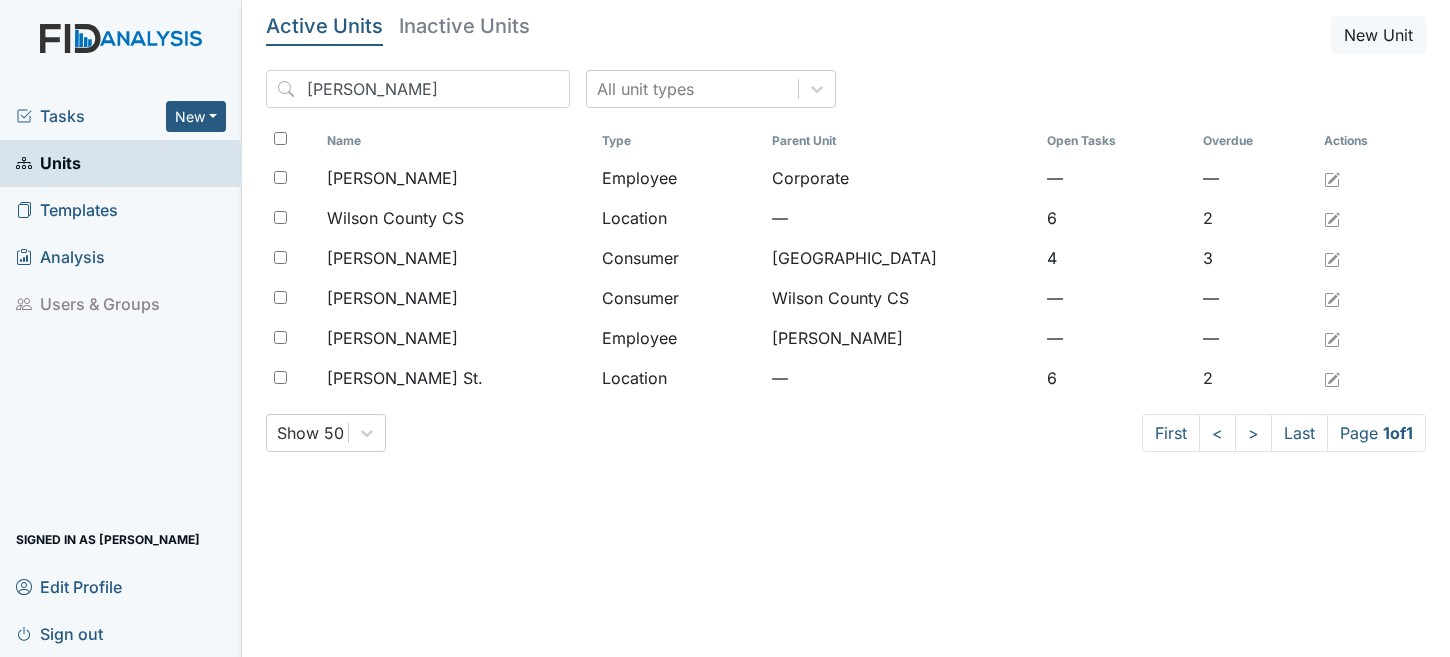 scroll, scrollTop: 0, scrollLeft: 0, axis: both 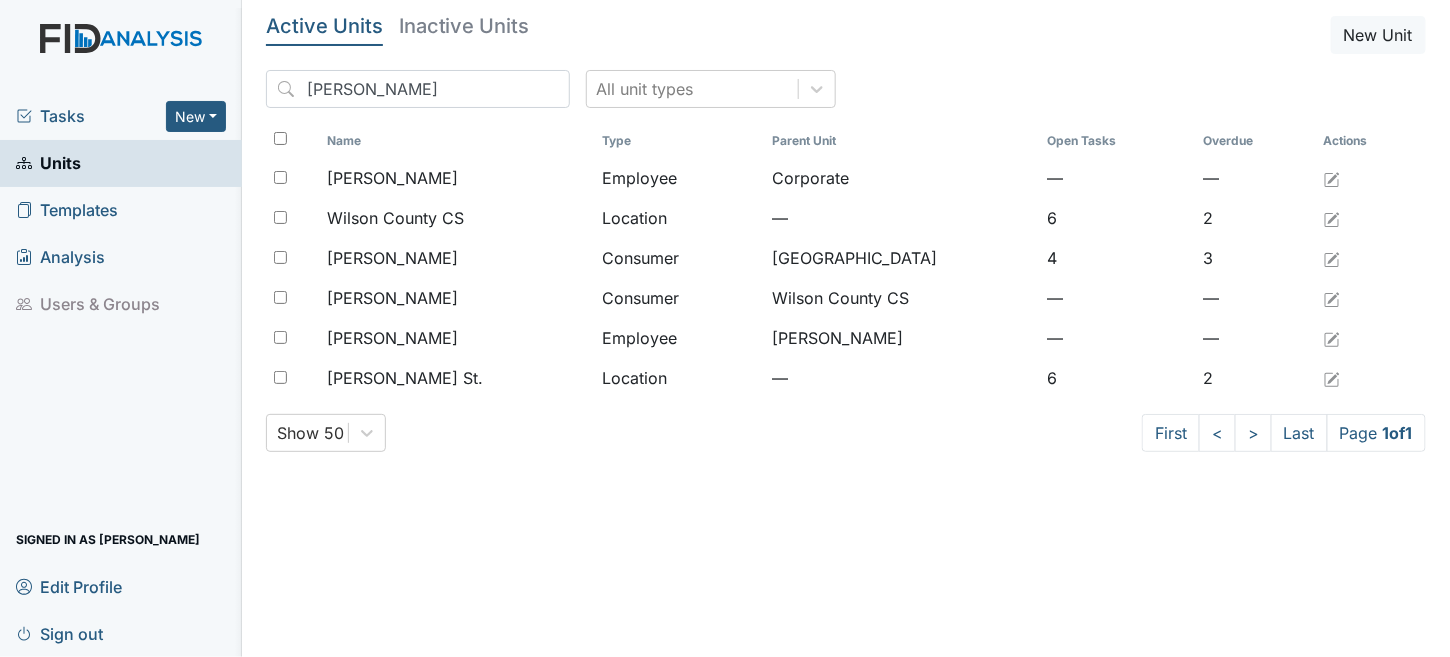click on "Units" at bounding box center (48, 163) 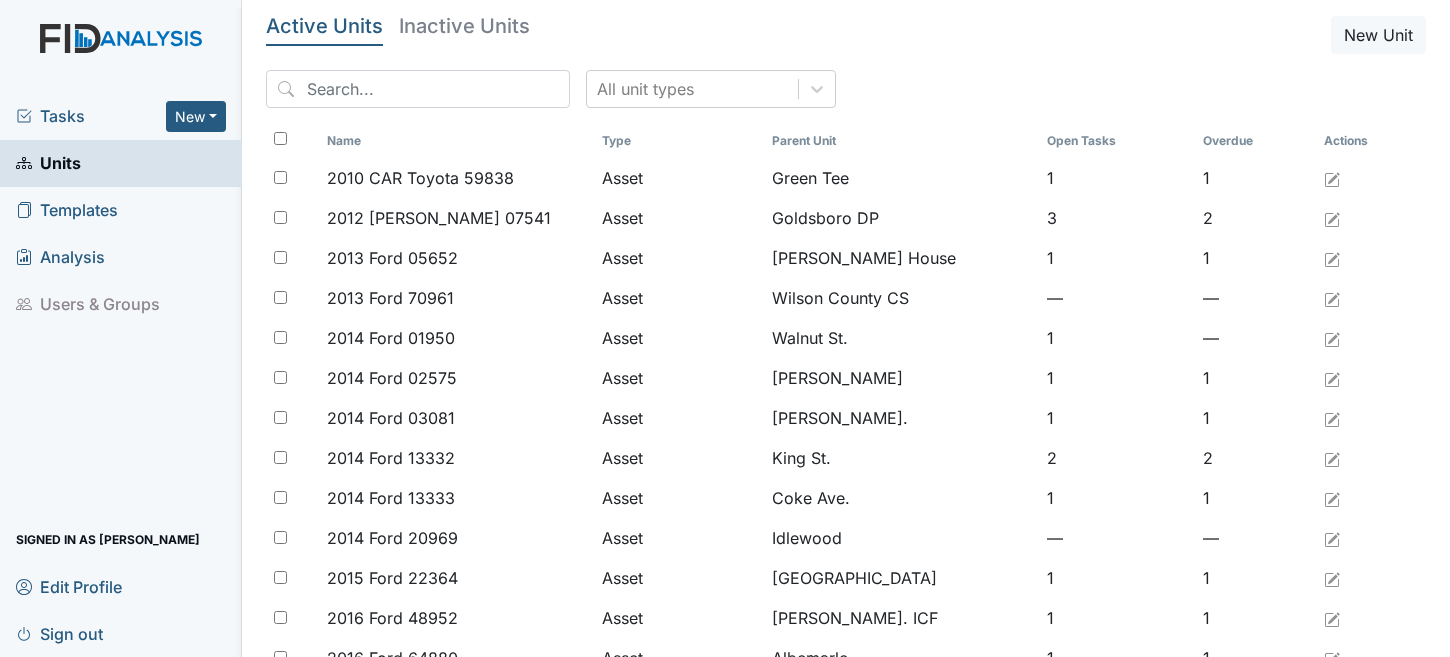 scroll, scrollTop: 0, scrollLeft: 0, axis: both 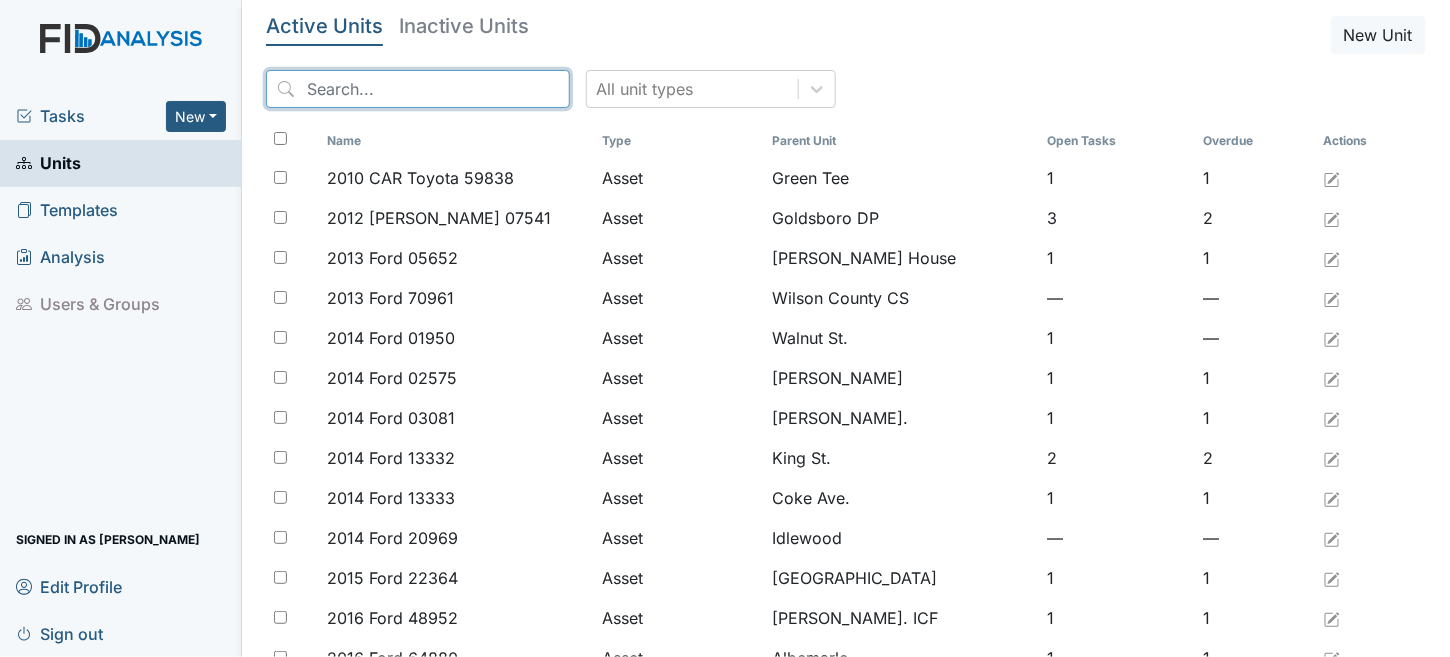 click at bounding box center [418, 89] 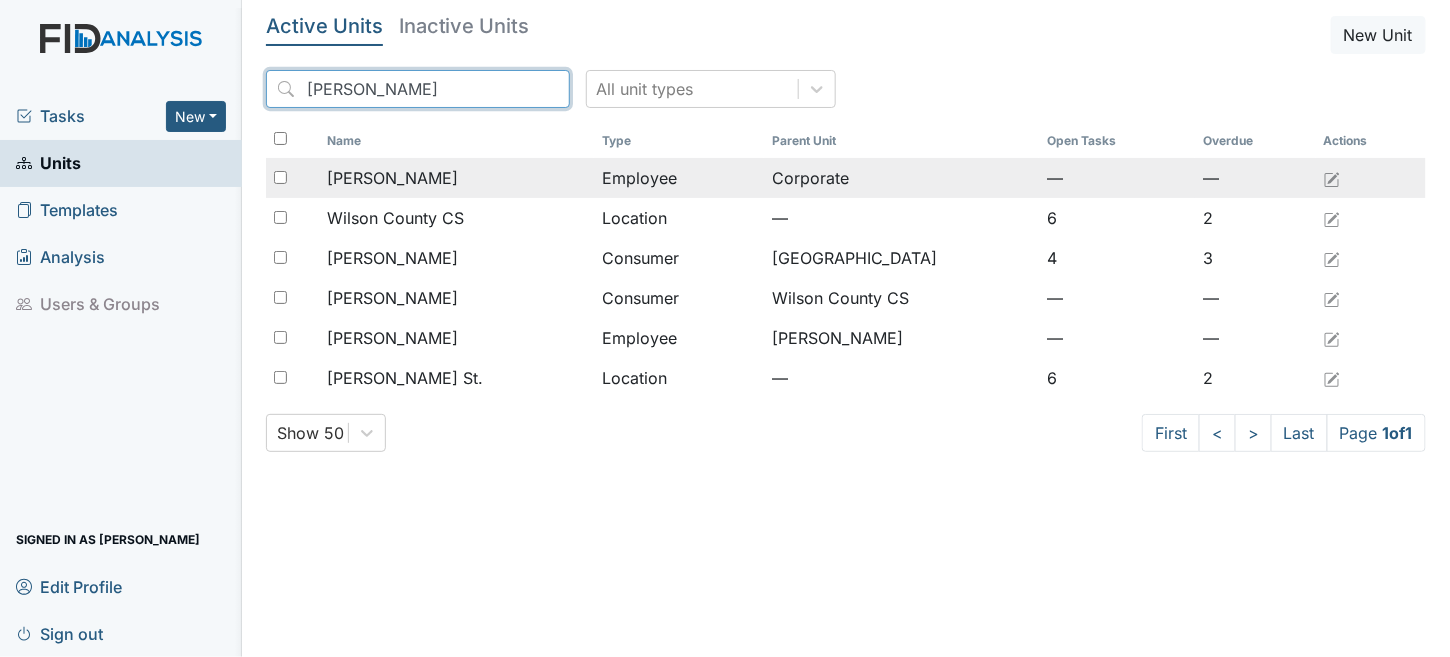 type on "[PERSON_NAME]" 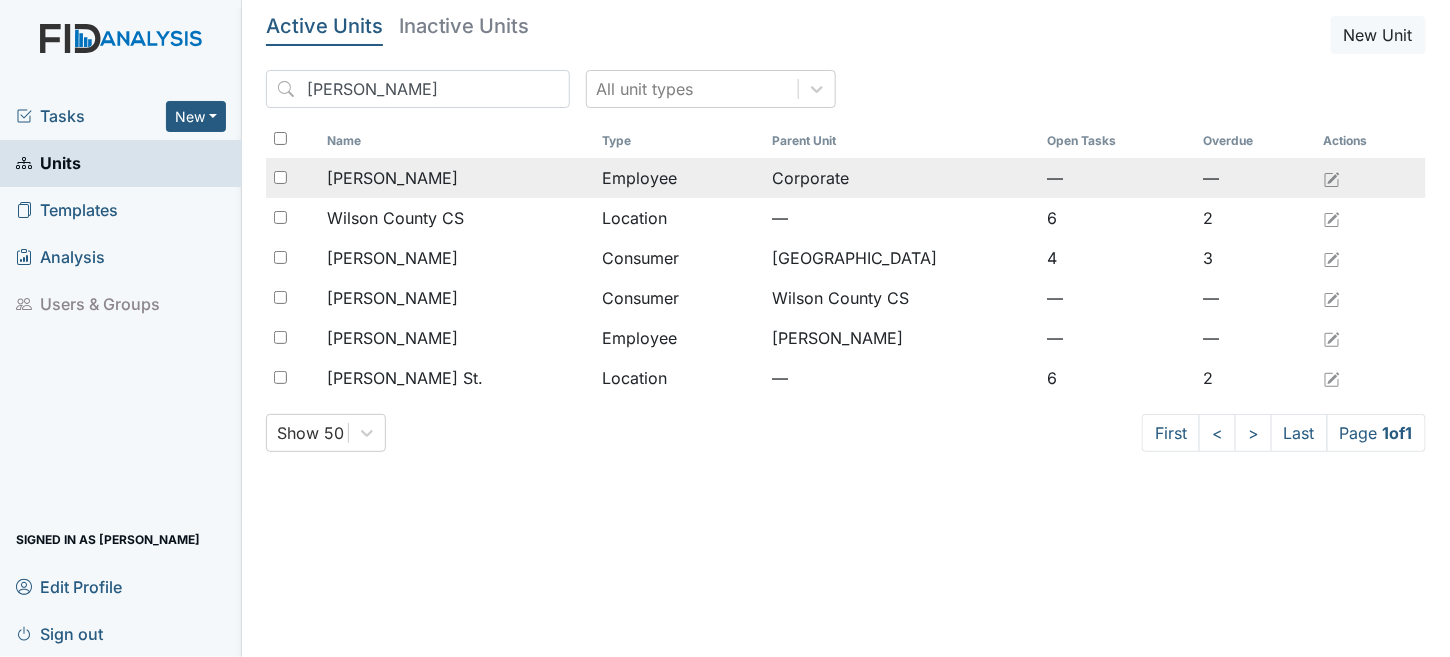 click on "Employee" at bounding box center (679, 178) 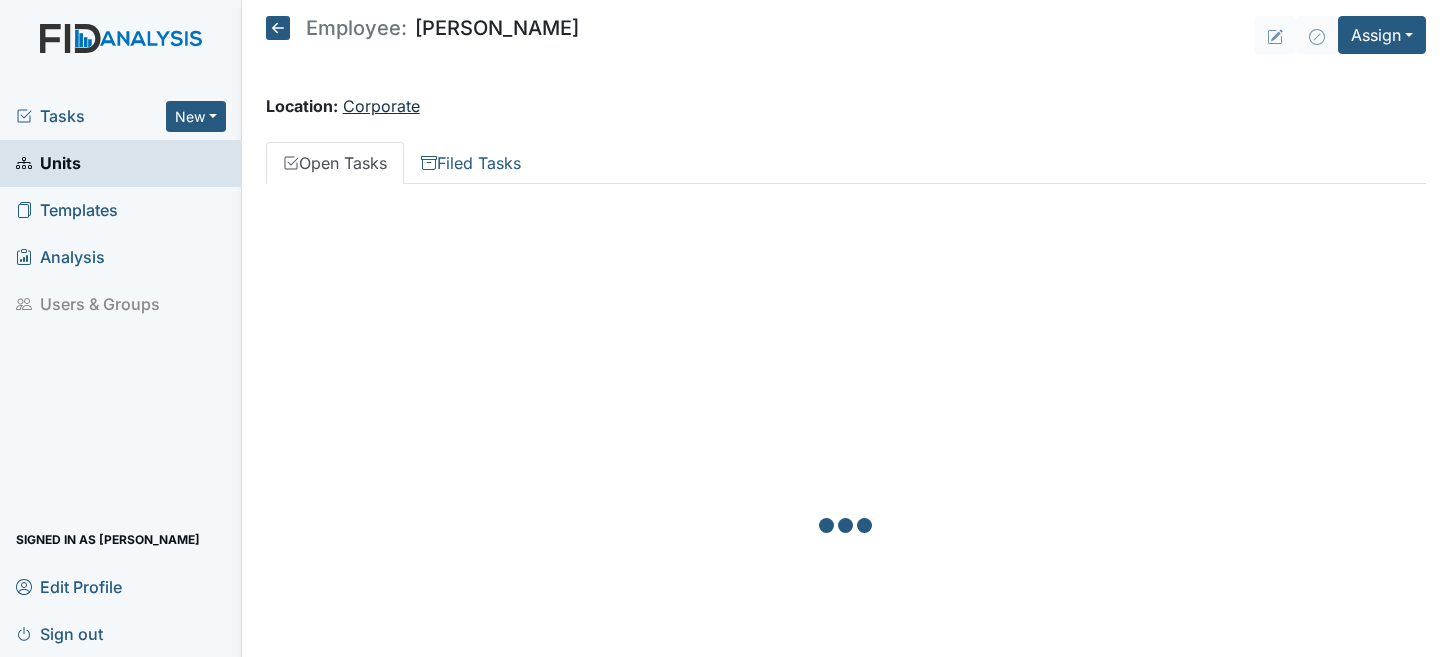 scroll, scrollTop: 0, scrollLeft: 0, axis: both 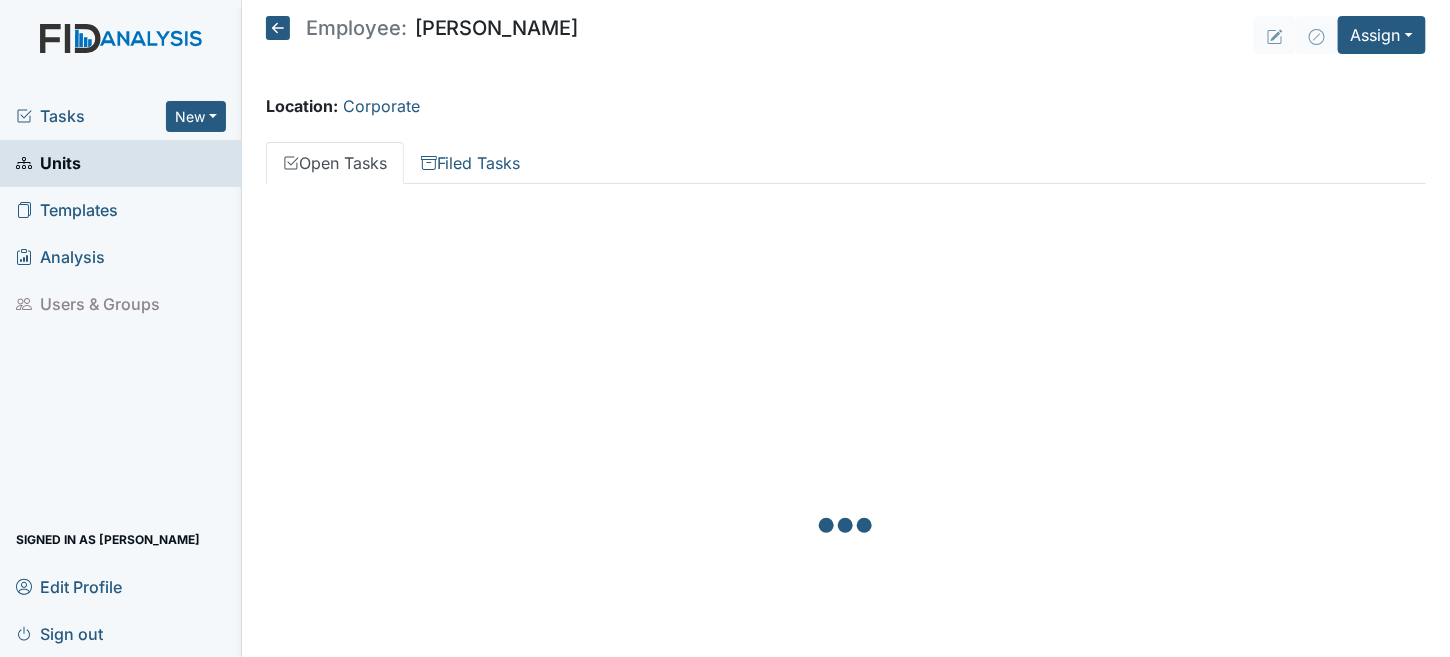 click on "Employee:
Wilson Raynor
Assign
Assign Form
Assign Inspection
Assign Document
Assign Bundle
Location:
Corporate
Open Tasks
Filed Tasks
Facility Maintenance
Zach Smith
James Bryant
Craig Raynor
QPII
Wilson Raynor
Trinette Bowser
Susan Ayers
Unit Managers
Wilson Raynor
Ricky Smith
Susan Ayers
Wilson Raynor
Ricky Smith
Susan Ayers
Deactivate Unit
×
Are you sure you want to deactivate this unit? Any open tasks or tags tied to this unit will be deleted.
Deactivate
Edit Profile
×
Your profile has been updated.
First name
Trinette
Last name
Bowser
Email
tbowser@lifeincorporated.com
Password
Update Profile" at bounding box center (846, 328) 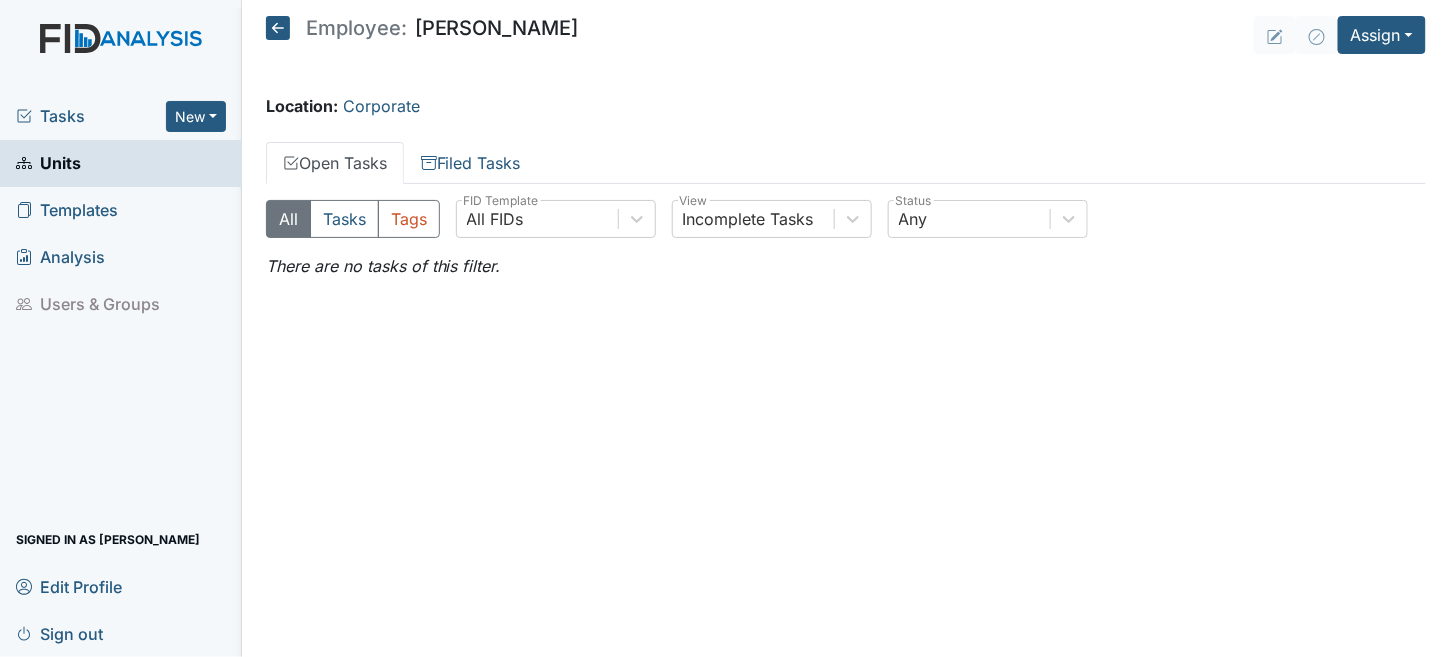 click 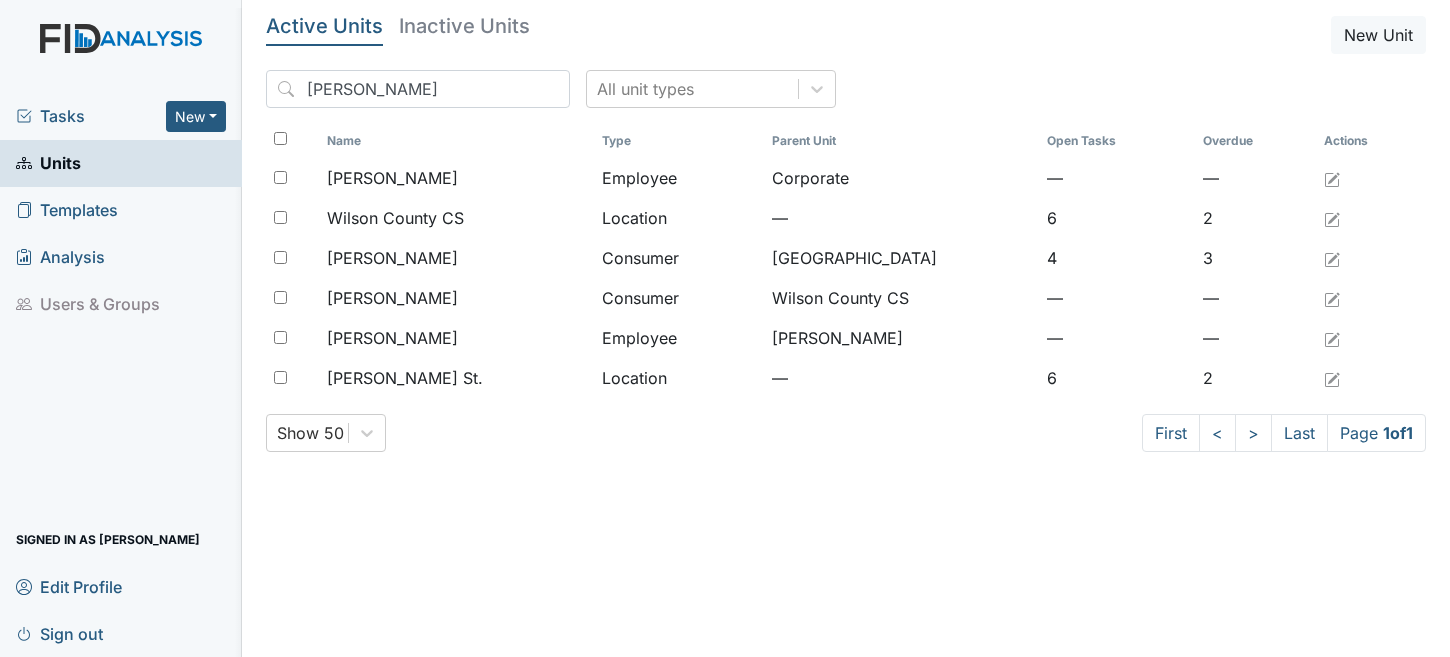 scroll, scrollTop: 0, scrollLeft: 0, axis: both 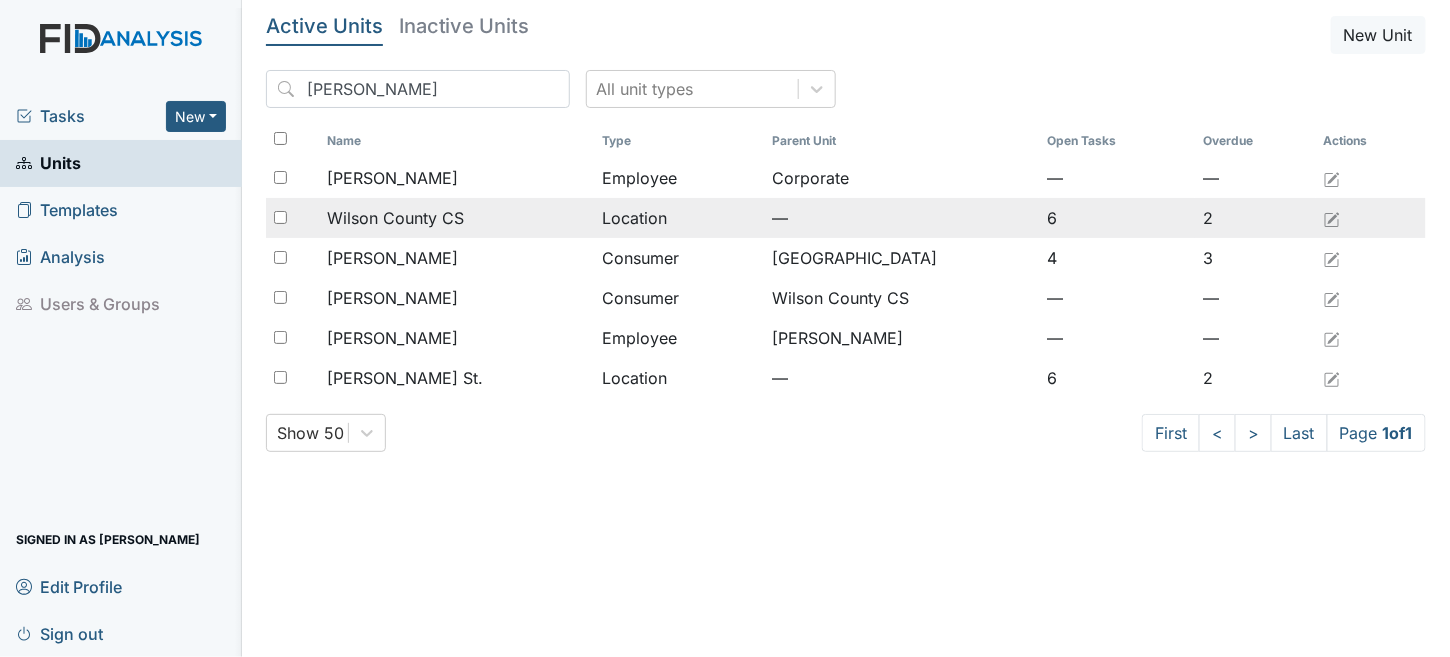 click on "Wilson County CS" at bounding box center [395, 218] 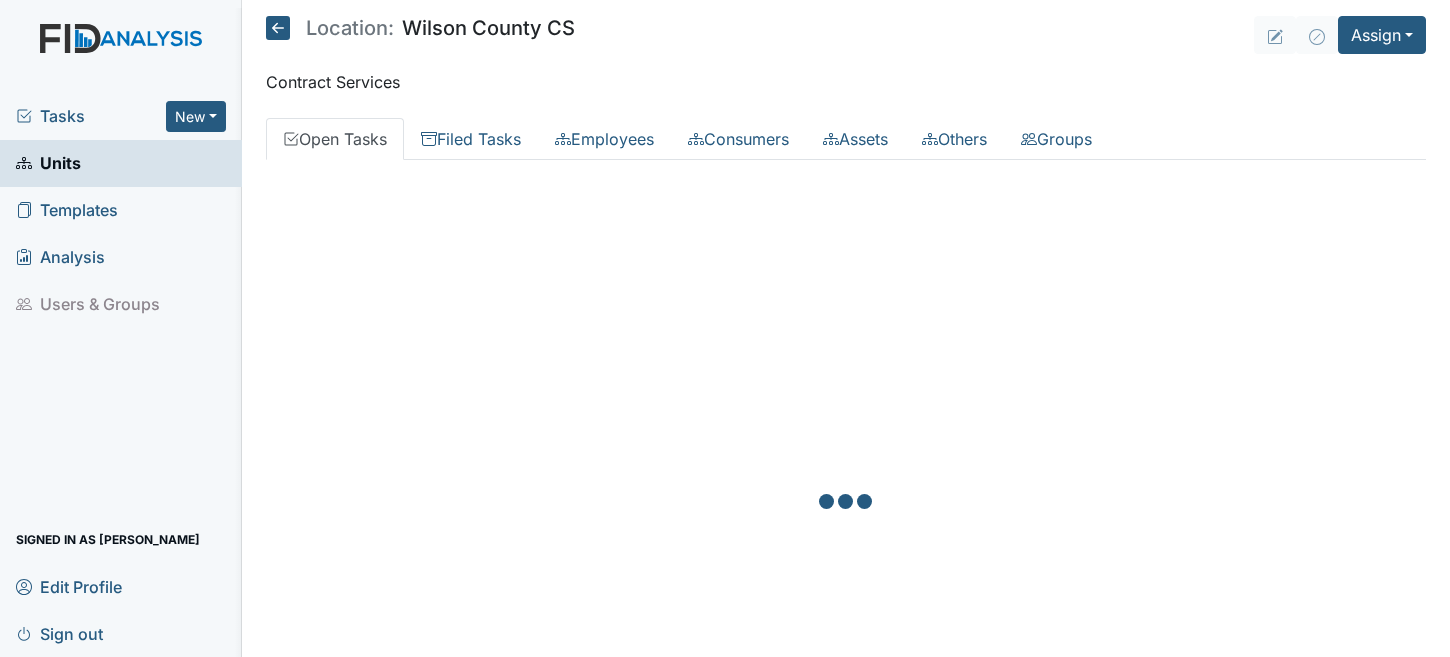 scroll, scrollTop: 0, scrollLeft: 0, axis: both 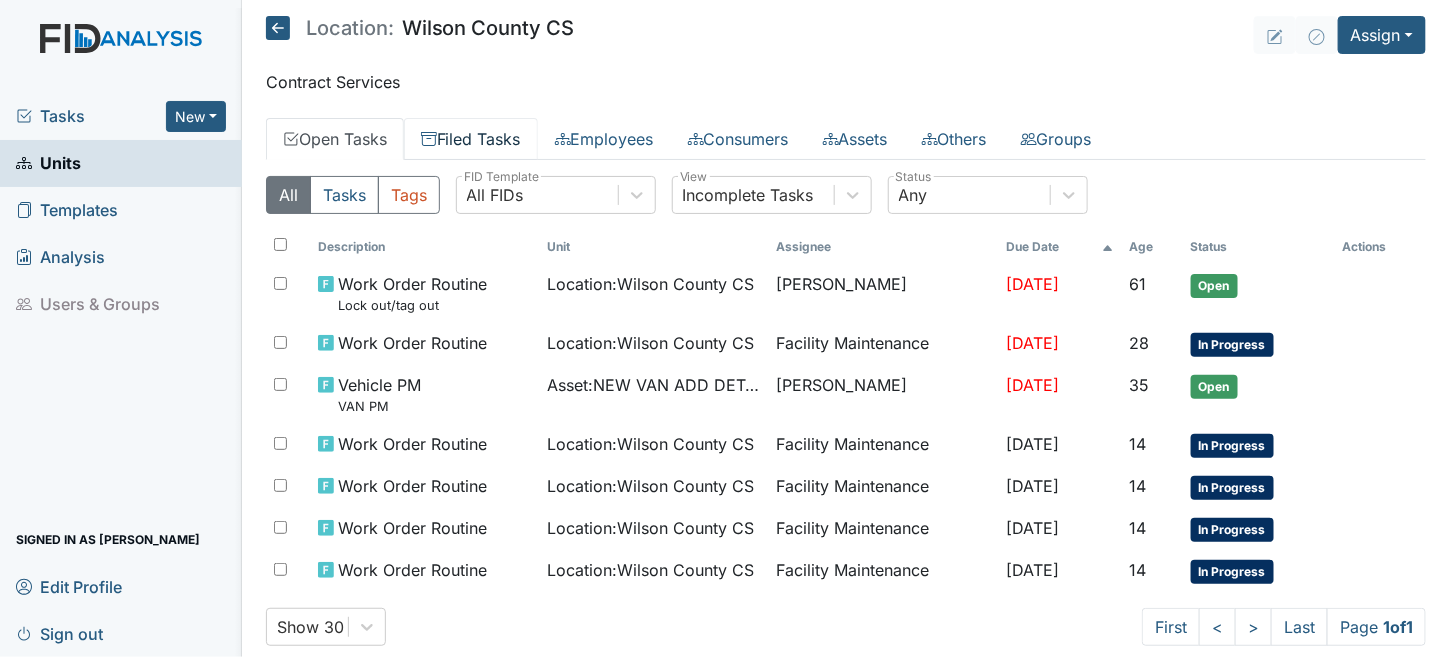 click on "Filed Tasks" at bounding box center (471, 139) 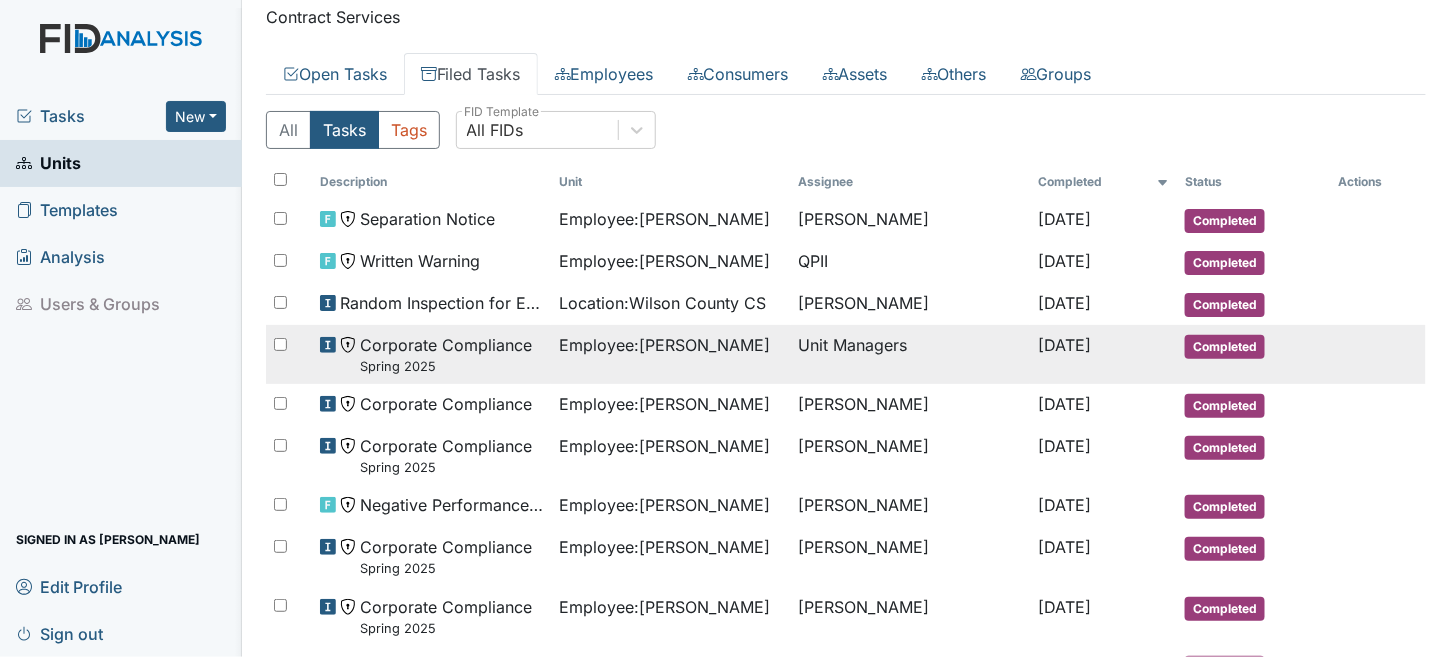 scroll, scrollTop: 0, scrollLeft: 0, axis: both 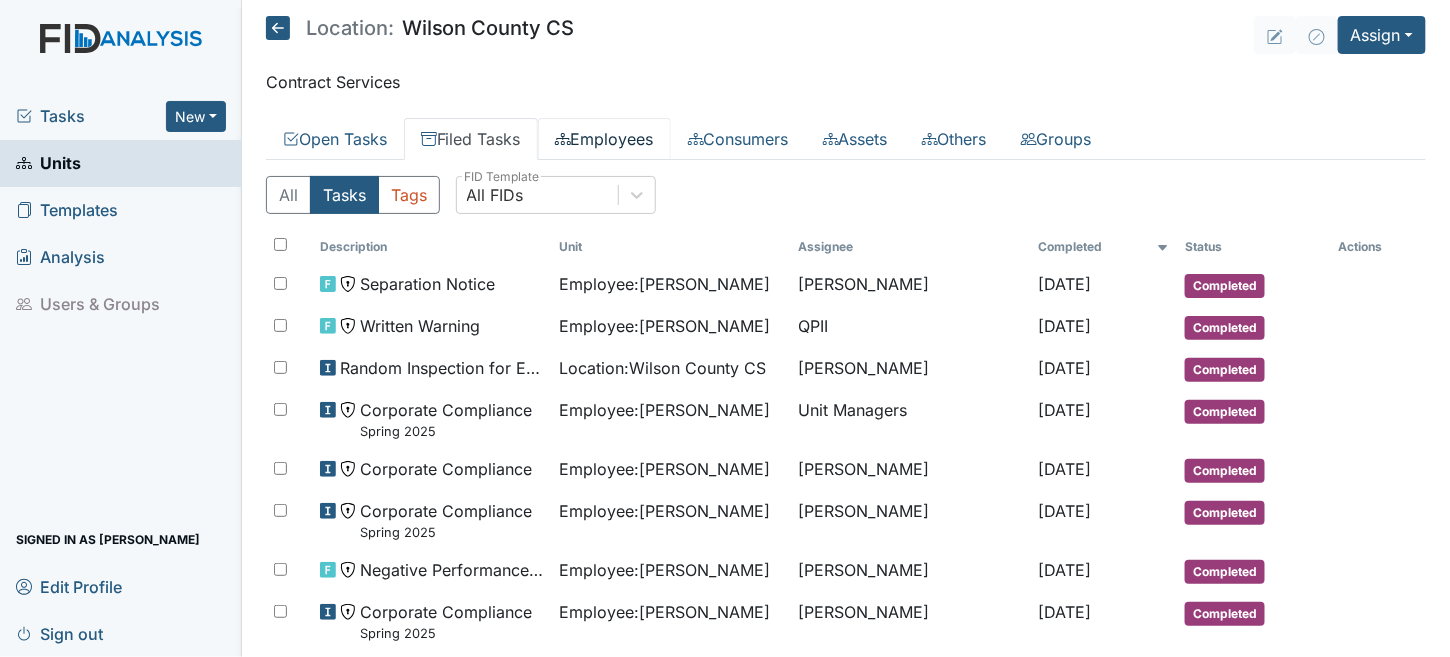 click on "Employees" at bounding box center [604, 139] 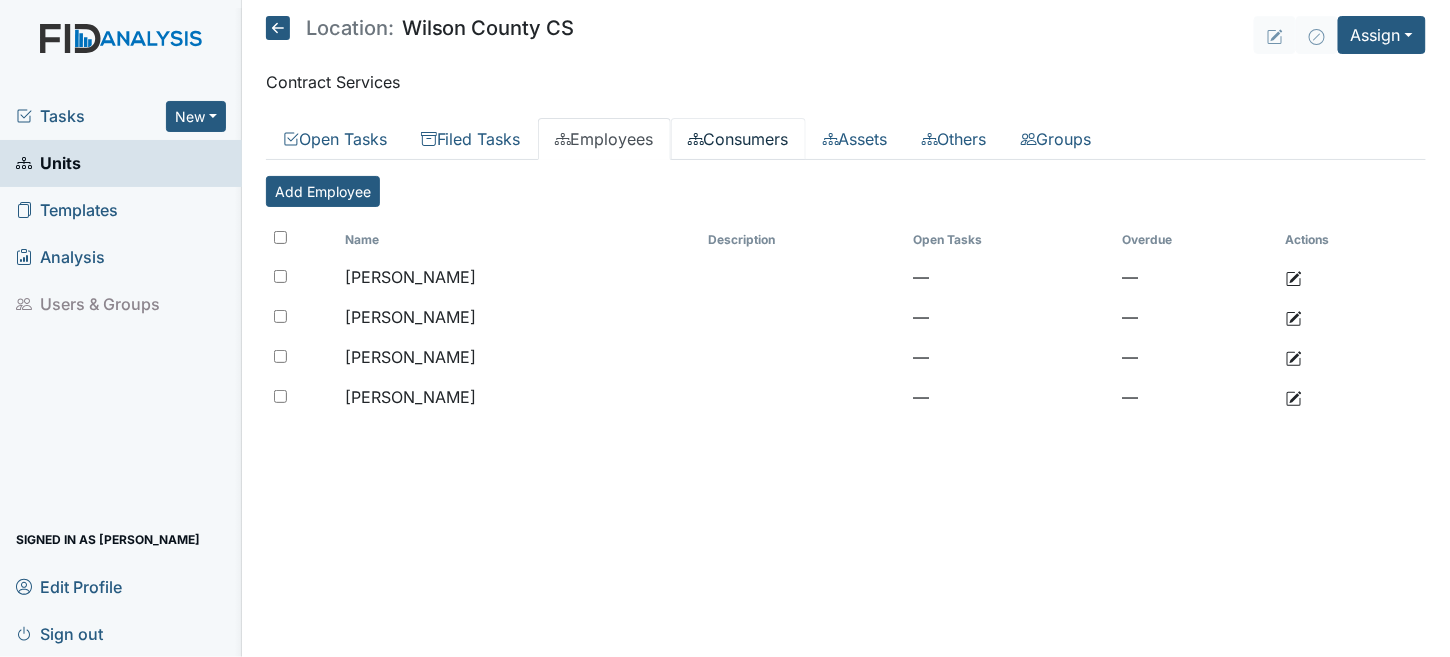click on "Consumers" at bounding box center [738, 139] 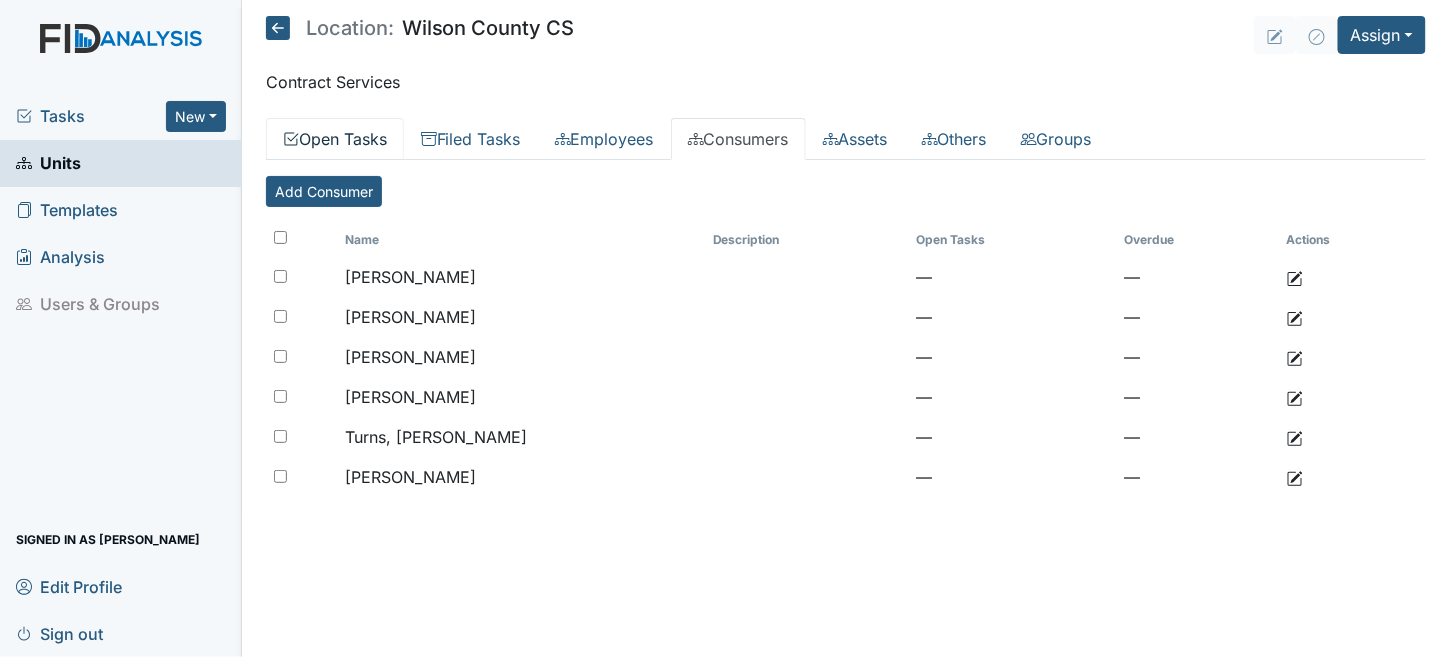 click on "Open Tasks" at bounding box center [335, 139] 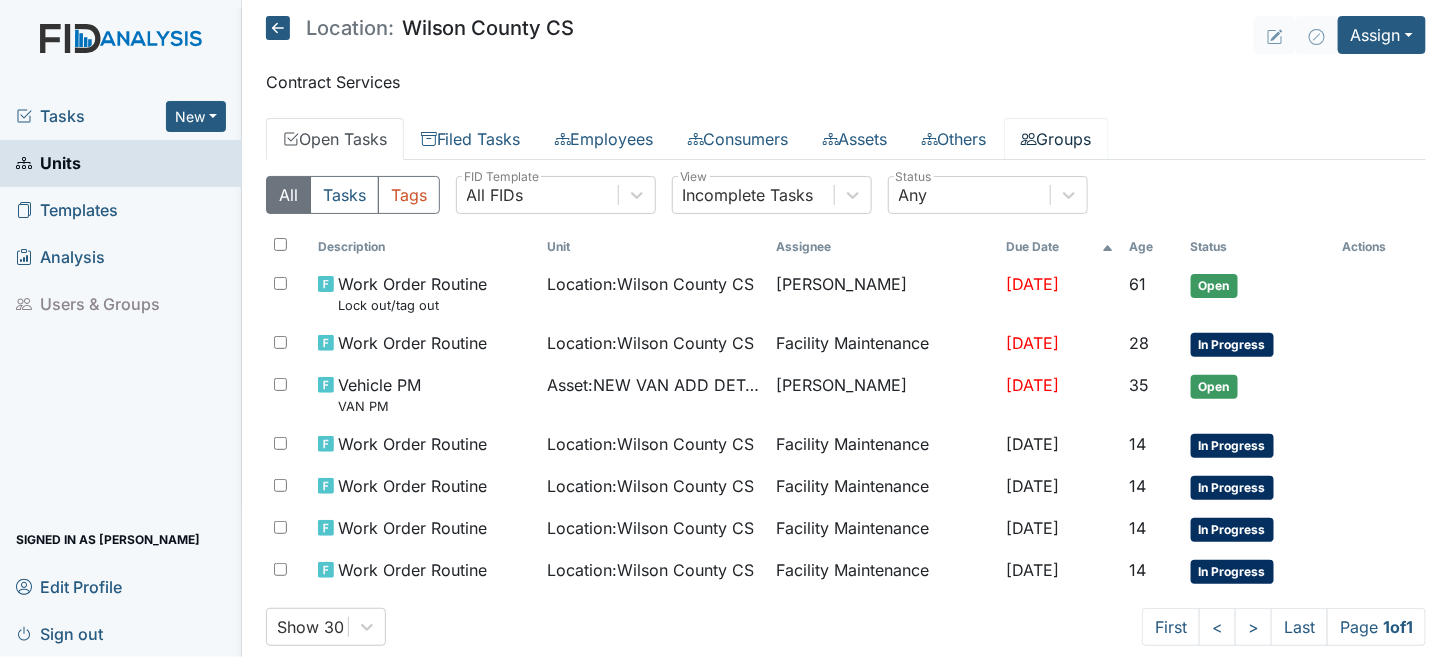 click on "Groups" at bounding box center [1056, 139] 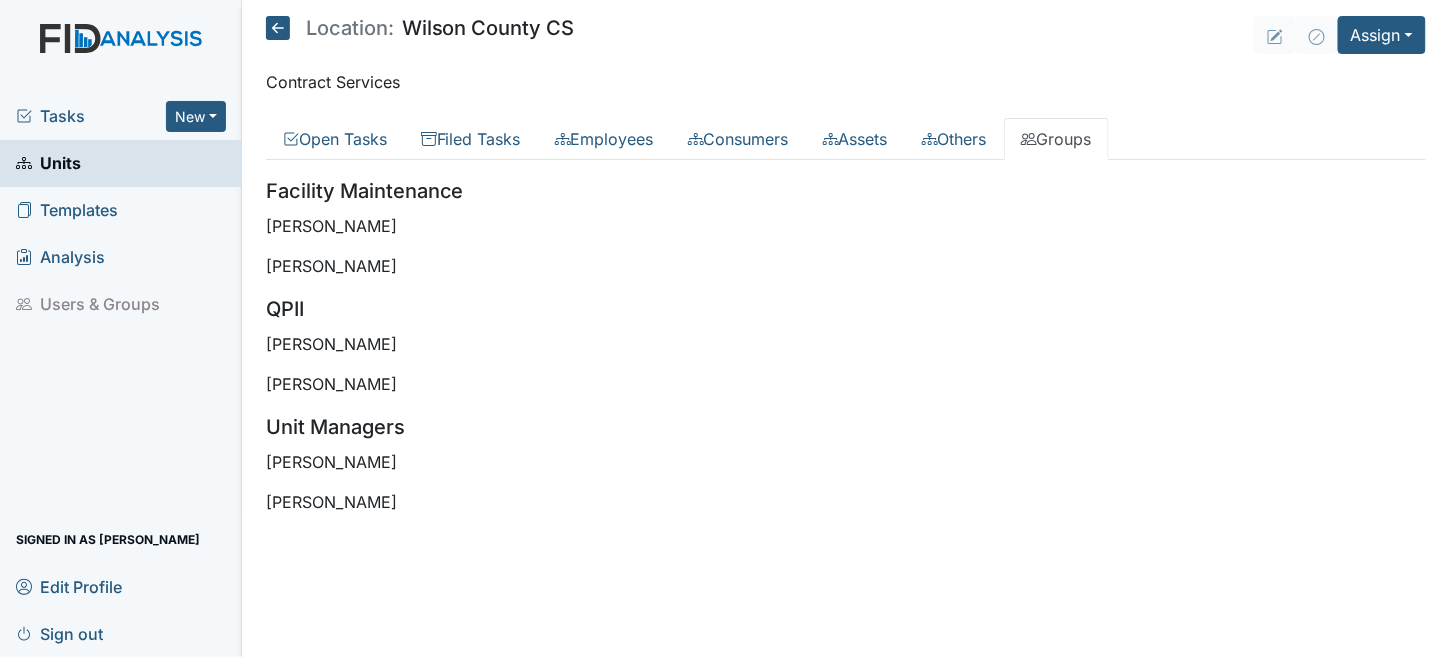 click 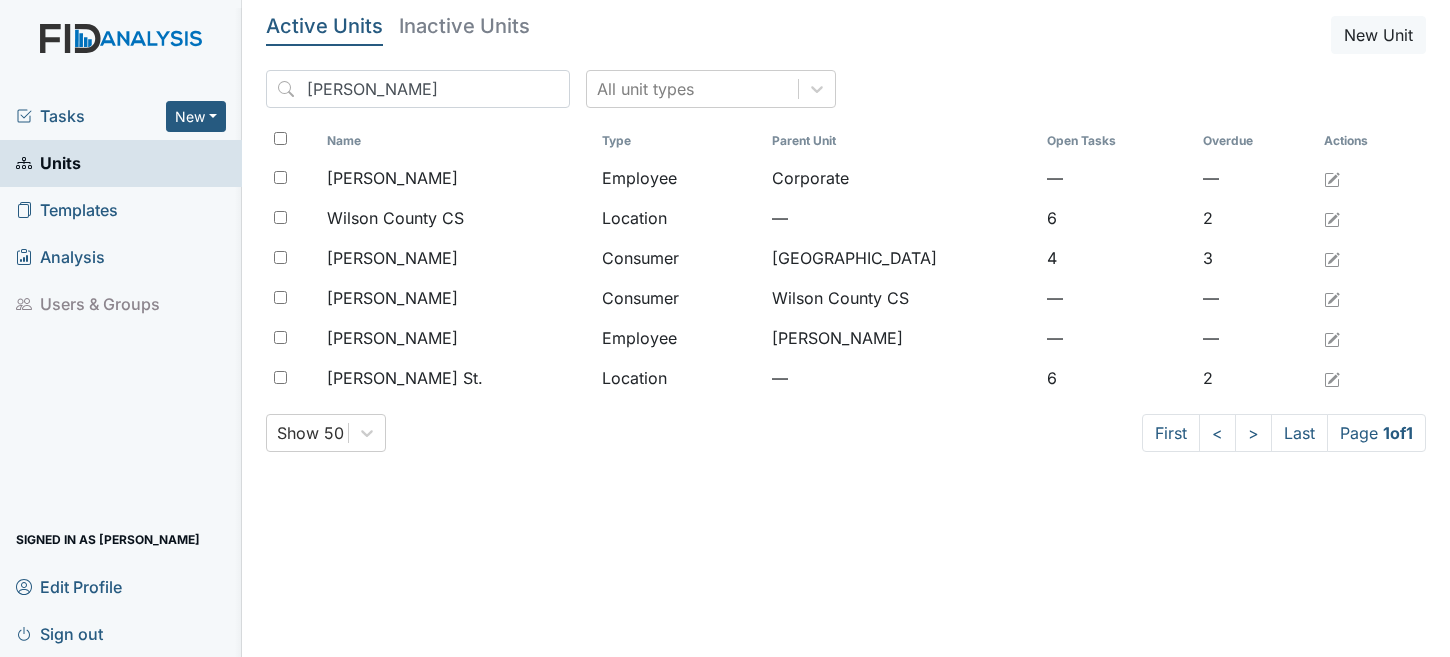 scroll, scrollTop: 0, scrollLeft: 0, axis: both 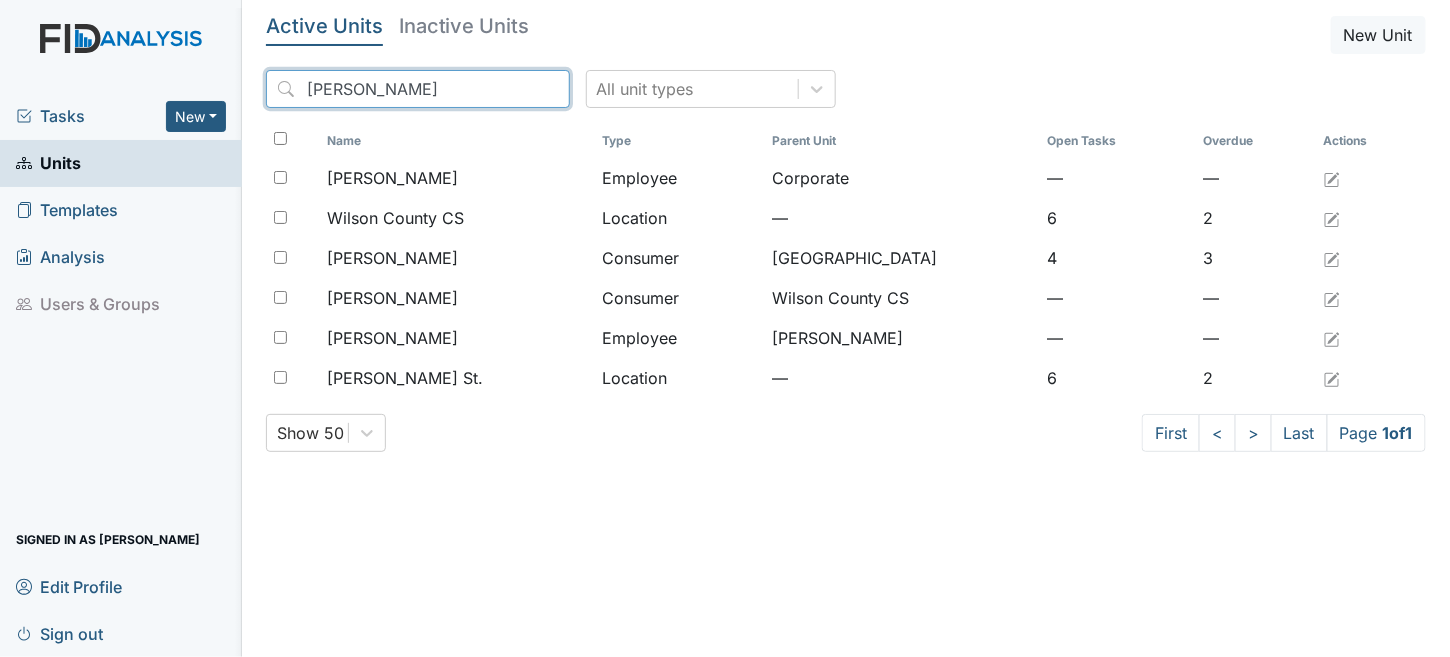 drag, startPoint x: 397, startPoint y: 86, endPoint x: 119, endPoint y: 63, distance: 278.94983 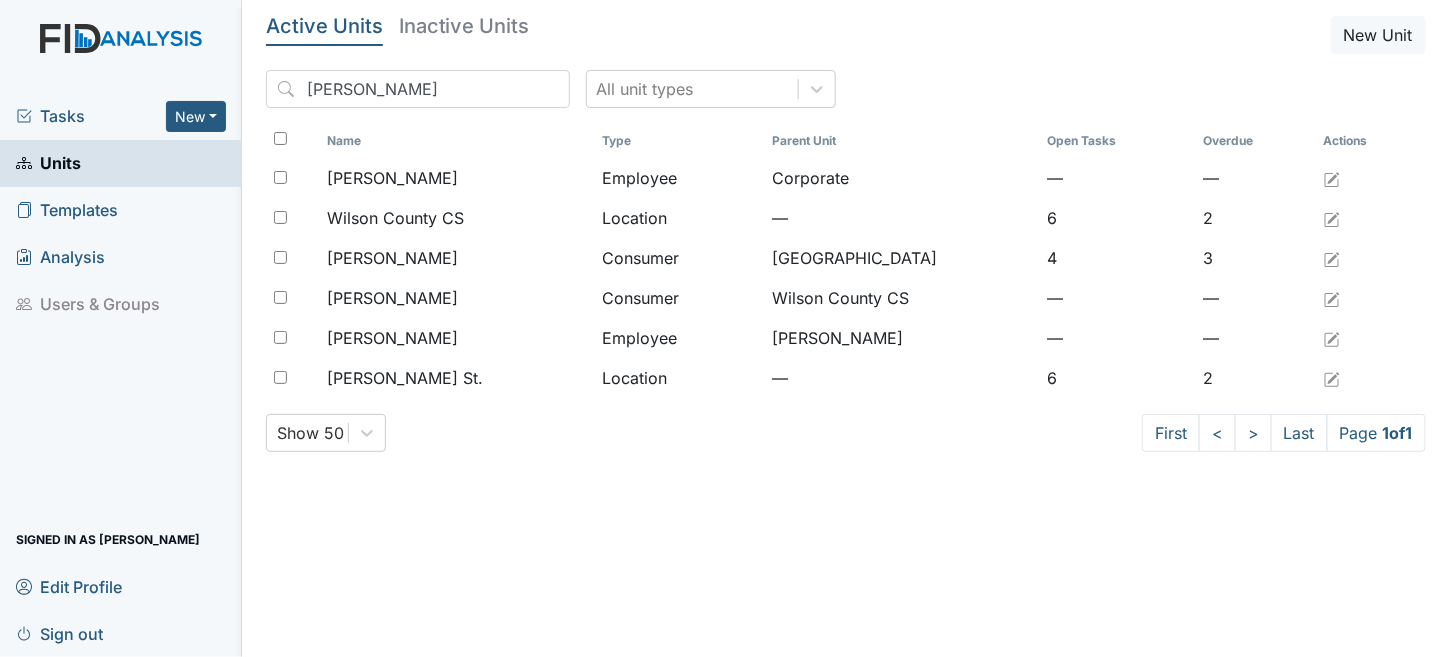 drag, startPoint x: 534, startPoint y: 565, endPoint x: 438, endPoint y: 382, distance: 206.65189 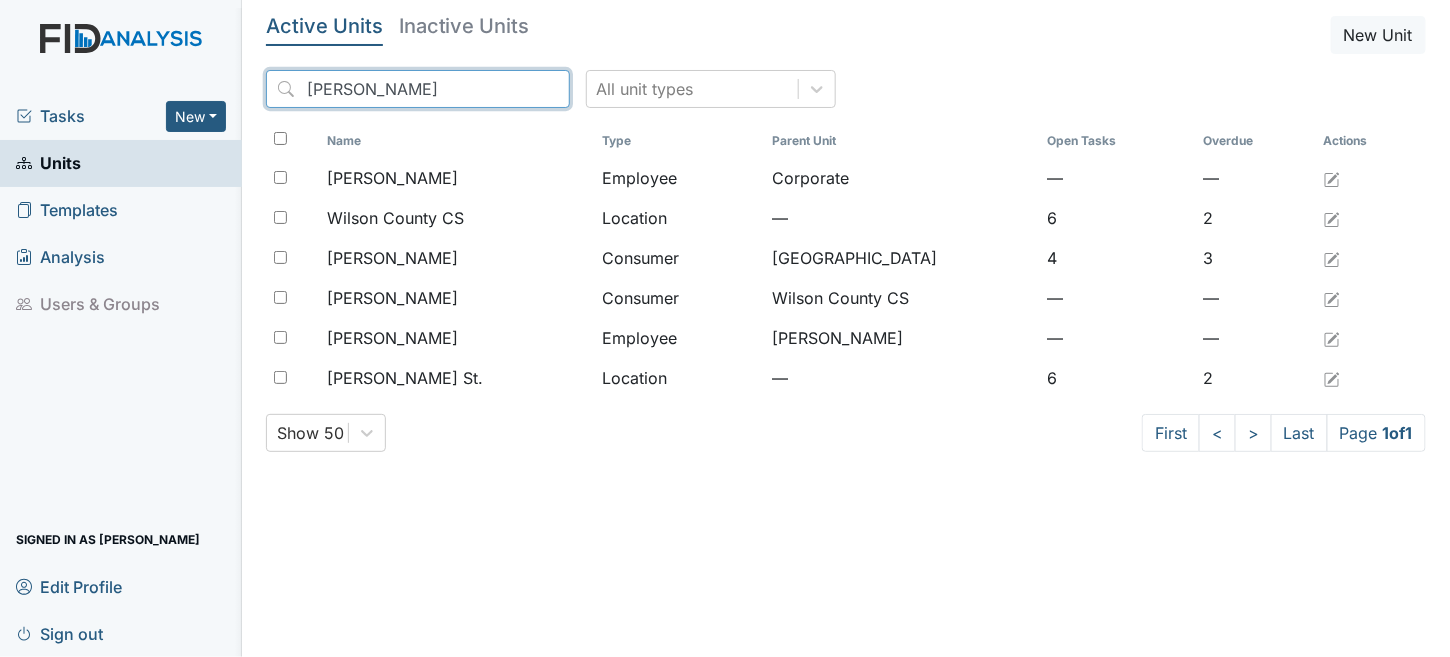 drag, startPoint x: 372, startPoint y: 84, endPoint x: 2, endPoint y: 38, distance: 372.84848 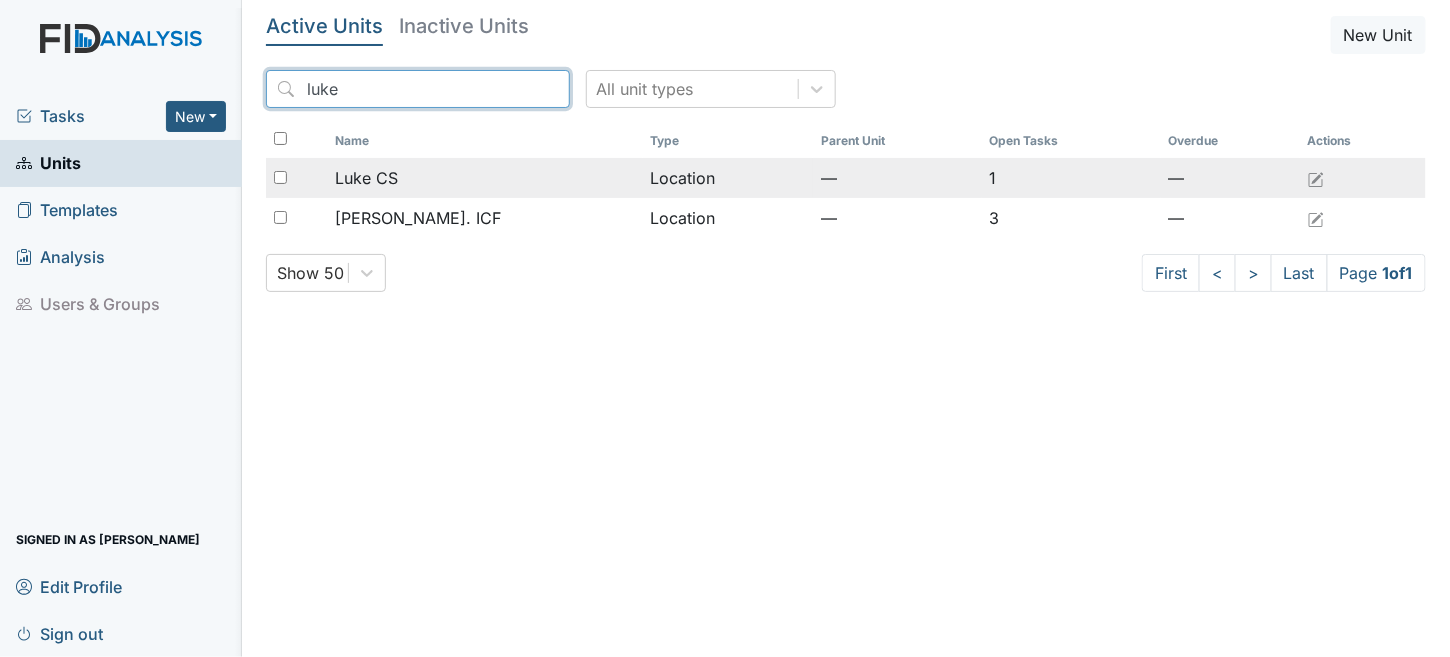 type on "luke" 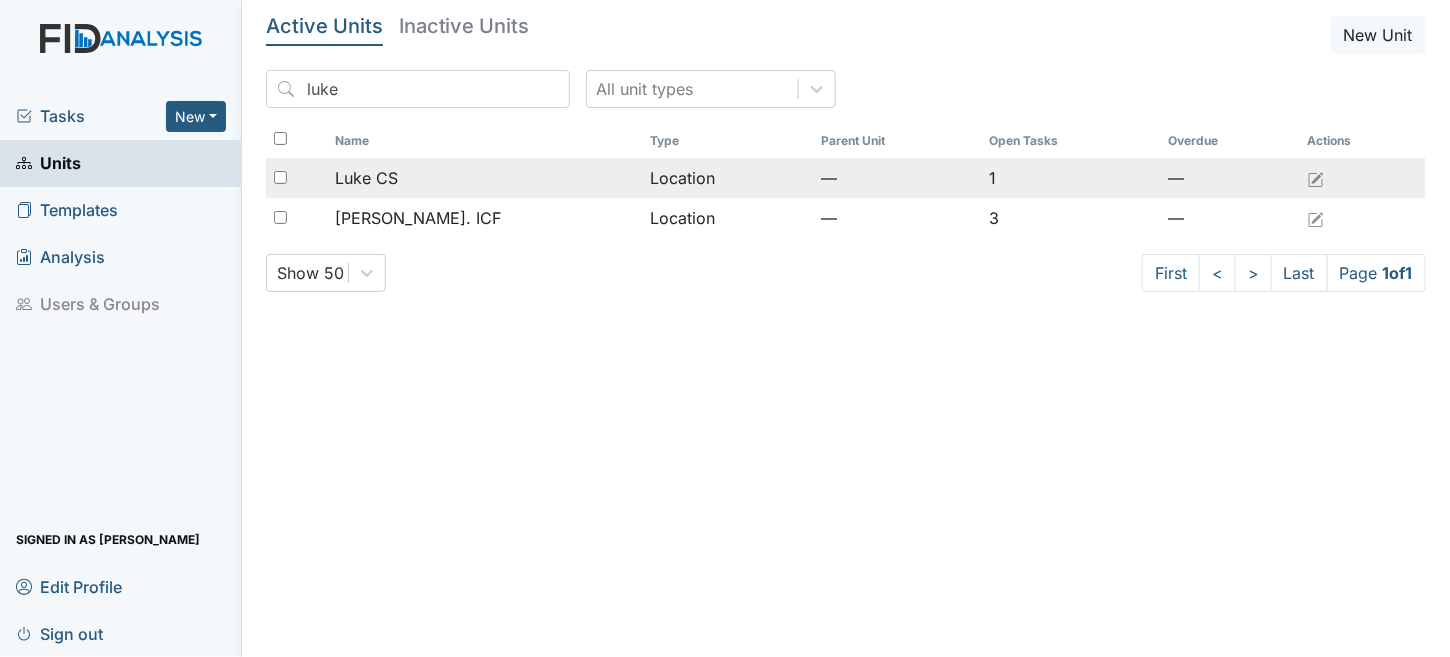 click on "—" at bounding box center (897, 178) 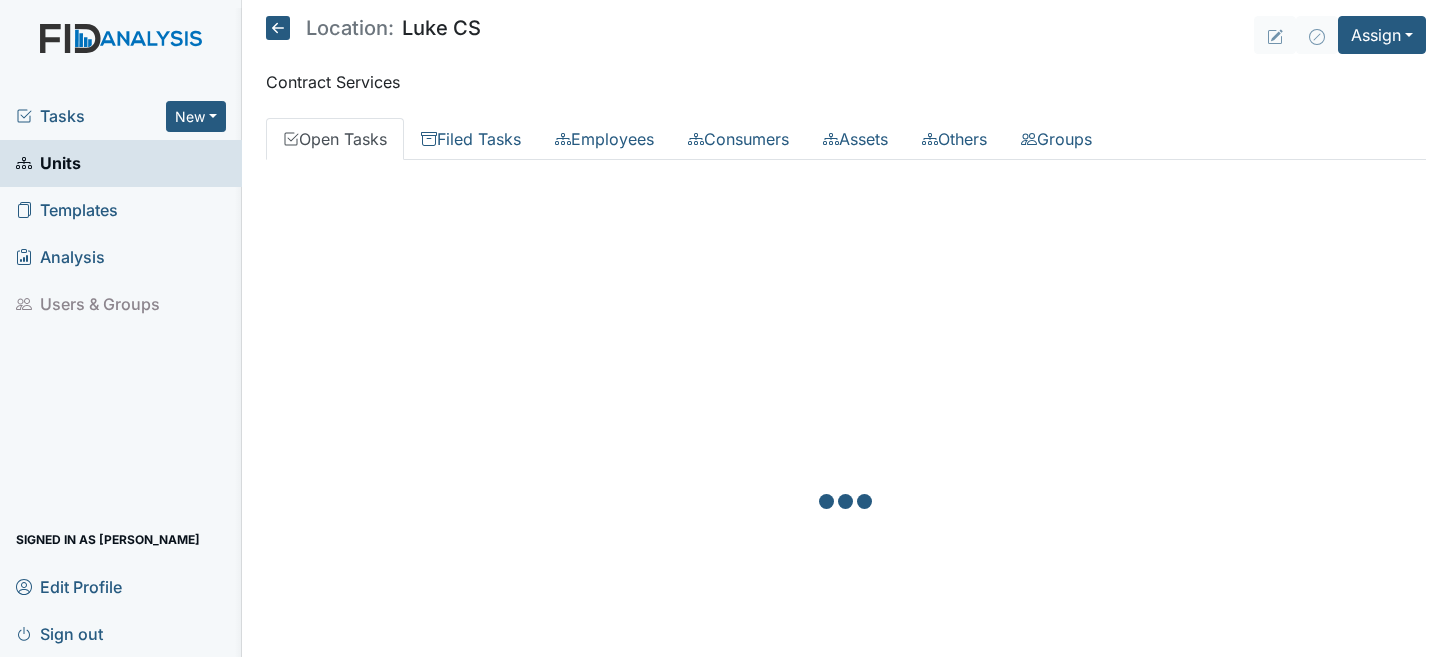 scroll, scrollTop: 0, scrollLeft: 0, axis: both 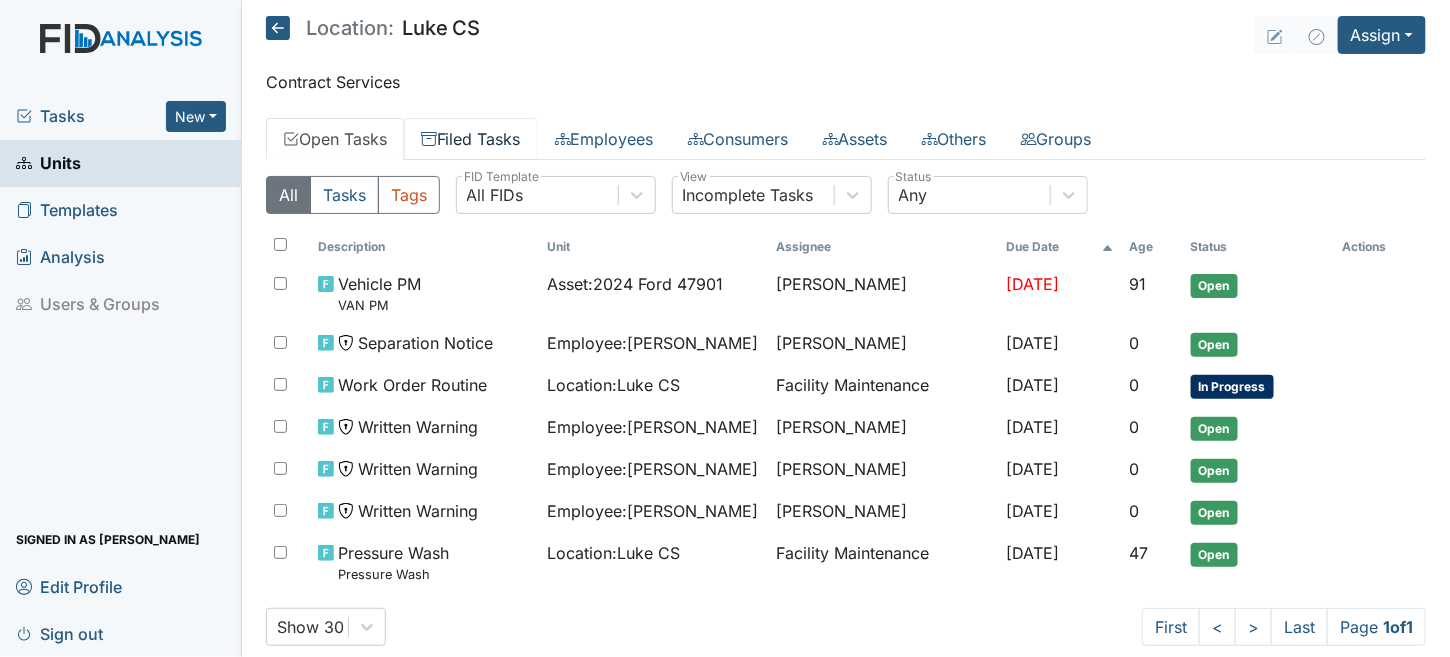 click on "Filed Tasks" at bounding box center (471, 139) 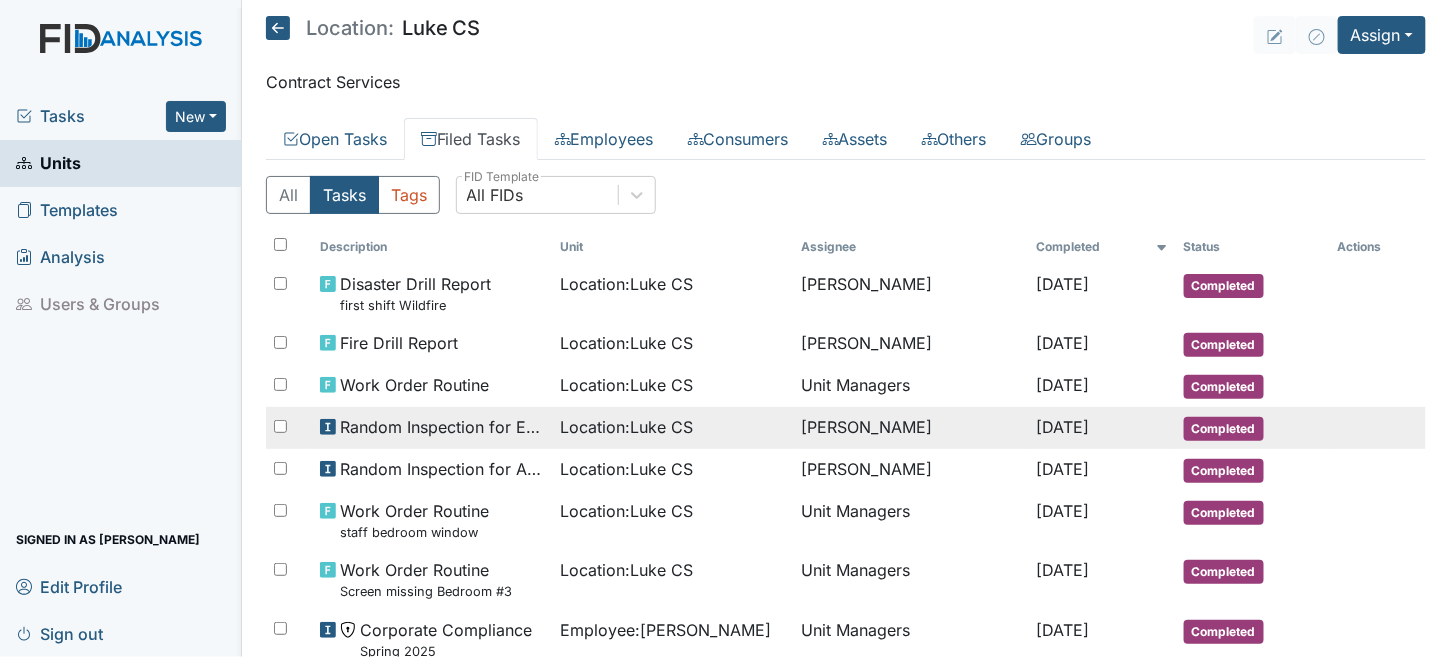scroll, scrollTop: 0, scrollLeft: 0, axis: both 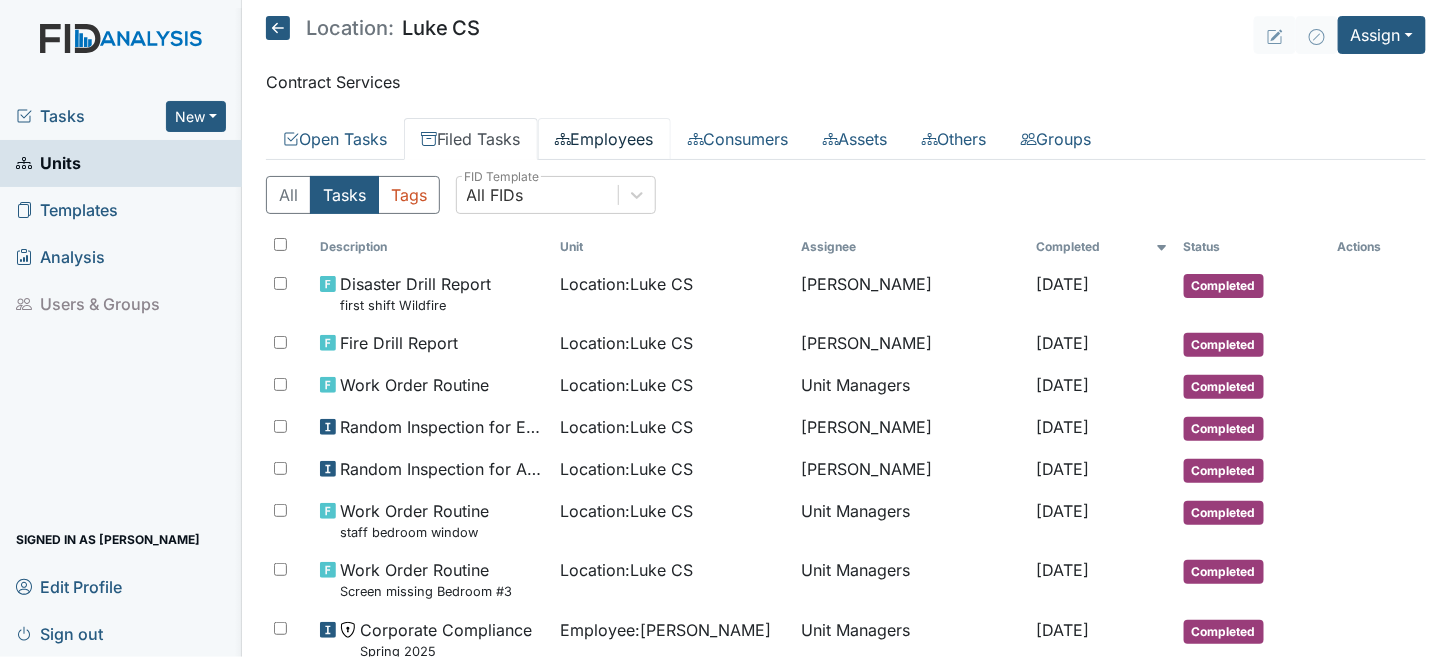 click on "Employees" at bounding box center [604, 139] 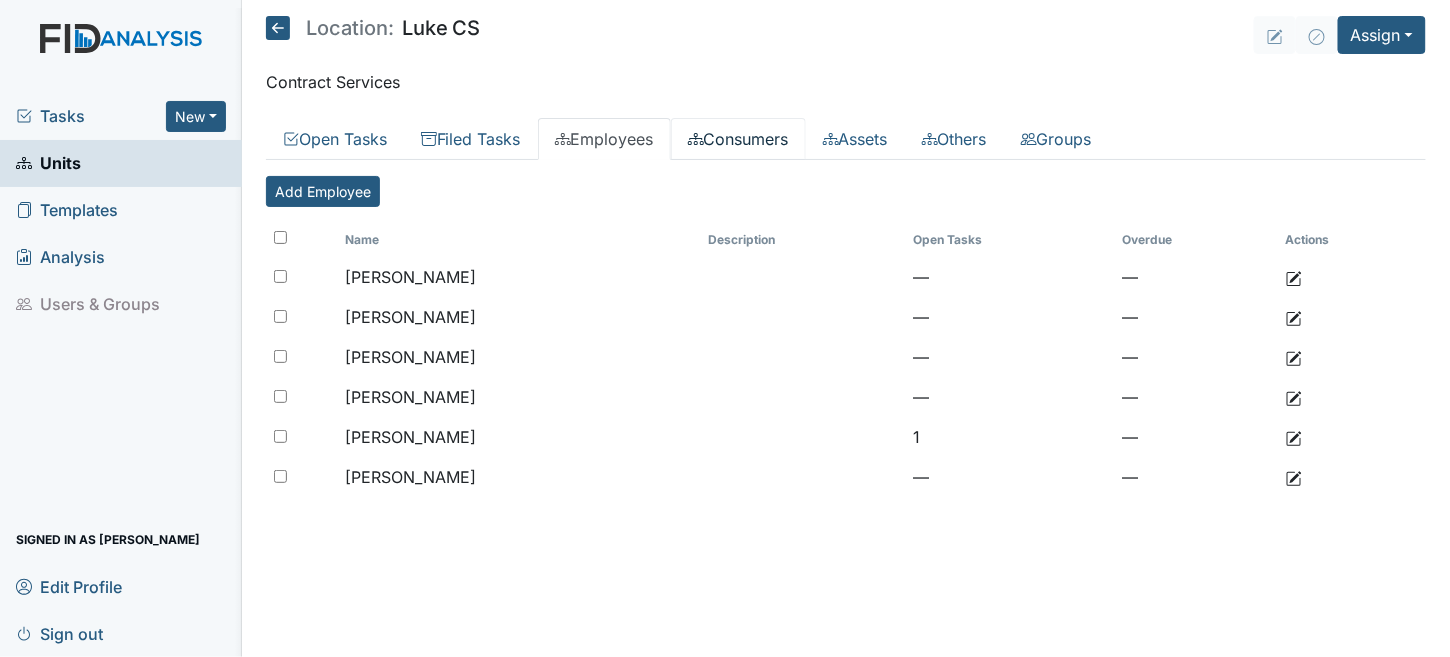 click on "Consumers" at bounding box center [738, 139] 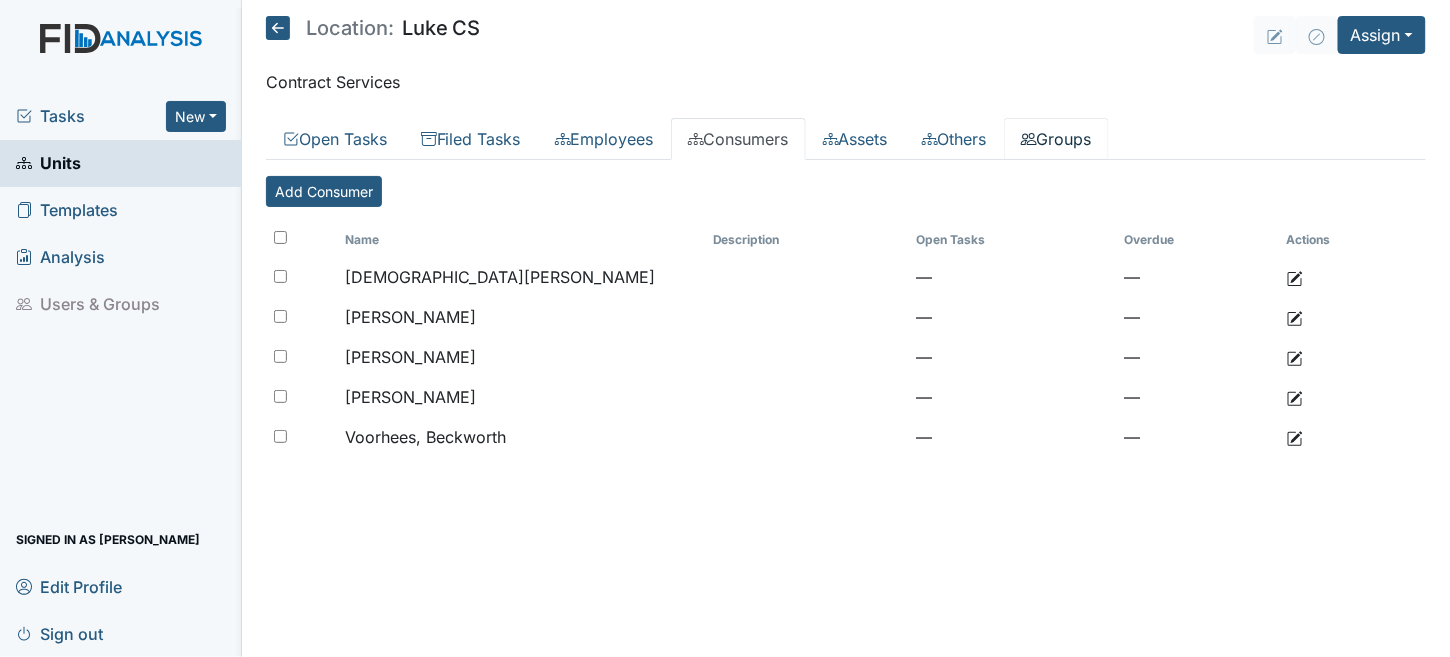 click on "Groups" at bounding box center (1056, 139) 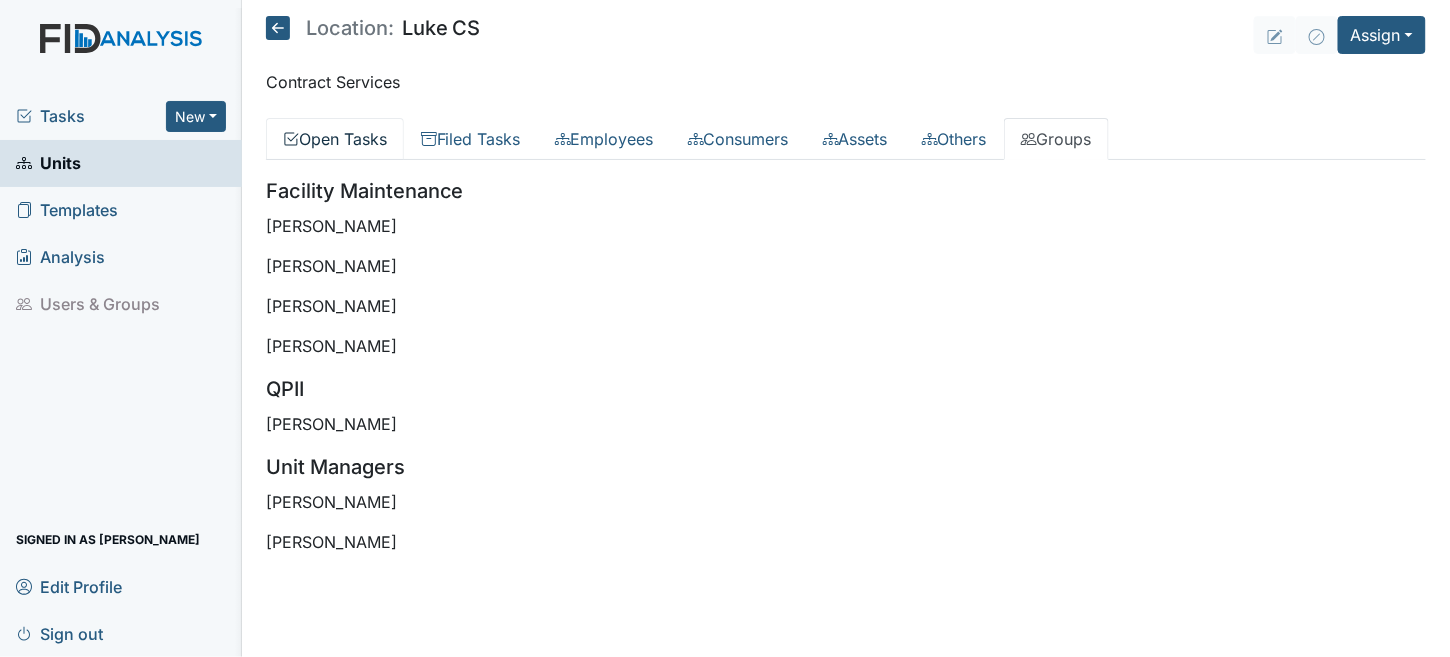 click on "Open Tasks" at bounding box center (335, 139) 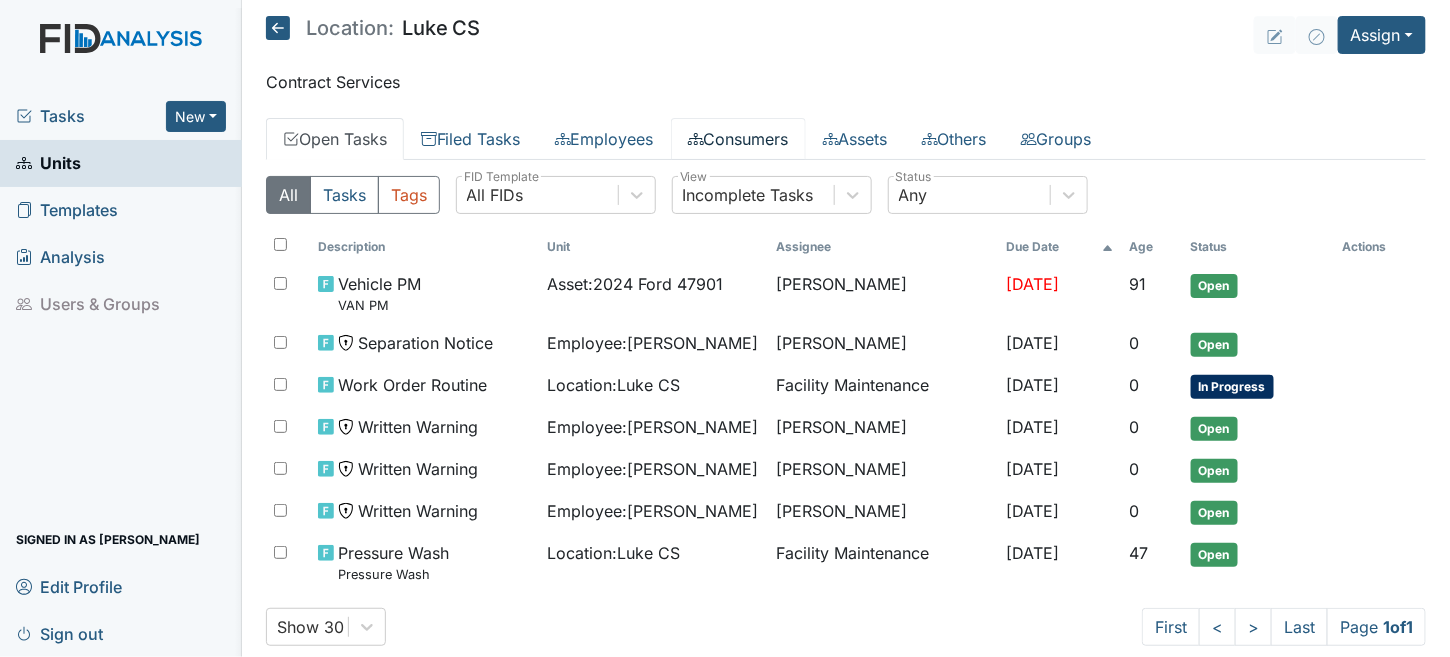 click on "Consumers" at bounding box center [738, 139] 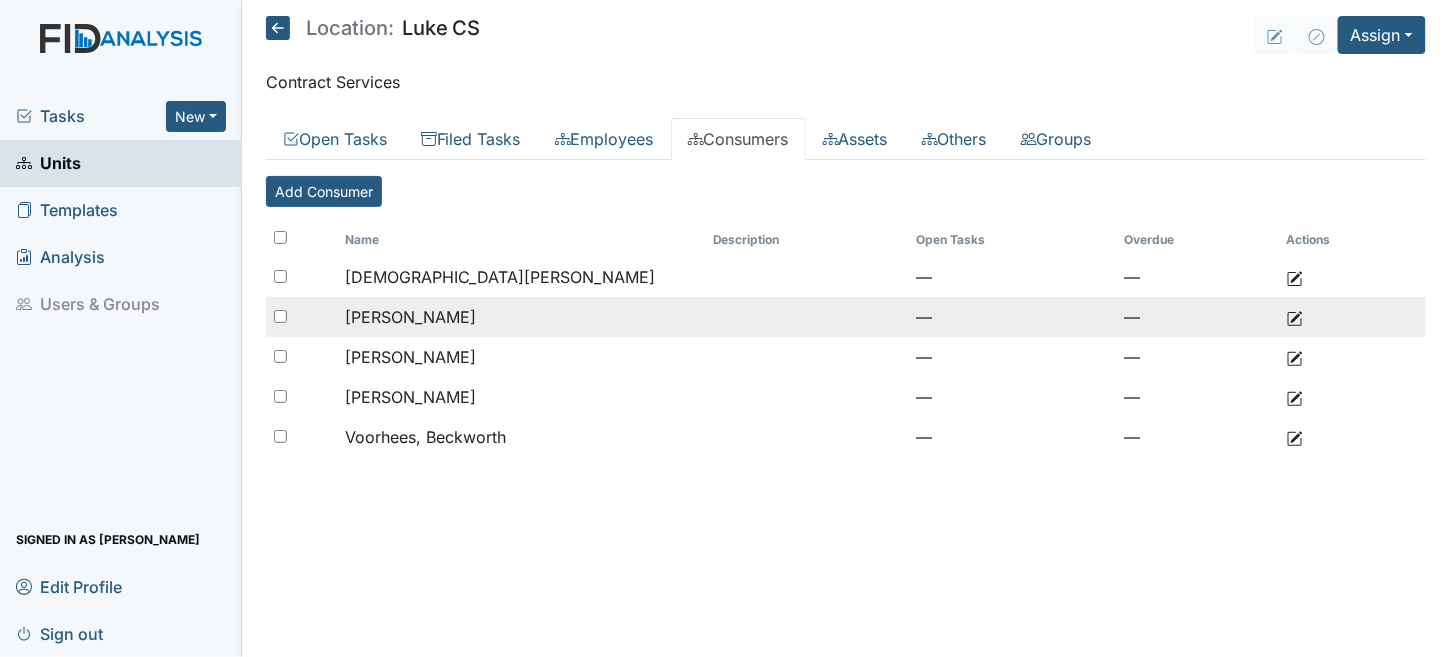 click on "[PERSON_NAME]" at bounding box center [521, 317] 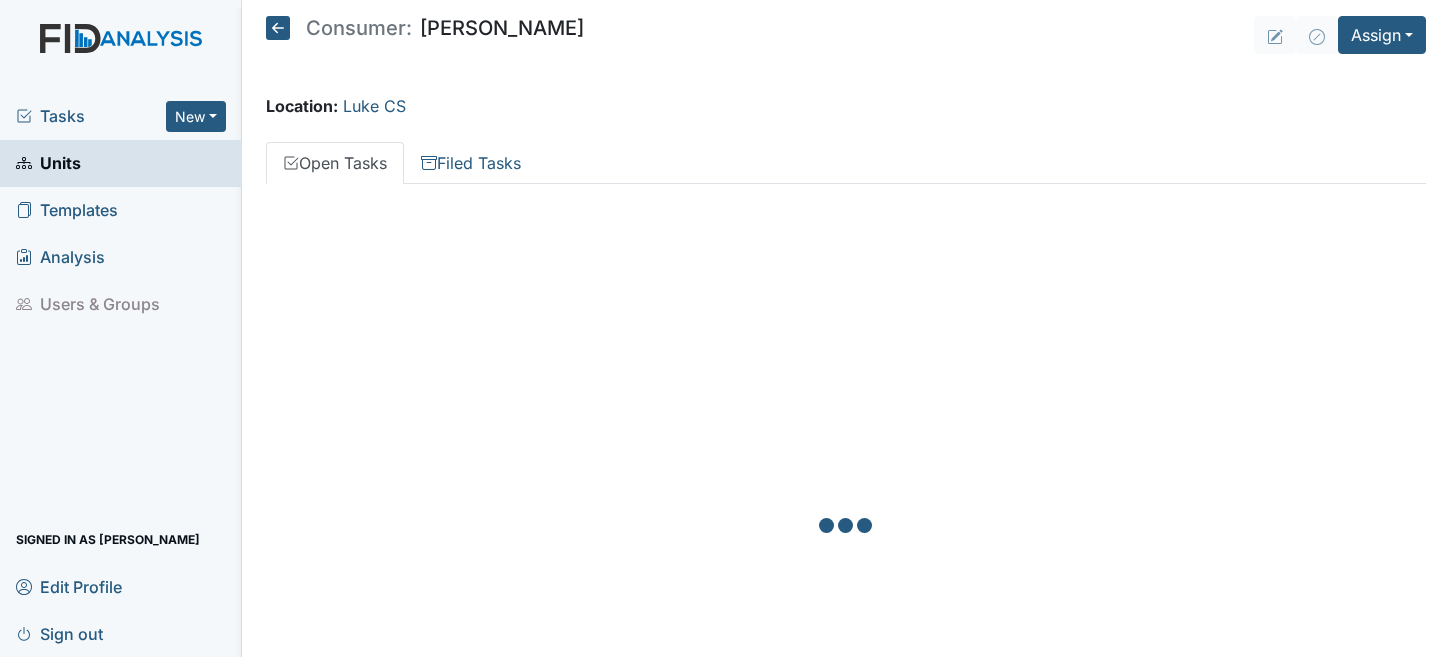 scroll, scrollTop: 0, scrollLeft: 0, axis: both 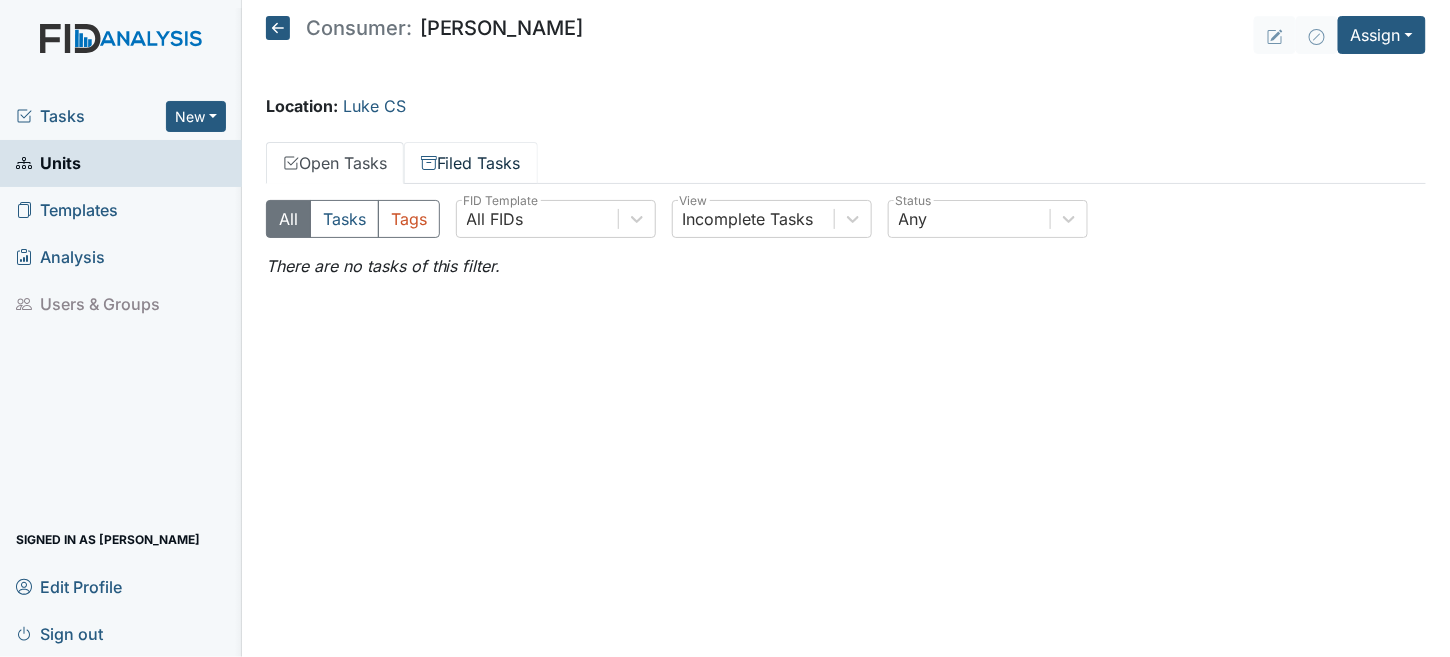 click on "Filed Tasks" at bounding box center (471, 163) 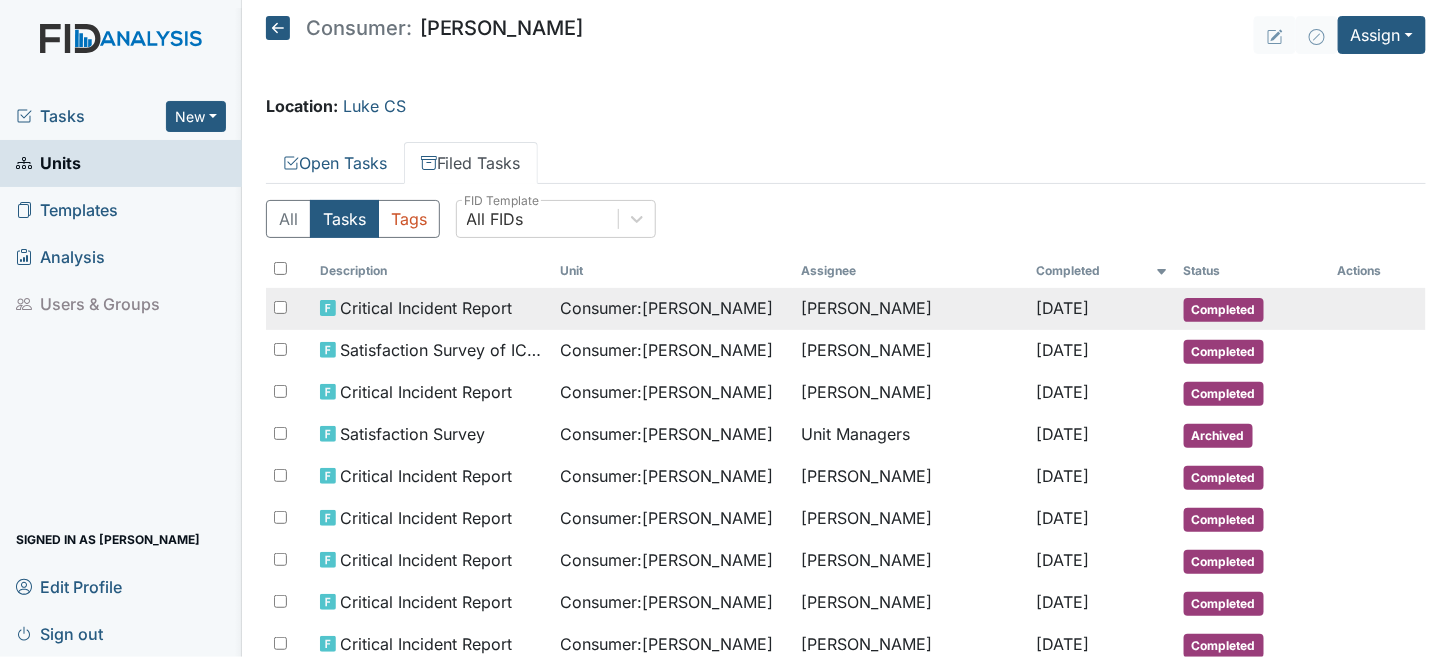 click on "Consumer :  Fortune, William" at bounding box center [667, 308] 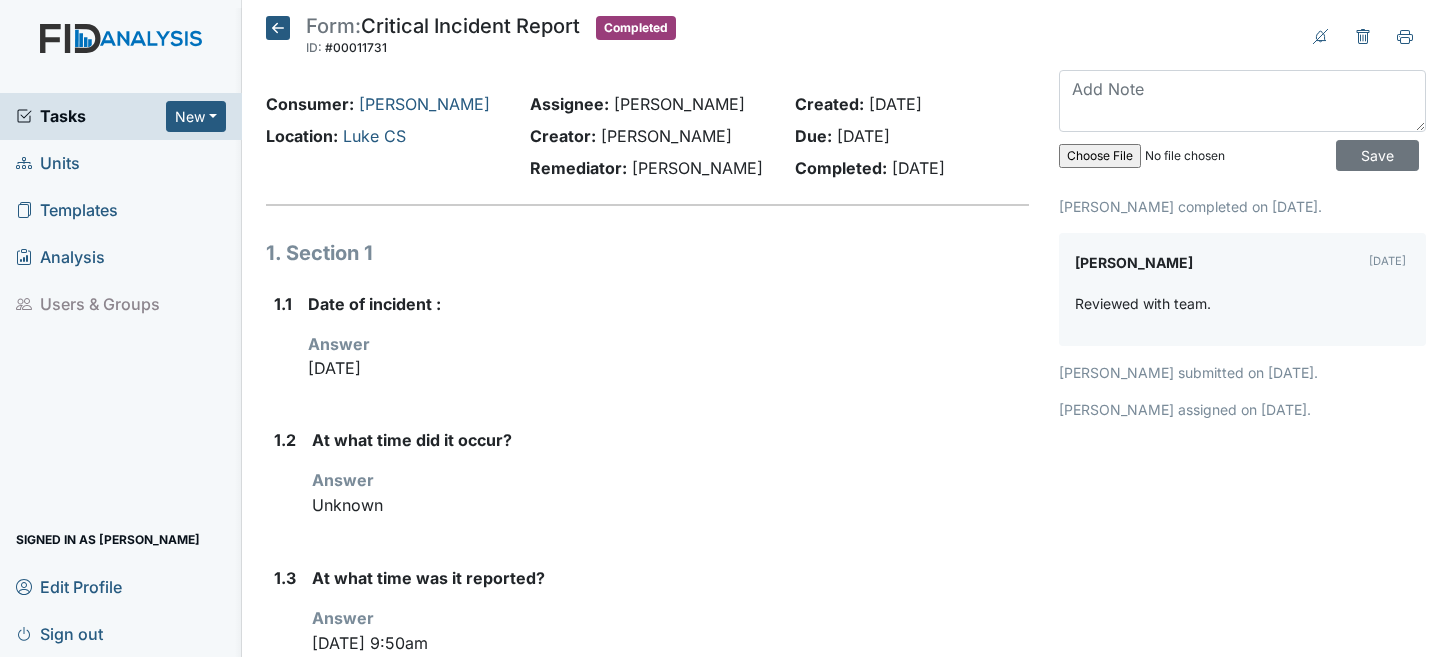 scroll, scrollTop: 0, scrollLeft: 0, axis: both 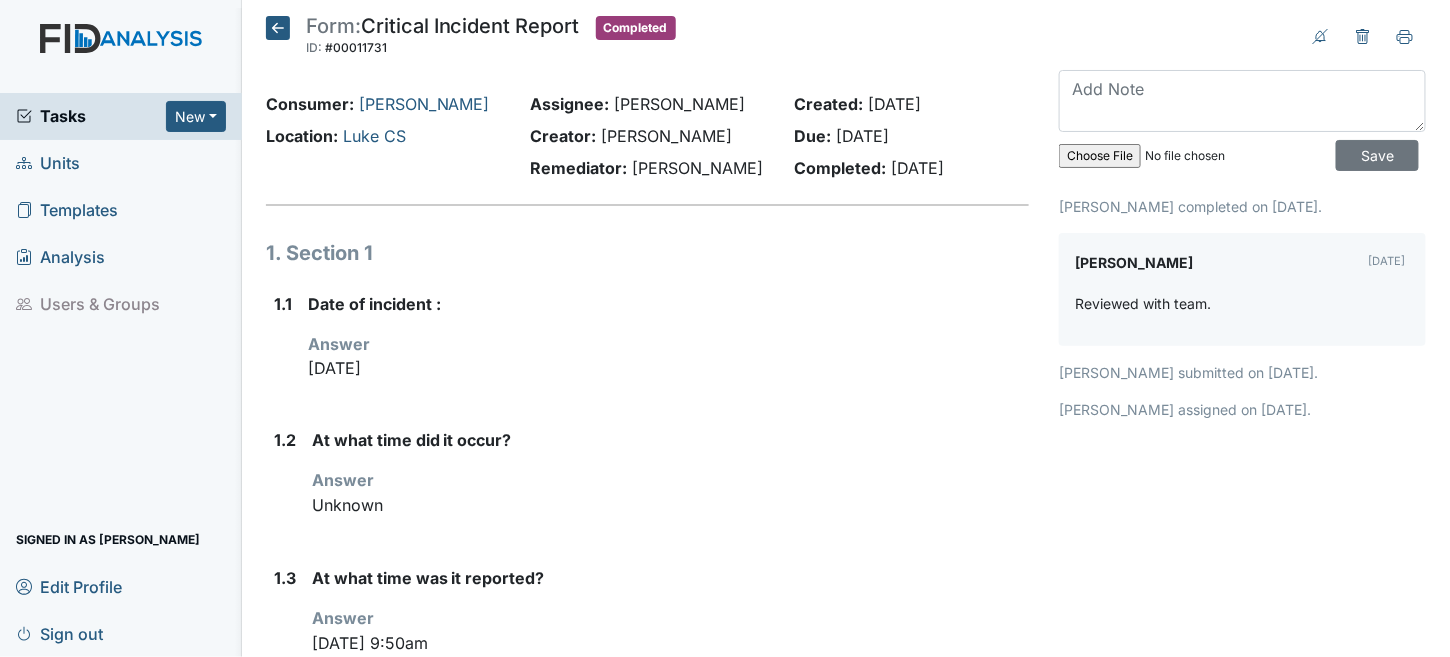 click on "Form:
Critical Incident Report
ID:
#00011731
Completed
Autosaving...
Consumer:
Fortune, William
Location:
Luke CS
Assignee:
Brittney Dunn
Creator:
Trinette Bowser
Remediator:
Brittney Dunn
Created:
Jun 25, 2024
Due:
Jul 9, 2024
Completed:
Jul 1, 2024
1. Section 1
1.1
Date of incident :
Answer
May 06, 2024
1.2
At what time did it occur?
Answer
Unknown
1.3
At what time was it reported?
Answer
5/6/24 at 9:50am
1.4
What shift did the incident occur?
Answer
You must select one of the below options.
1st
1.5
What is the name of the employee(s) that reported the incident?
Answer
Sallie Brooks
1.6
List any other individuals involved.
Answer
N/A
1.7
Location:
Answer(s)
Group Home" at bounding box center (648, 1379) 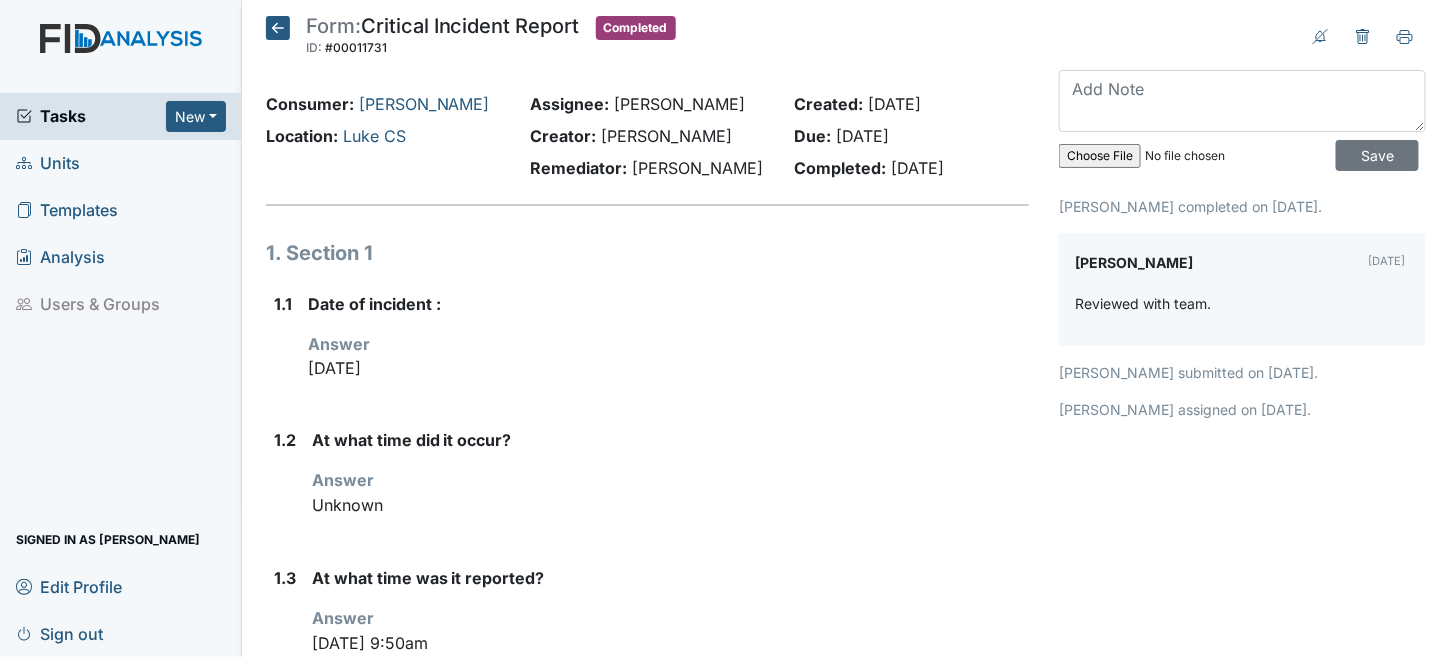 click 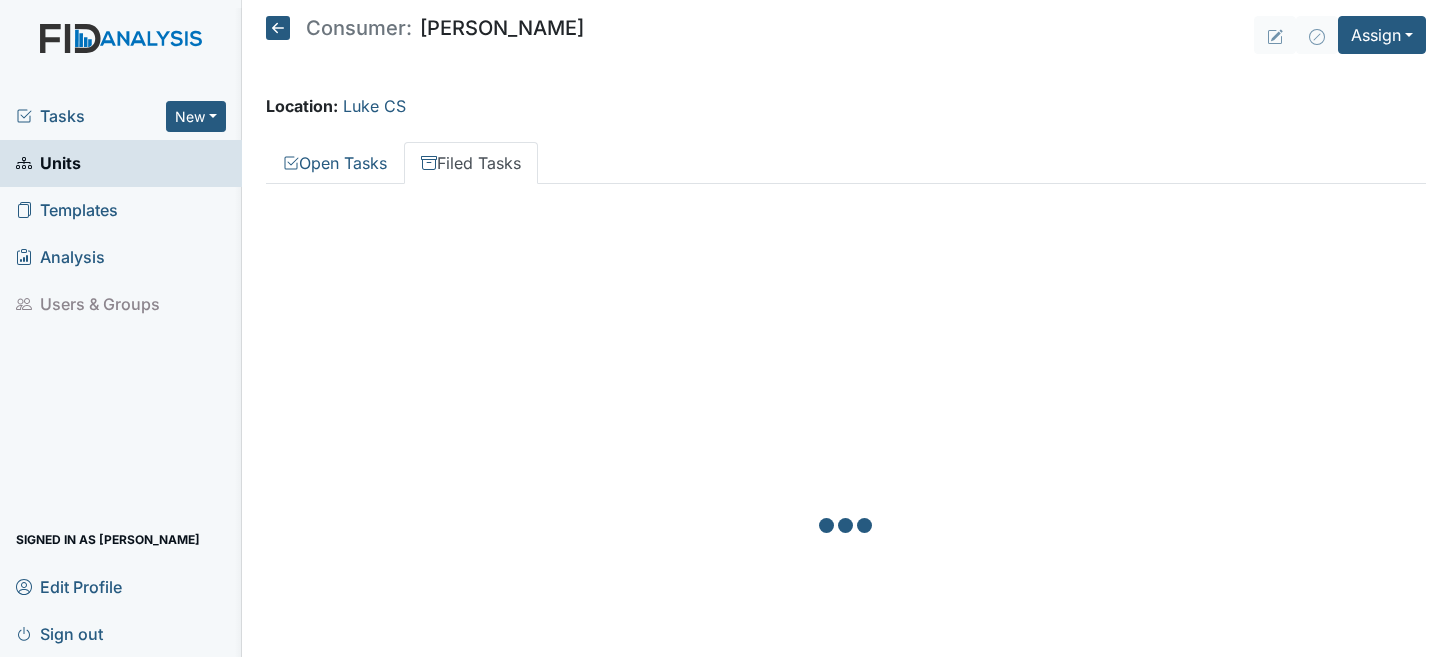 scroll, scrollTop: 0, scrollLeft: 0, axis: both 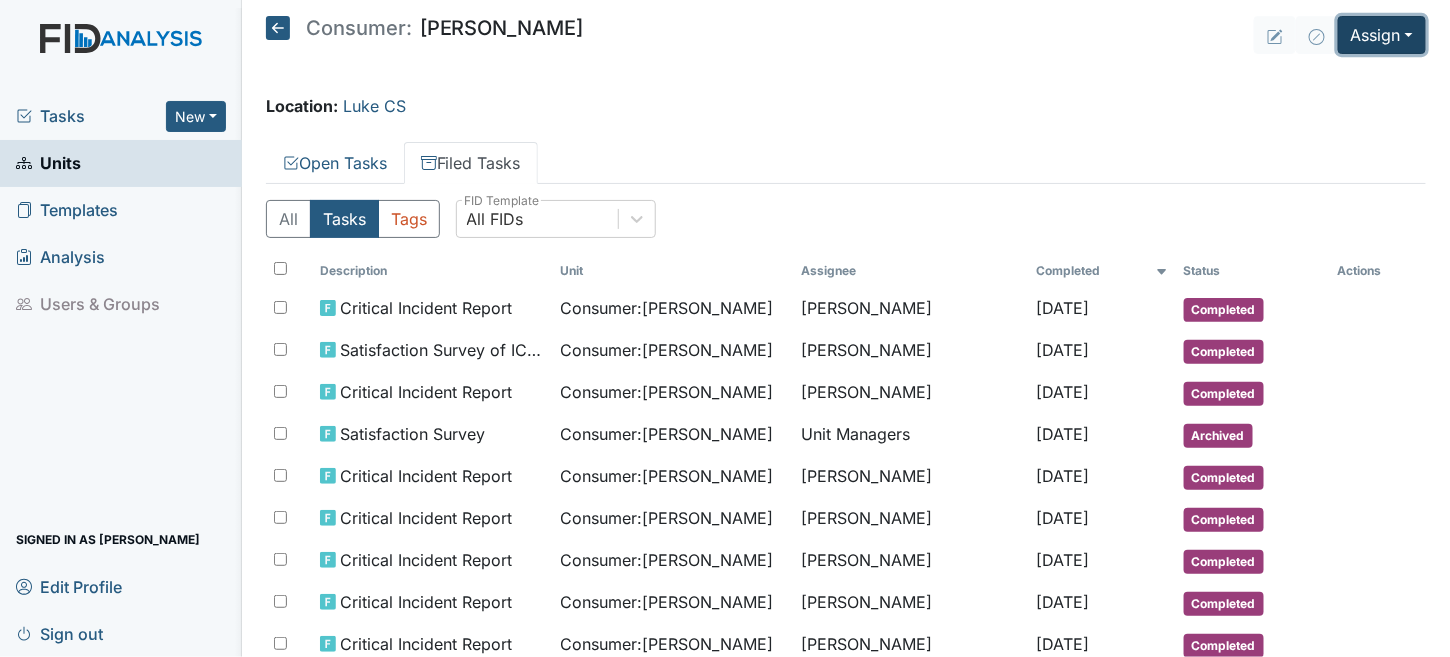 click on "Assign" at bounding box center [1382, 35] 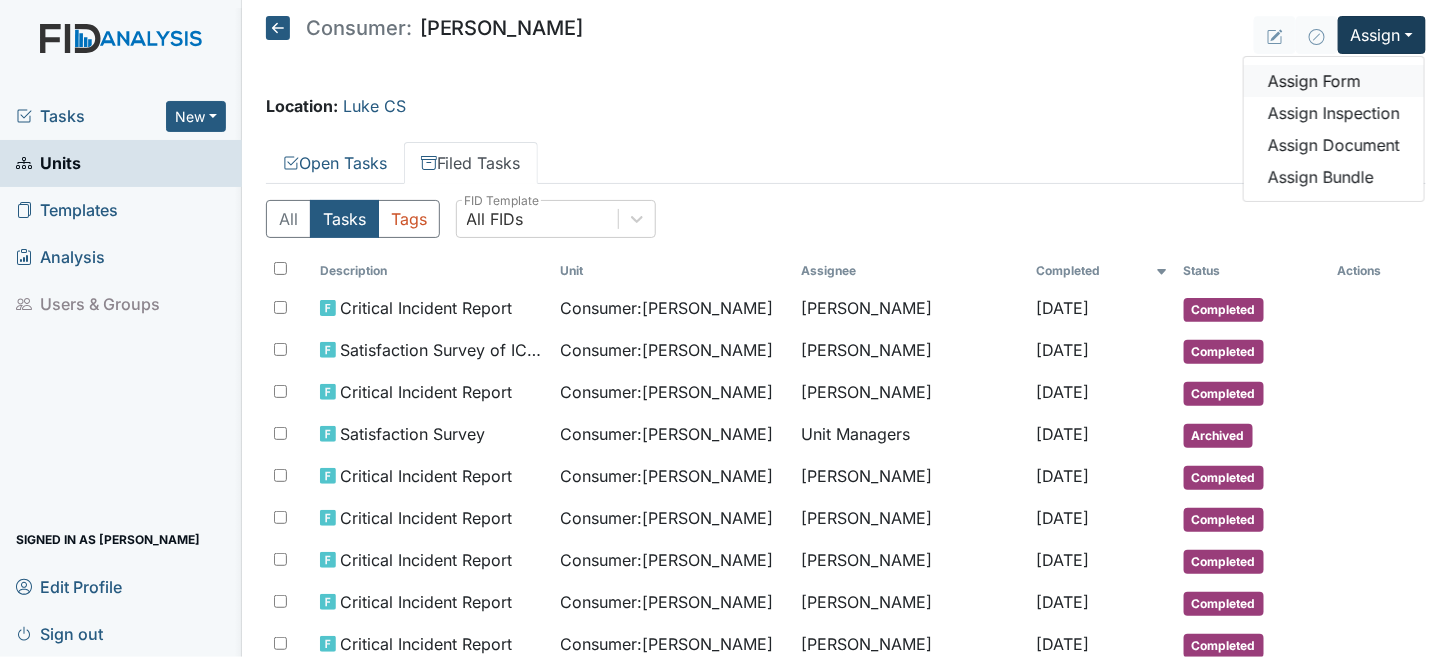 click on "Assign Form" at bounding box center [1334, 81] 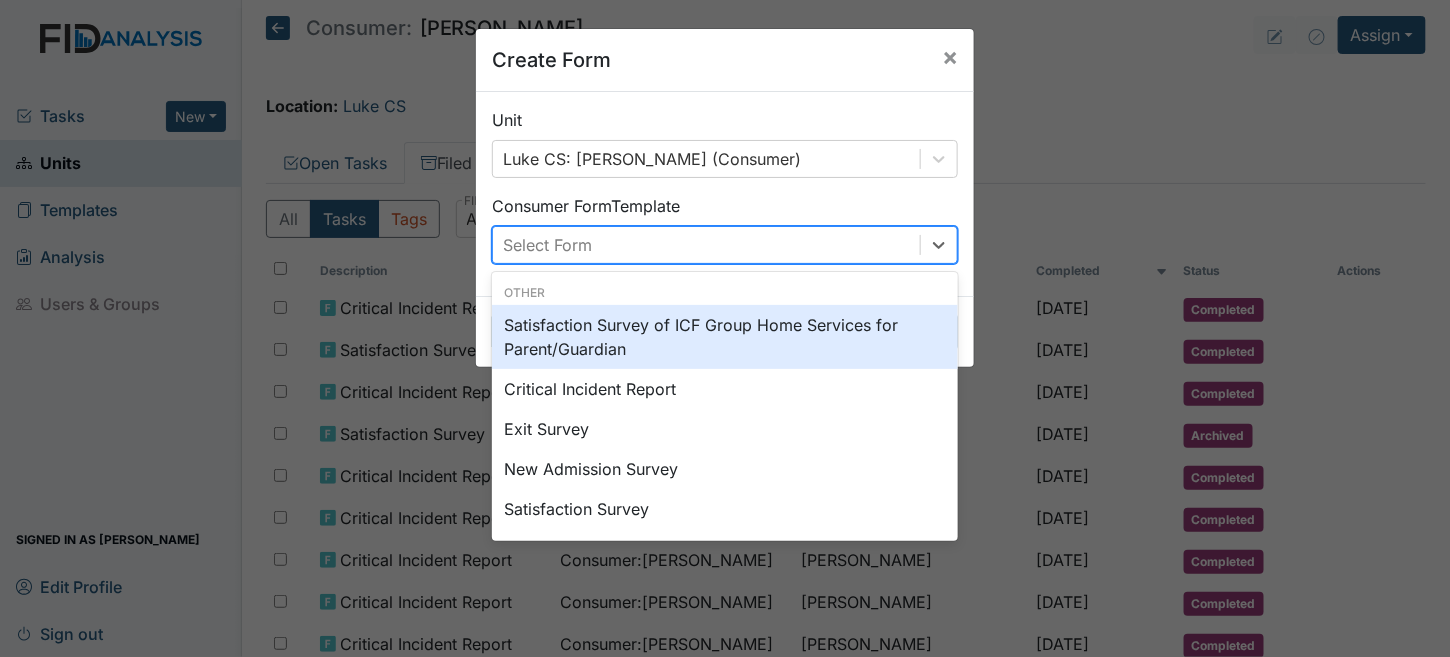 click on "Select Form" at bounding box center [706, 245] 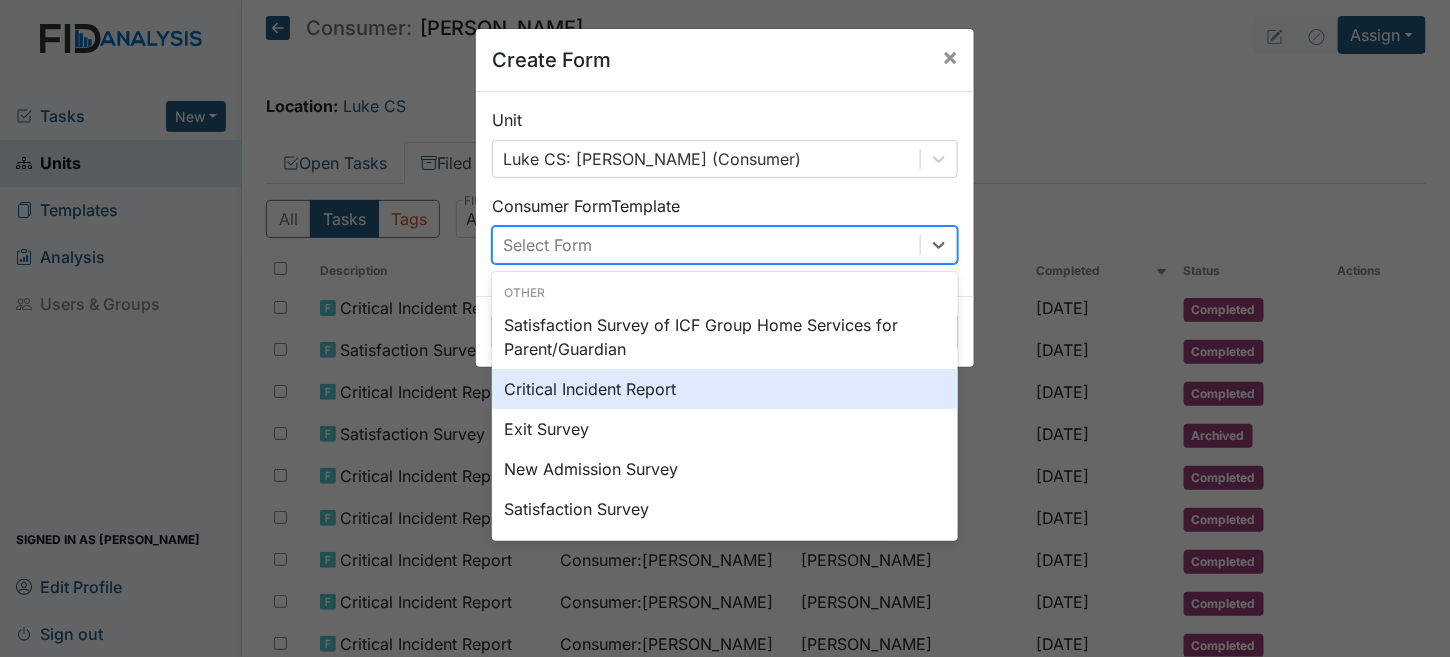 click on "Critical Incident Report" at bounding box center (725, 389) 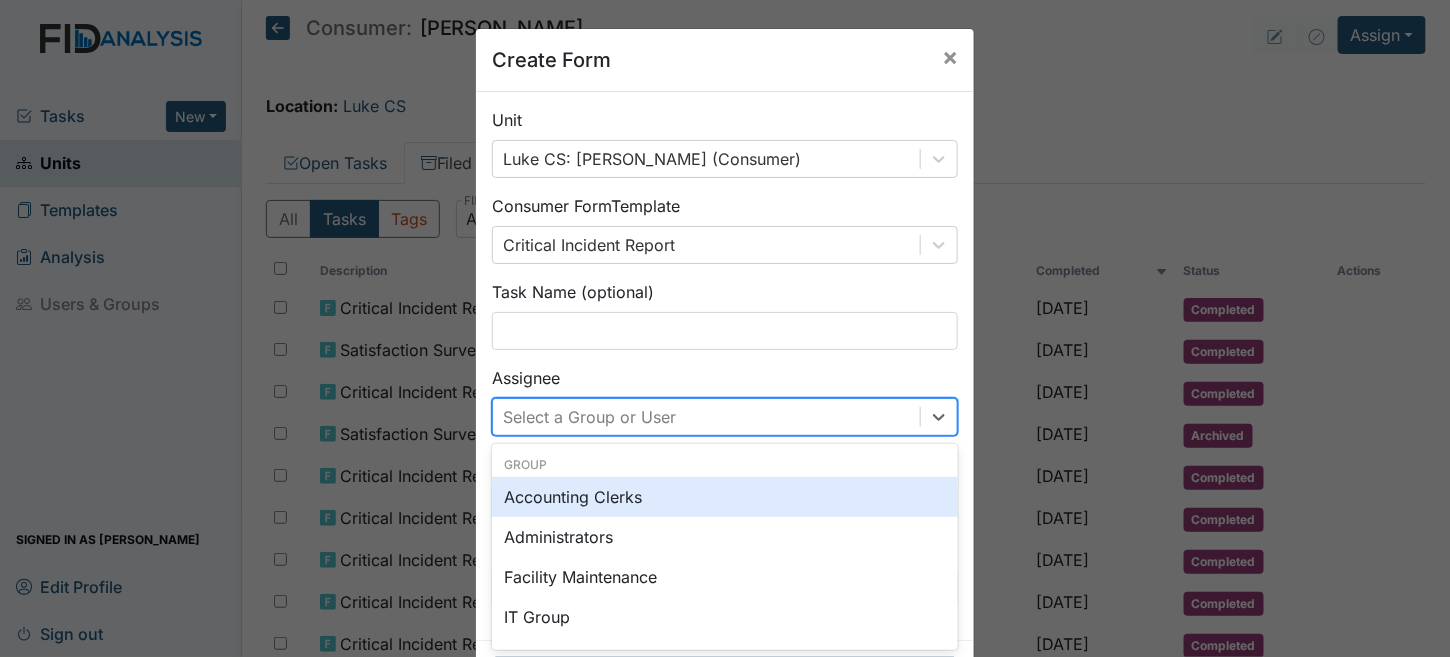 scroll, scrollTop: 80, scrollLeft: 0, axis: vertical 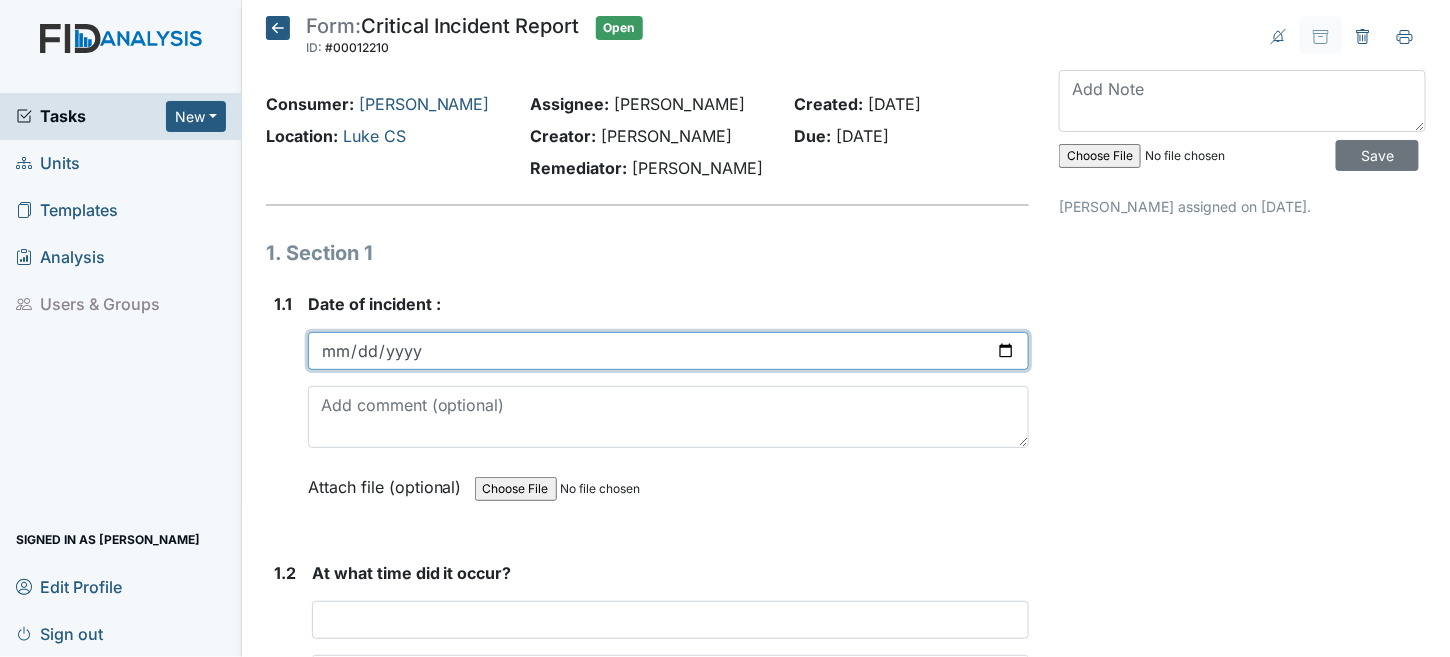 click at bounding box center [669, 351] 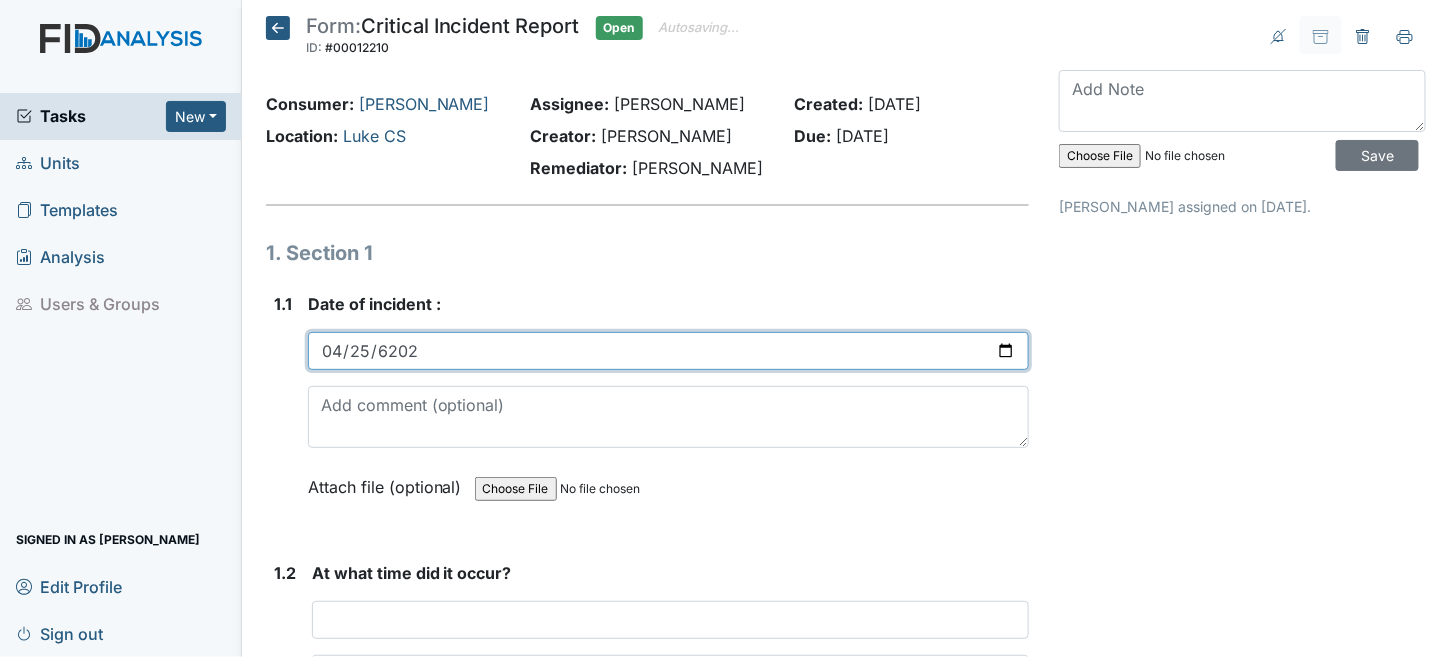 type on "62025-04-25" 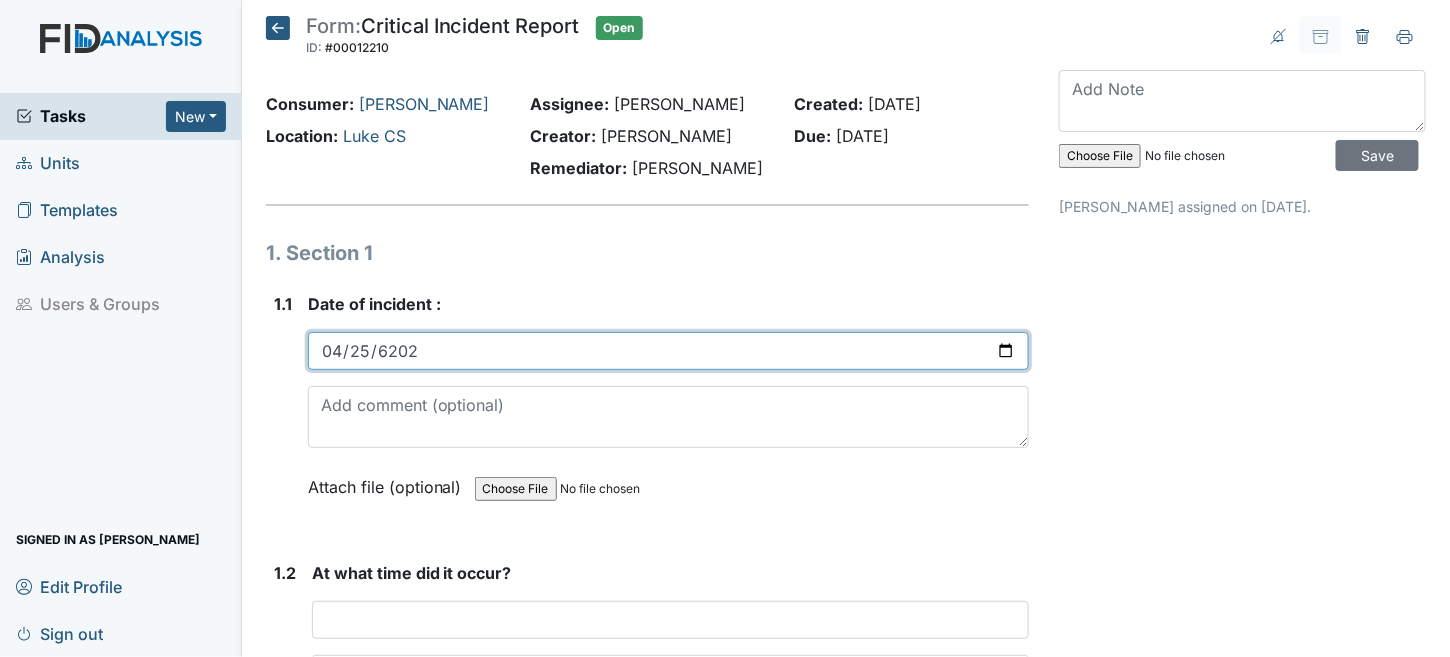 type 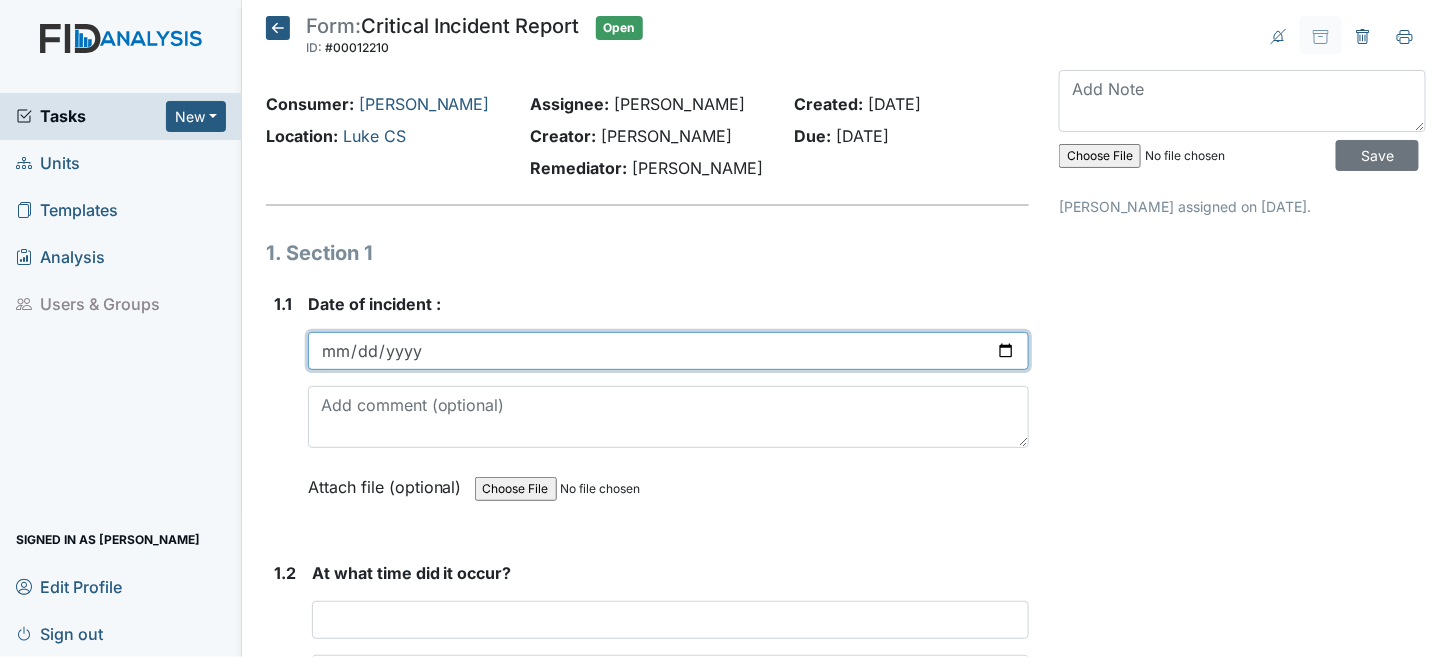 click at bounding box center [669, 351] 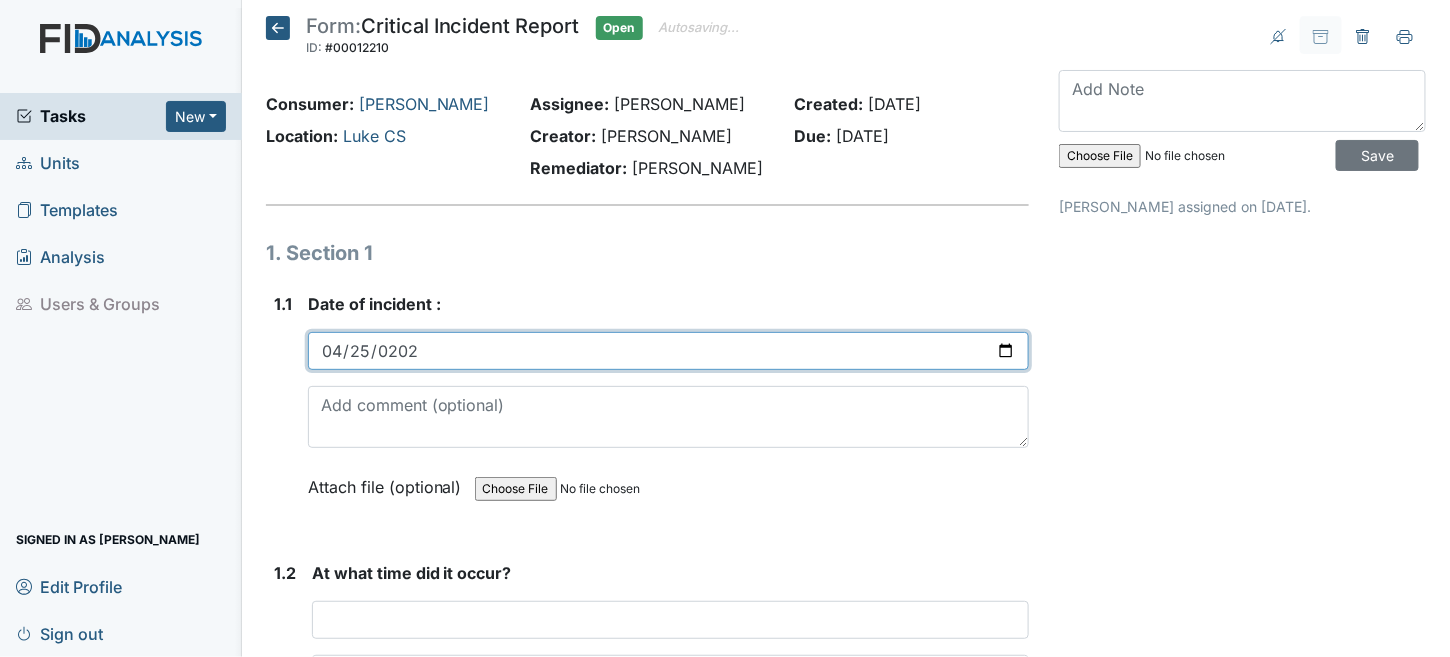 type on "2025-04-25" 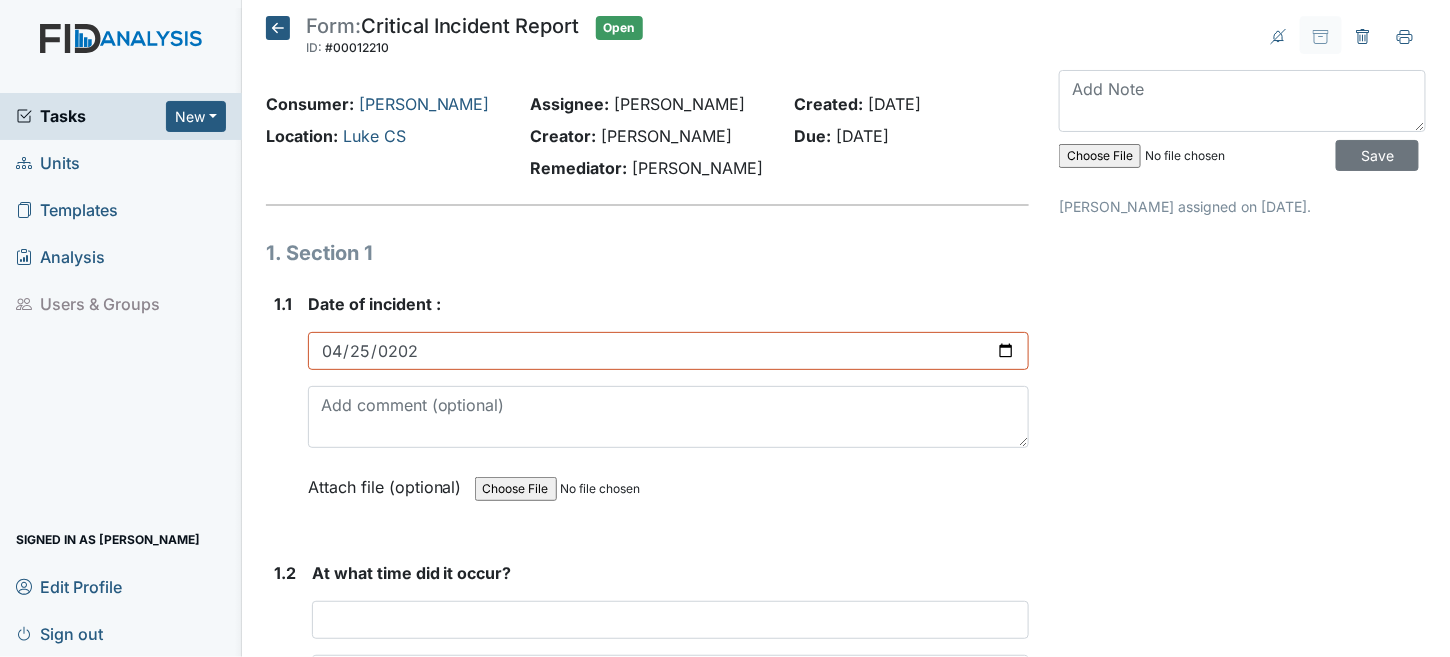 click on "Archive Task
×
Are you sure you want to archive this task? It will appear as incomplete on reports.
Archive
Delete Task
×
Are you sure you want to delete this task?
Delete
Save
Trinette Bowser assigned on Jul 08, 2025." at bounding box center [1242, 3157] 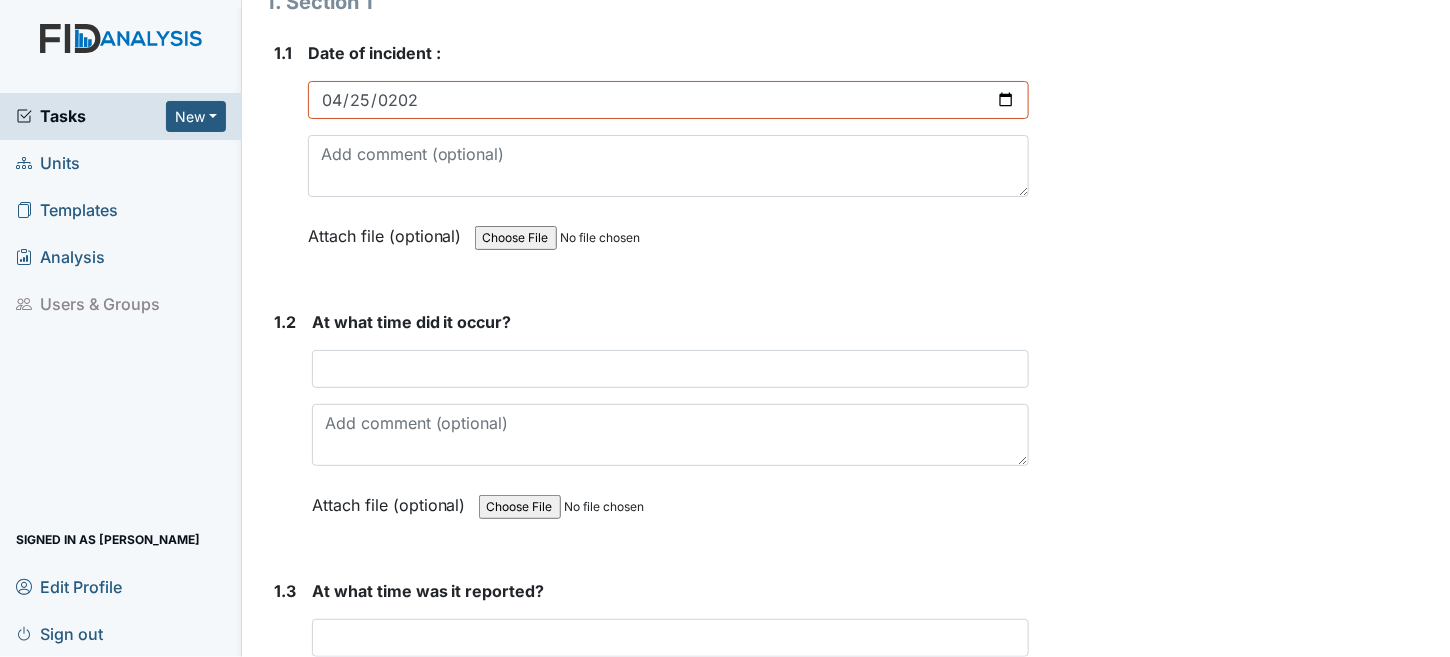 scroll, scrollTop: 300, scrollLeft: 0, axis: vertical 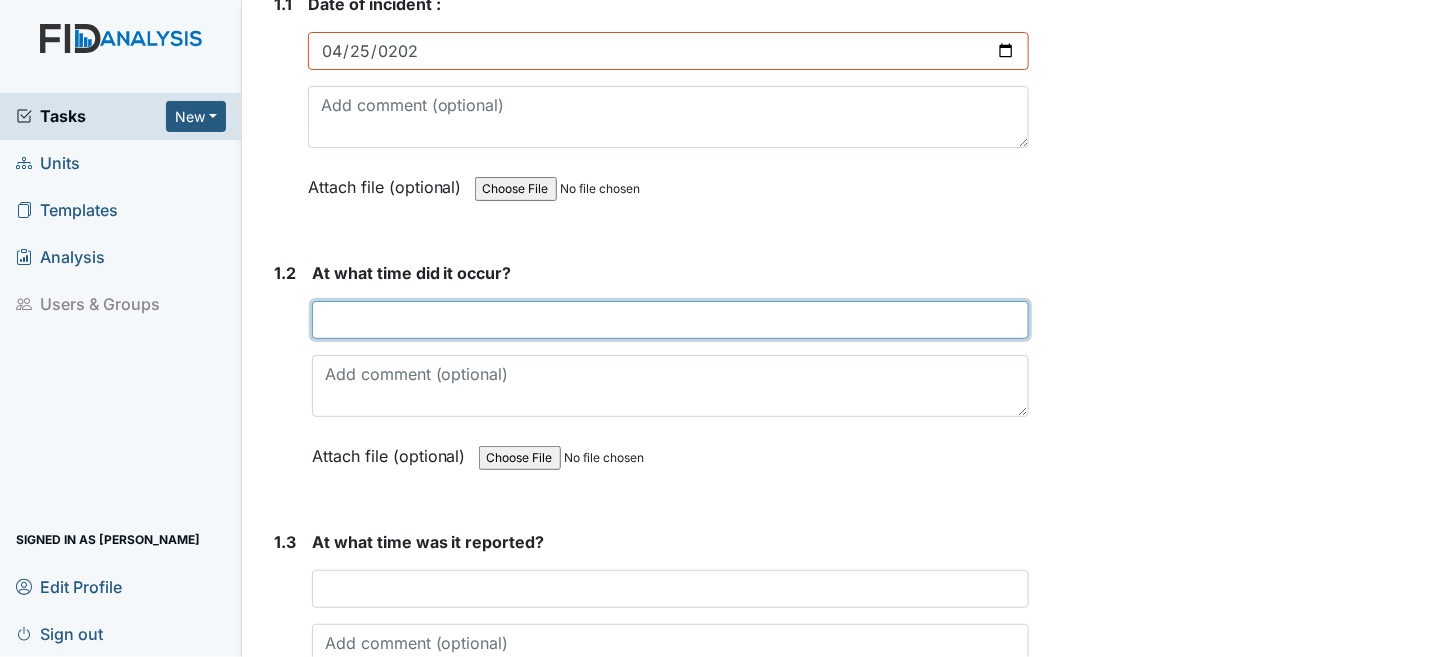 drag, startPoint x: 443, startPoint y: 314, endPoint x: 423, endPoint y: 328, distance: 24.41311 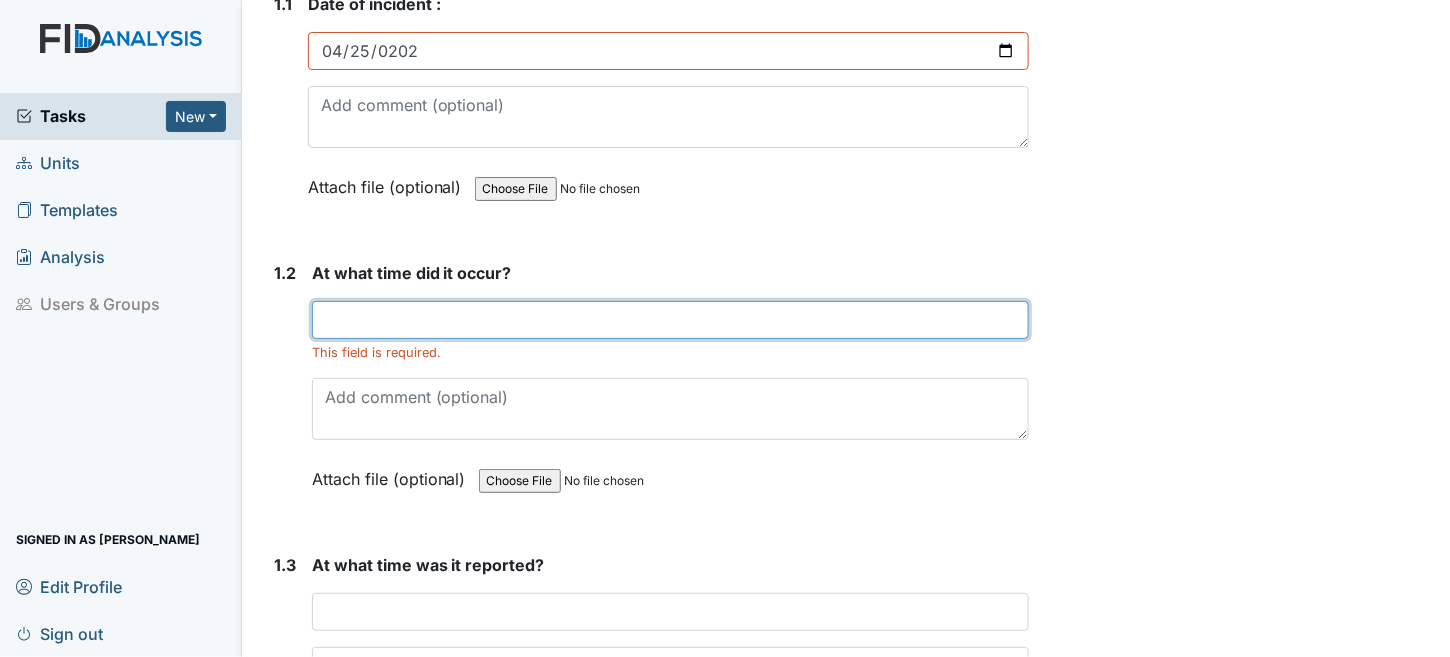 click at bounding box center (671, 320) 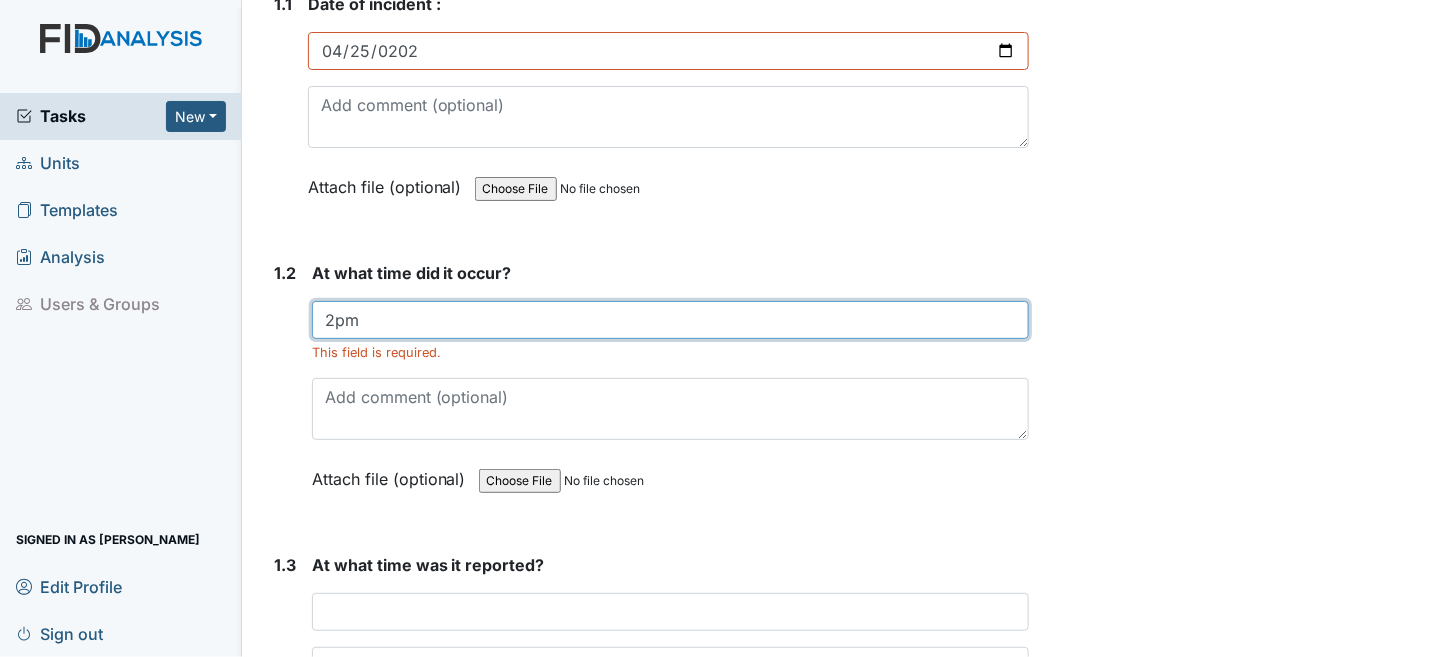 type on "2pm" 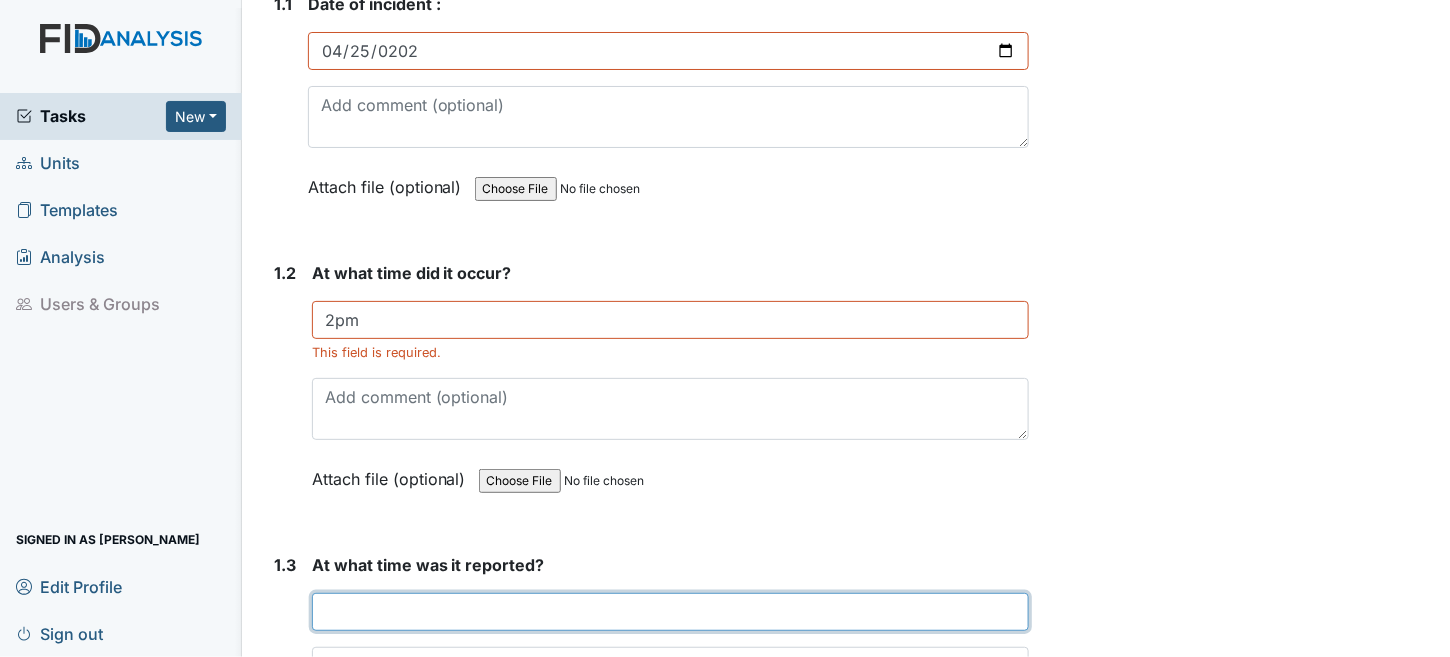 click at bounding box center (671, 612) 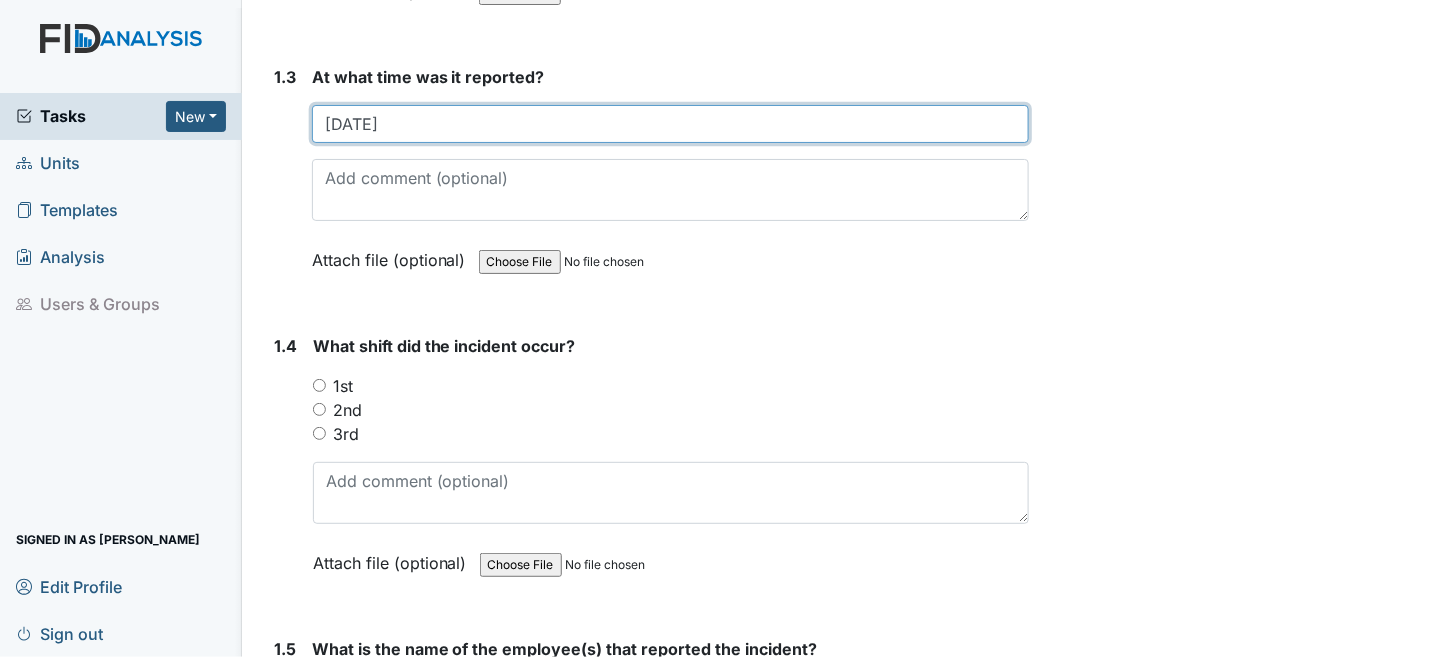 scroll, scrollTop: 800, scrollLeft: 0, axis: vertical 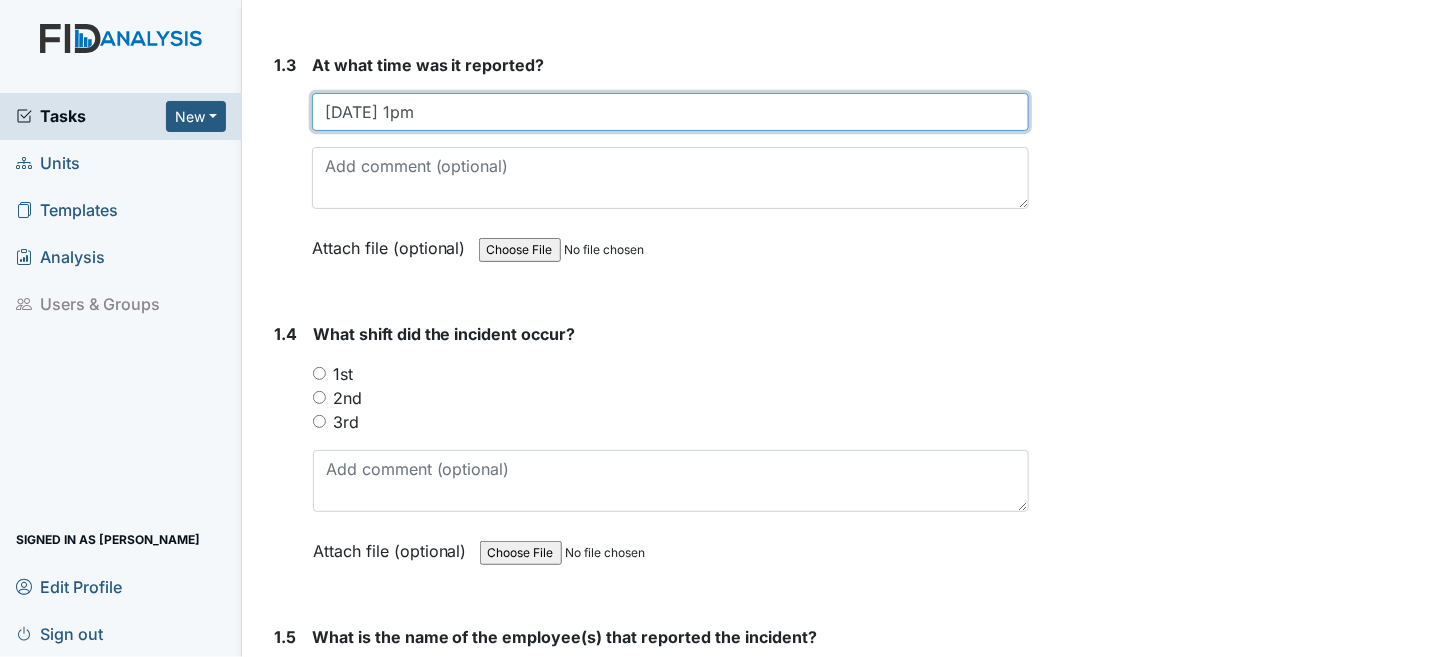 type on "5/29/25 at 1pm" 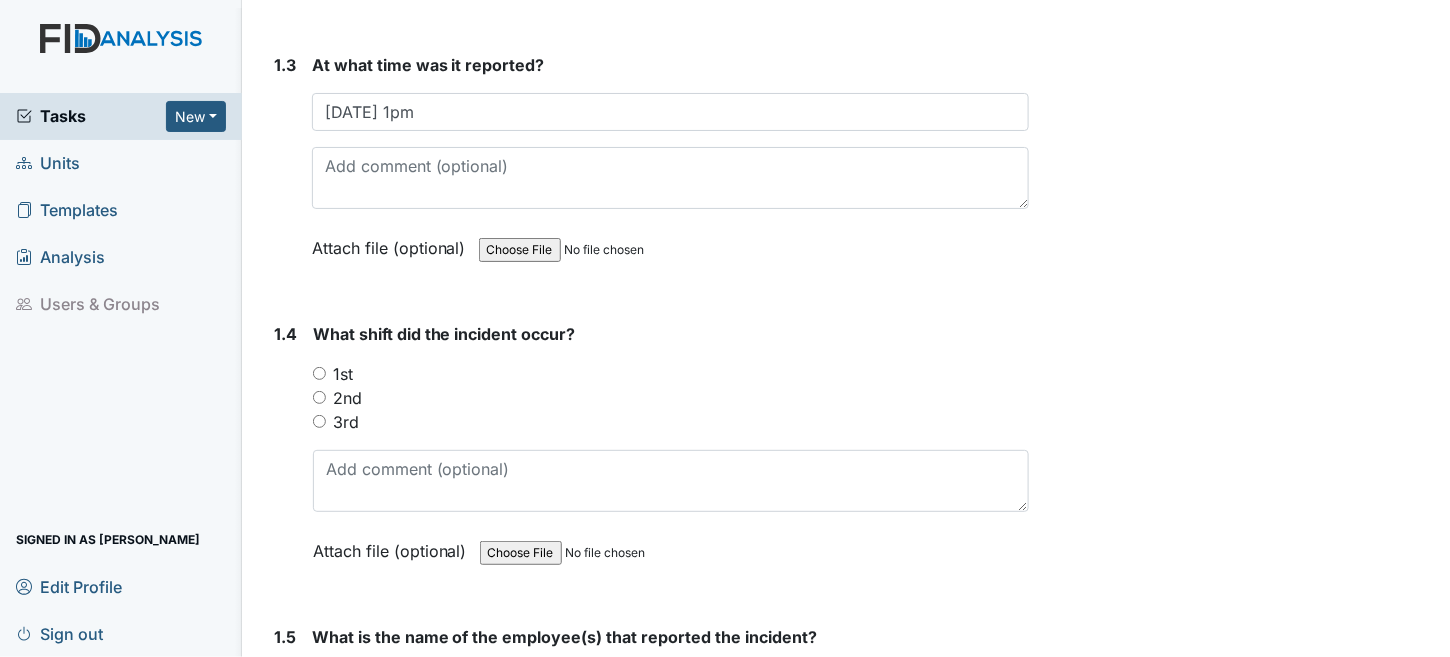 click on "2nd" at bounding box center [319, 397] 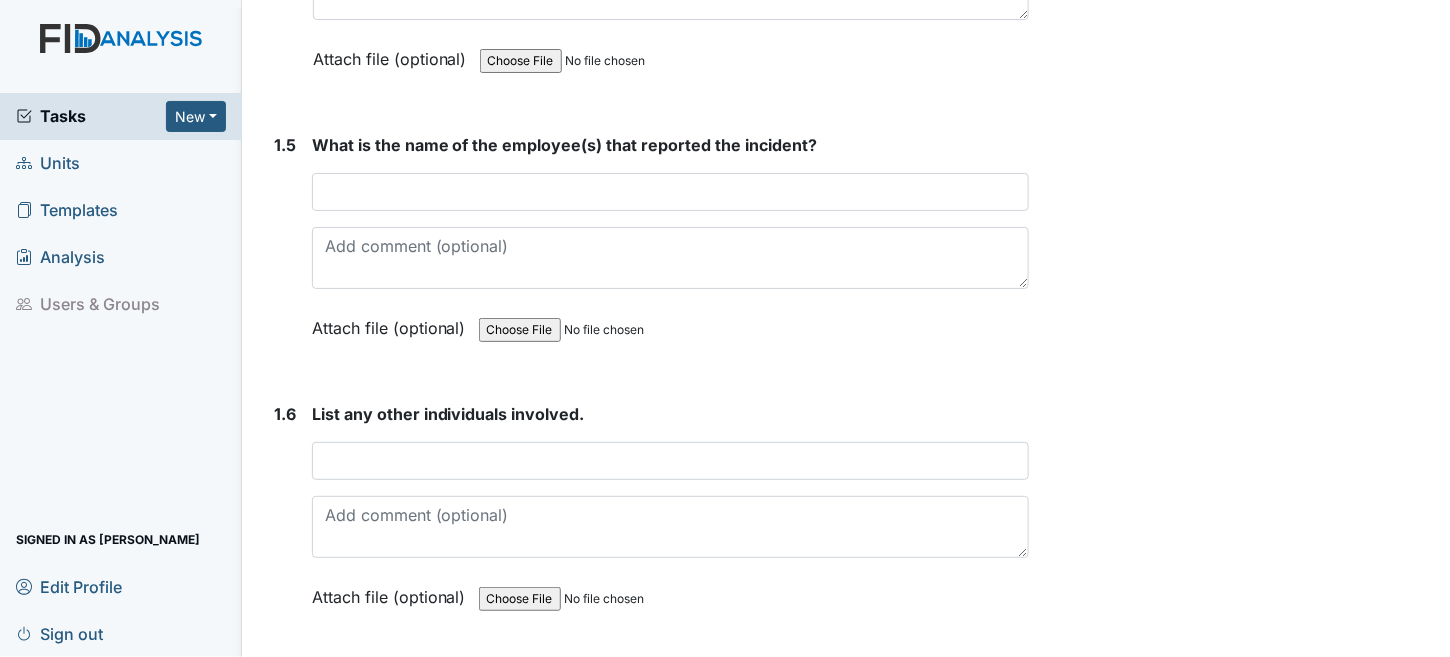 scroll, scrollTop: 1300, scrollLeft: 0, axis: vertical 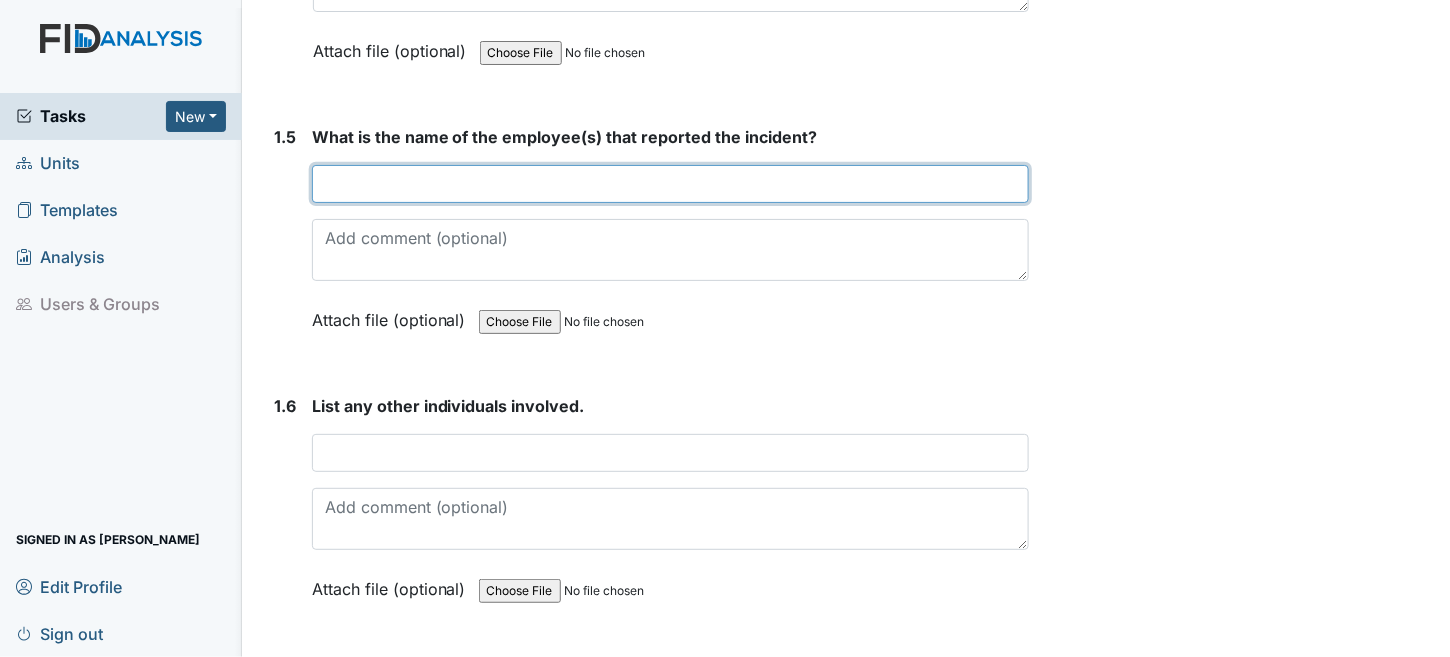 click at bounding box center (671, 184) 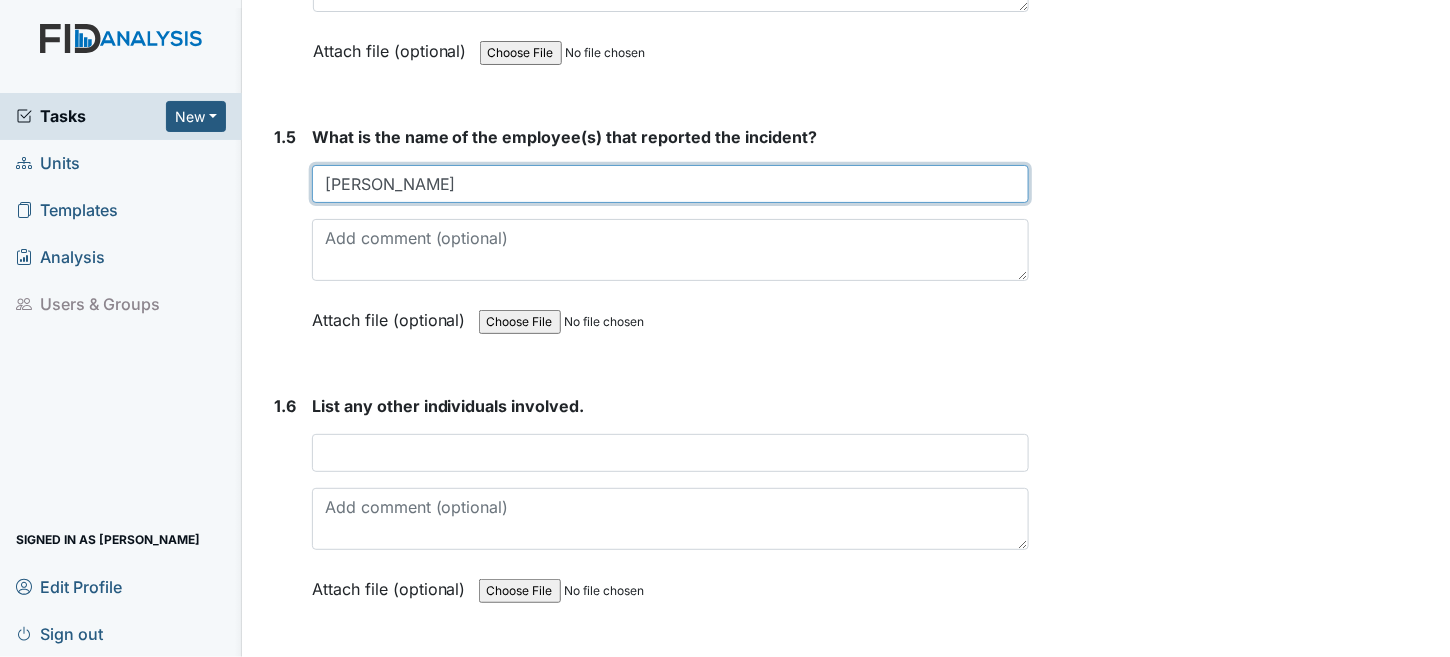 type on "Debra Provencher" 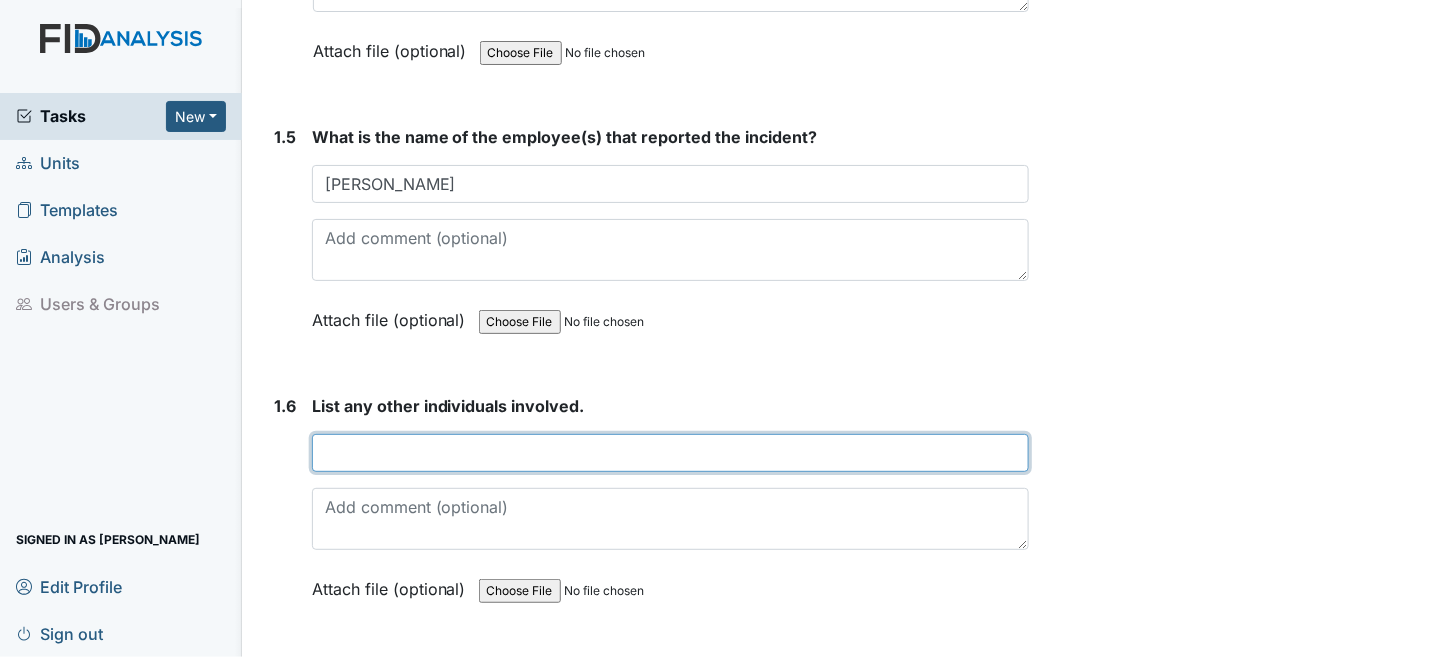 click at bounding box center (671, 453) 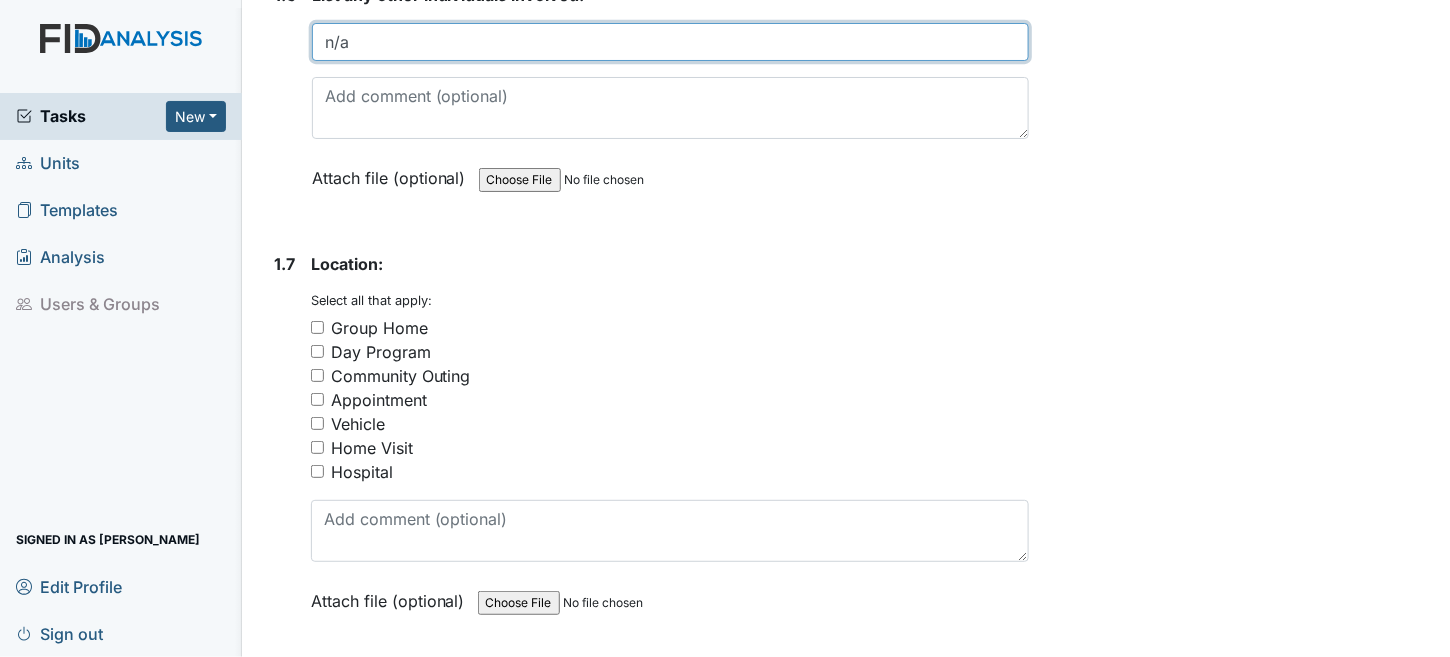 scroll, scrollTop: 1800, scrollLeft: 0, axis: vertical 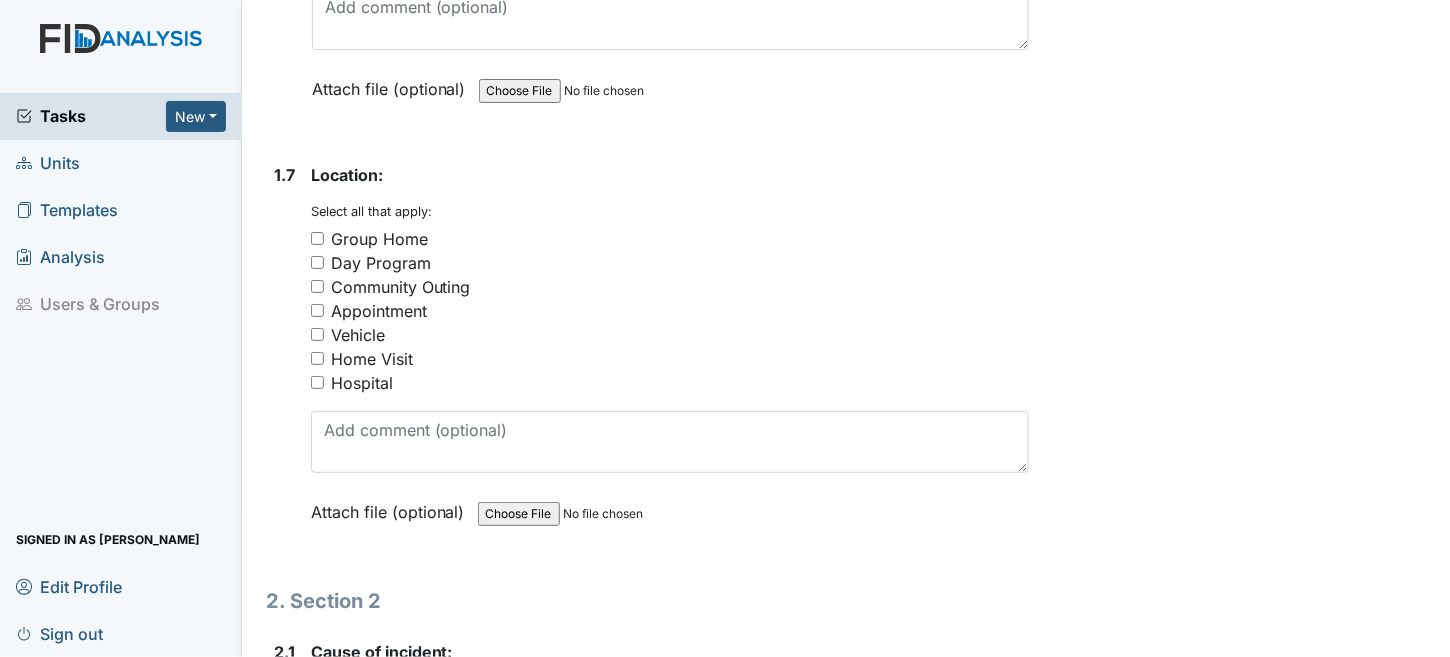 type on "n/a" 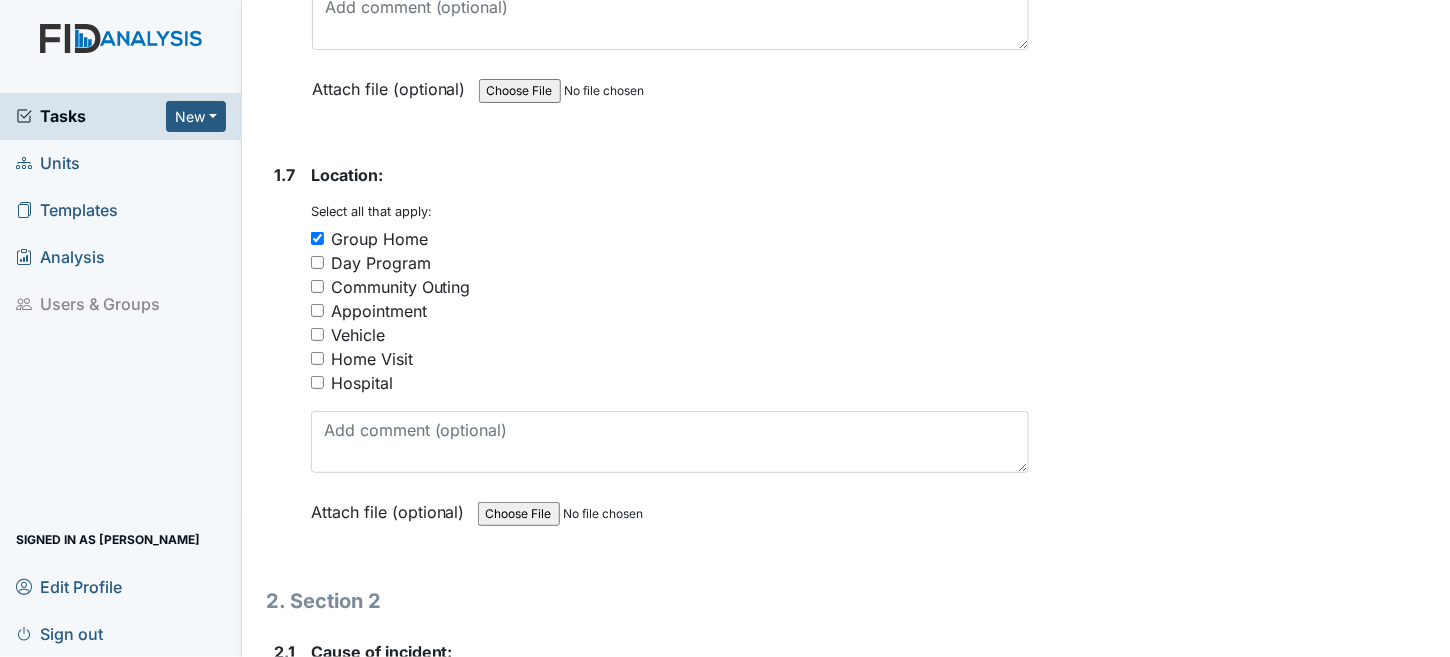 scroll, scrollTop: 2200, scrollLeft: 0, axis: vertical 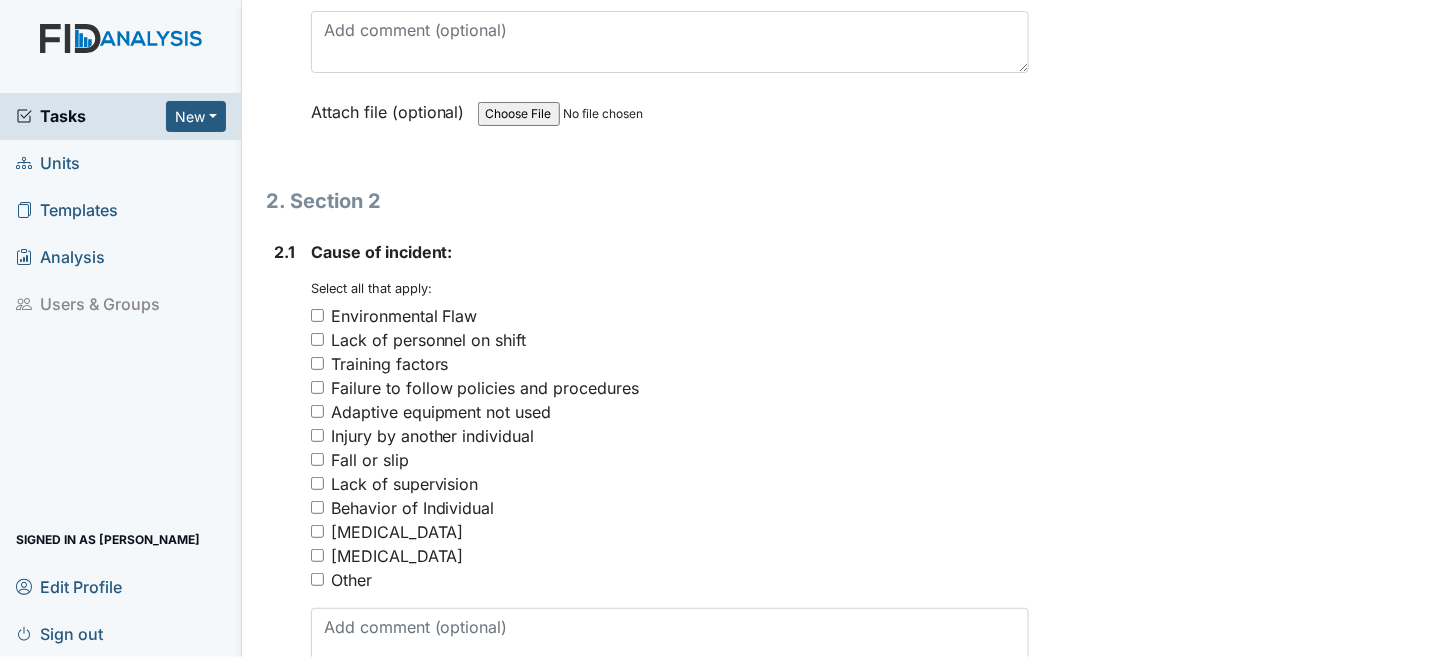 click on "Training factors" at bounding box center [390, 364] 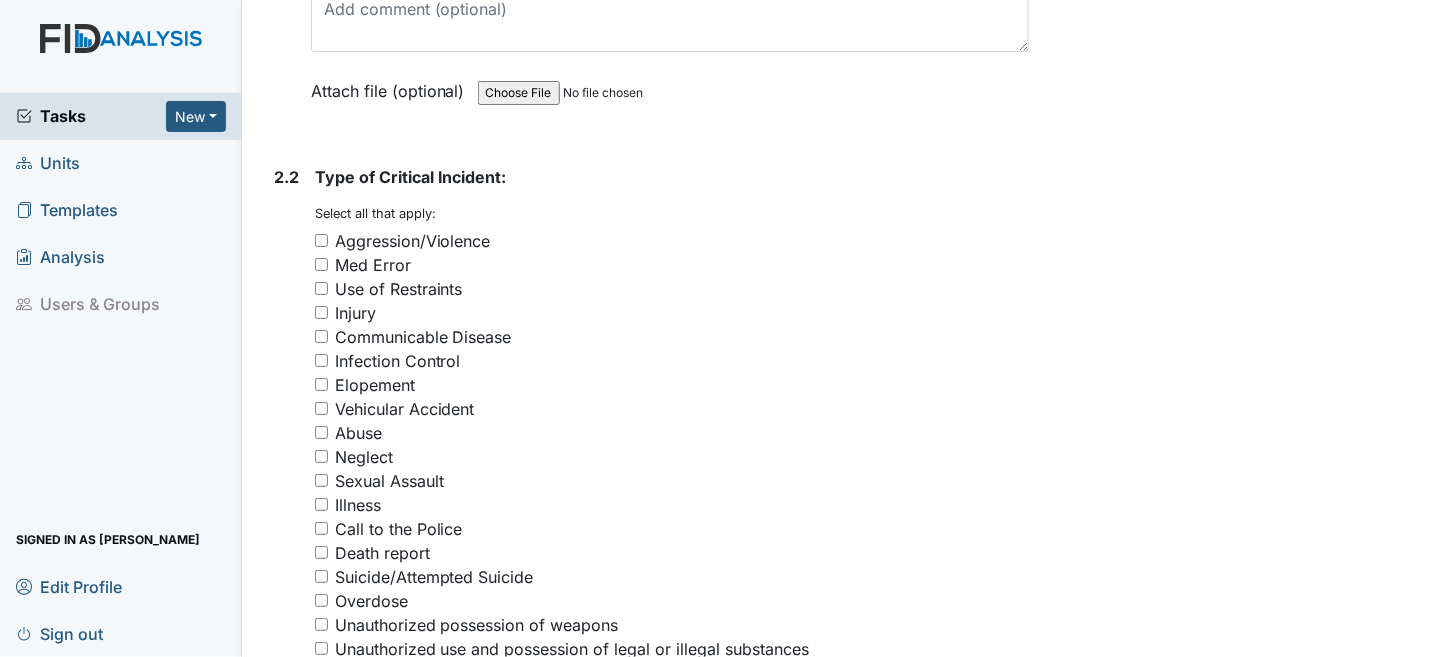 scroll, scrollTop: 2900, scrollLeft: 0, axis: vertical 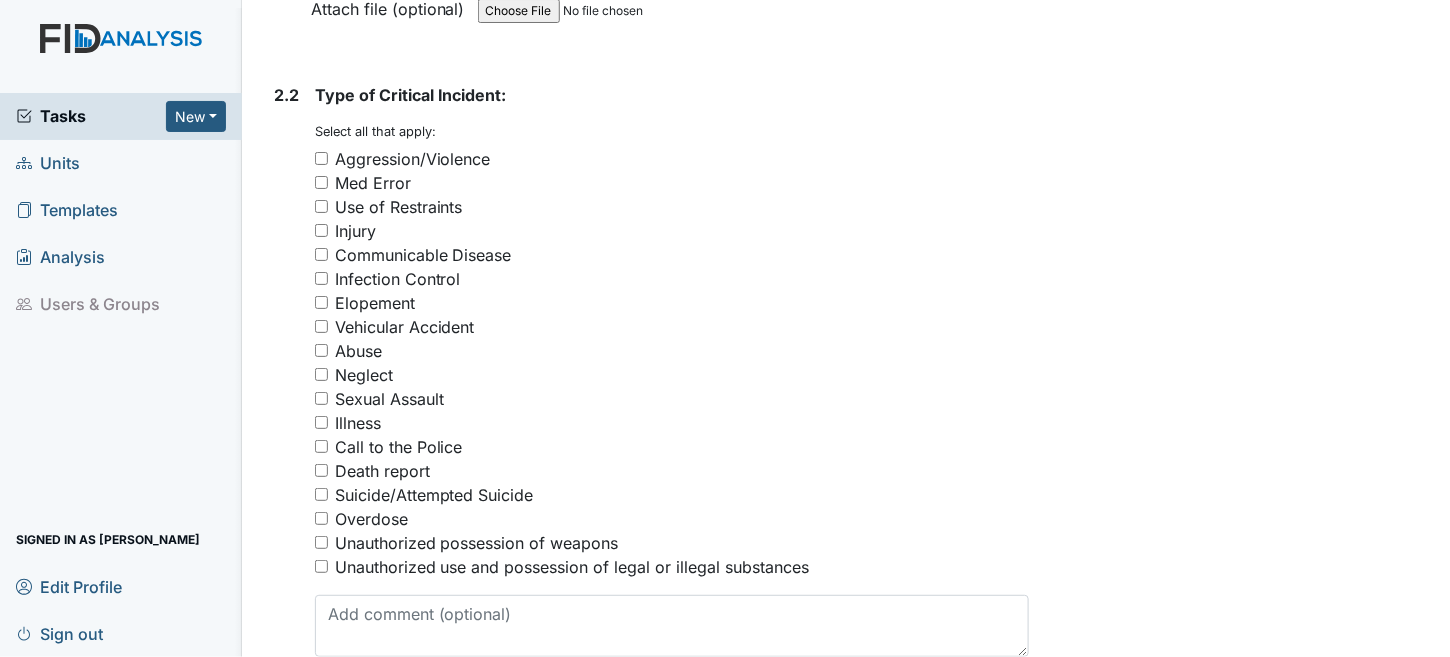 click on "Med Error" at bounding box center (321, 182) 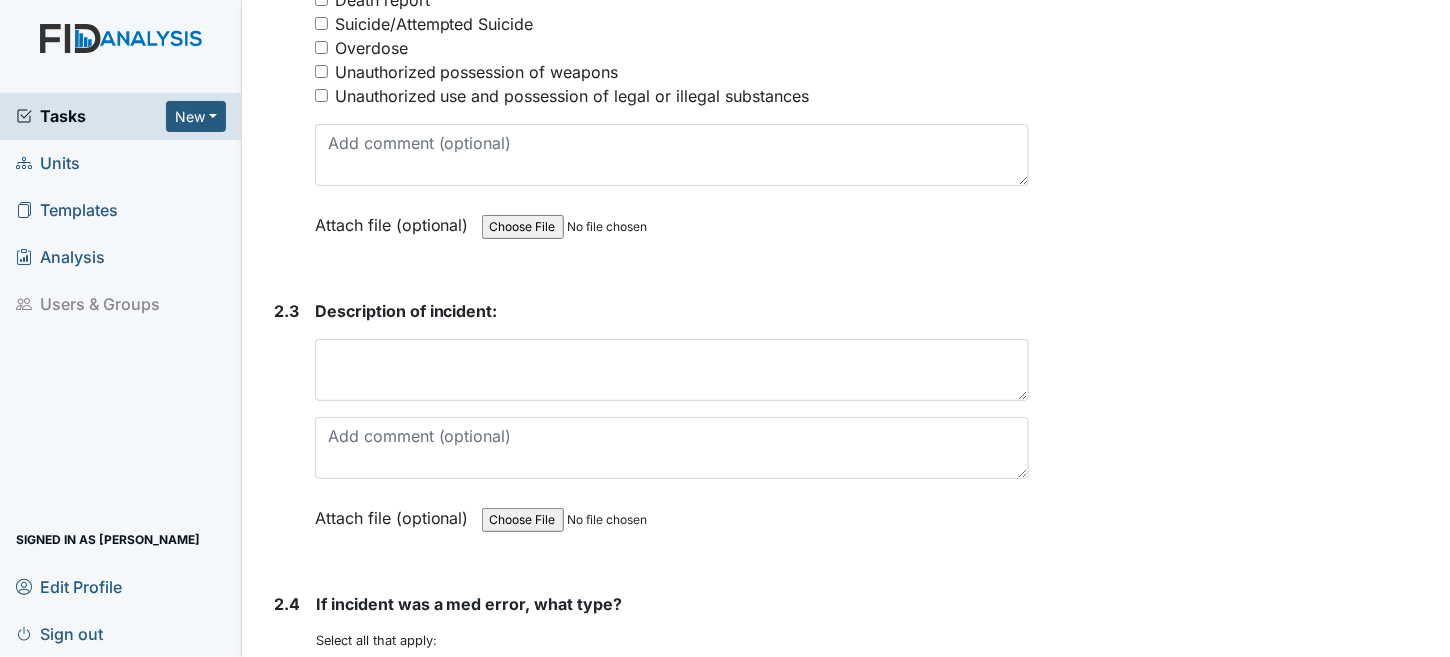 scroll, scrollTop: 3400, scrollLeft: 0, axis: vertical 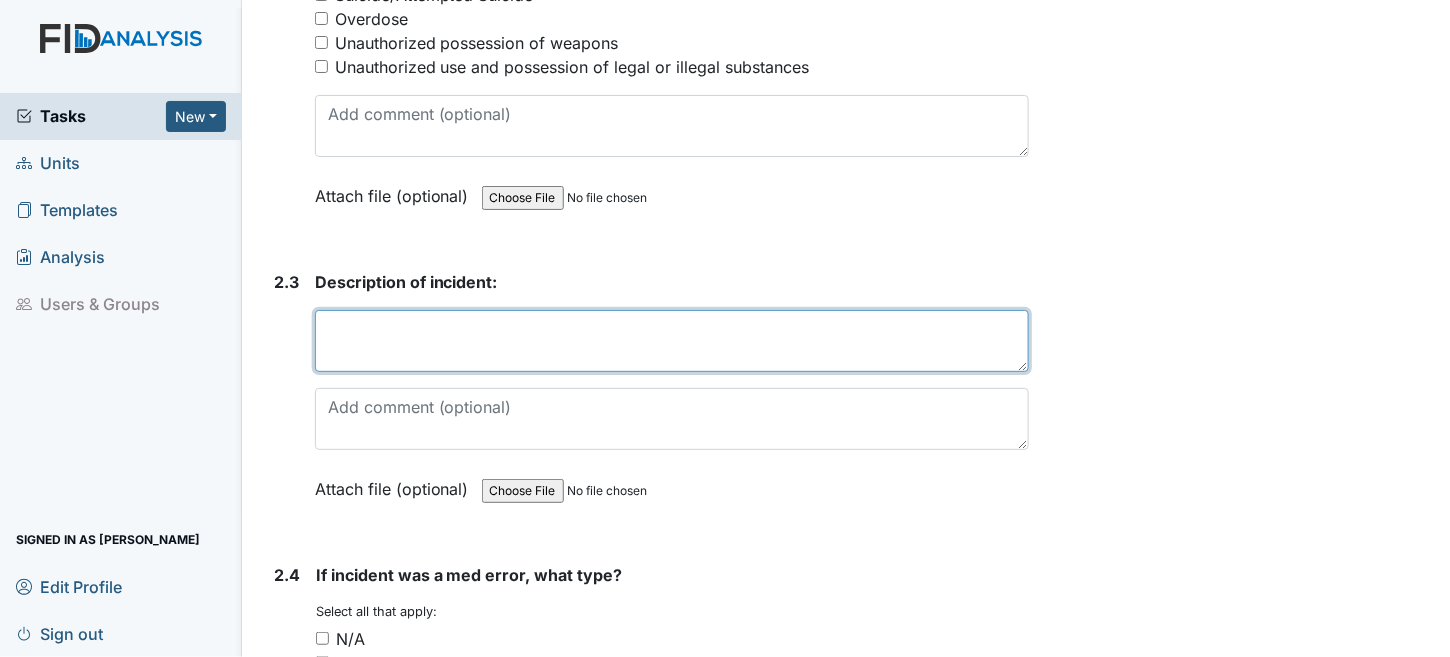 click at bounding box center [672, 341] 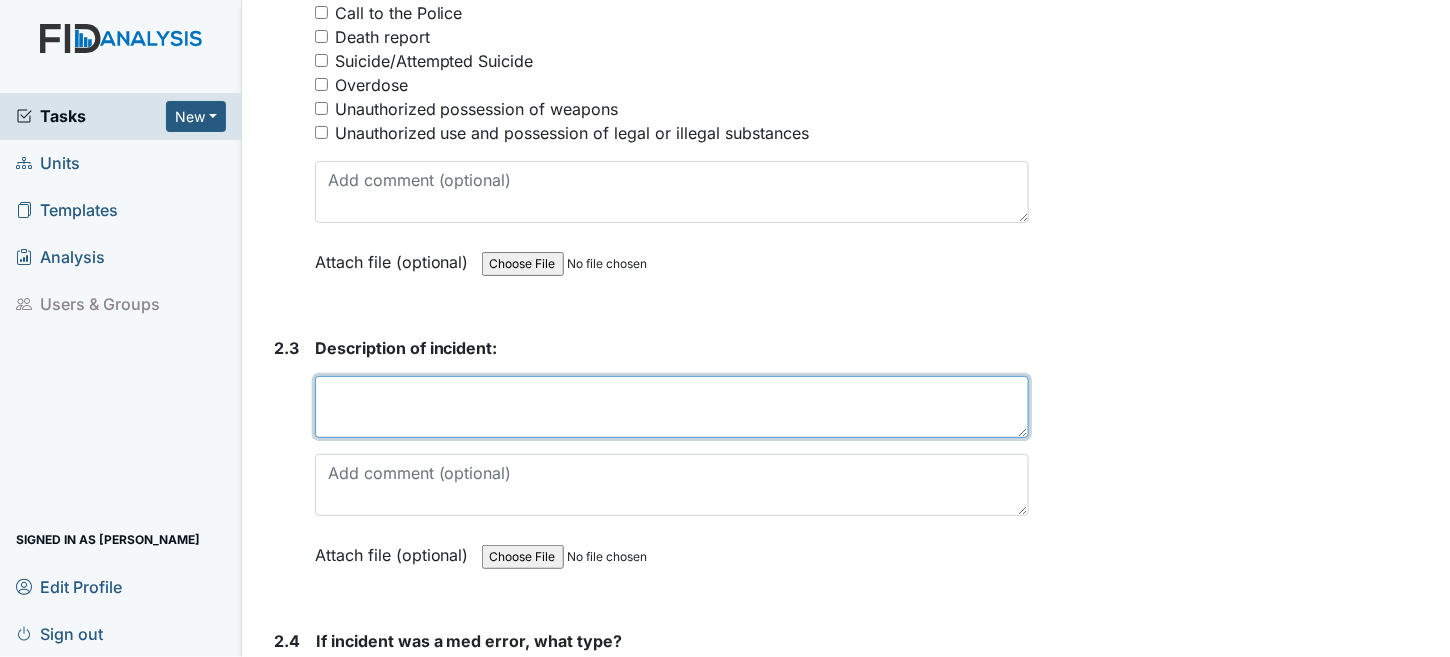 scroll, scrollTop: 3300, scrollLeft: 0, axis: vertical 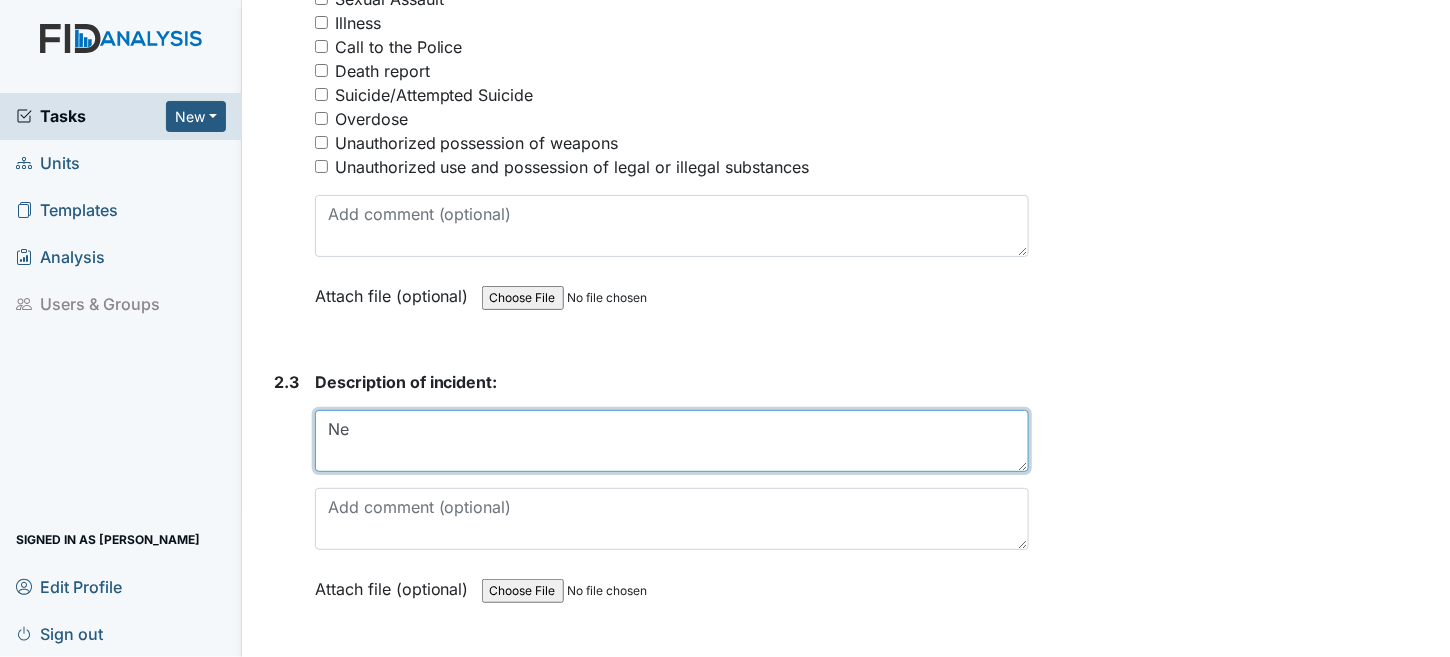 type on "N" 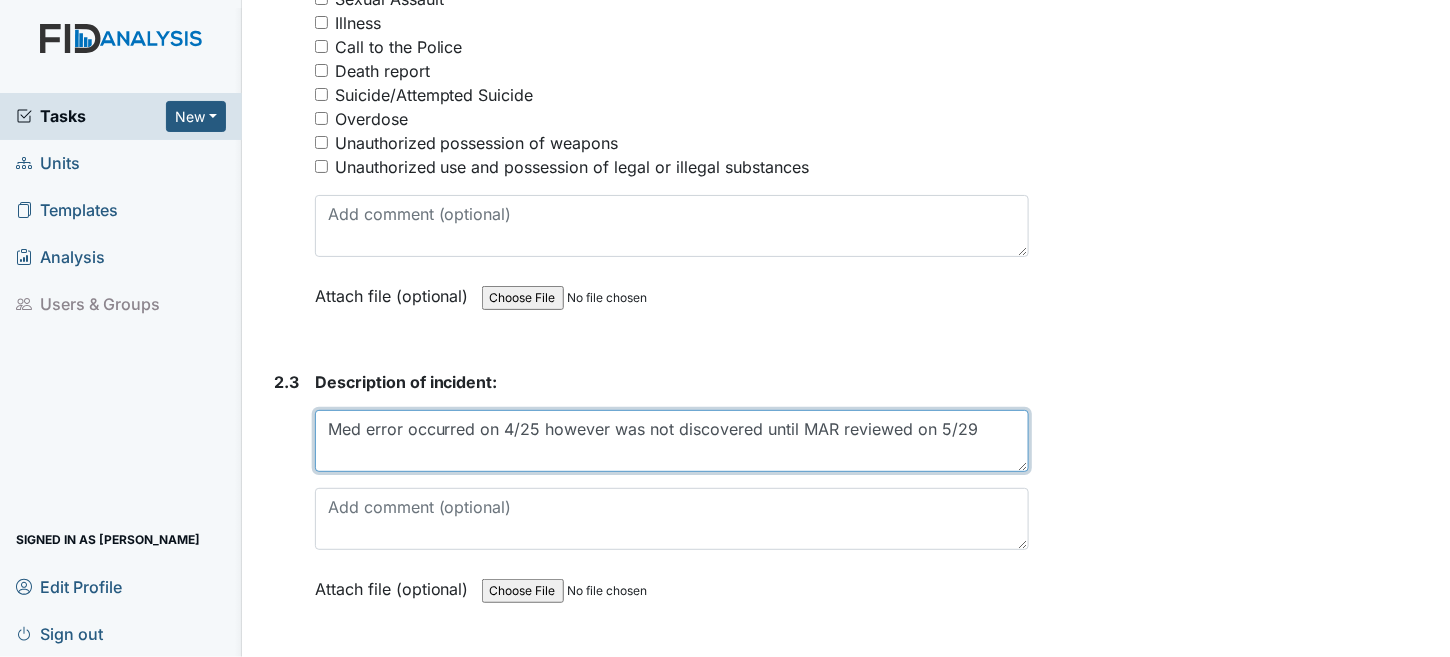 click on "Med error occurred on 4/25 however was not discovered until MAR reviewed on 5/29" at bounding box center (672, 441) 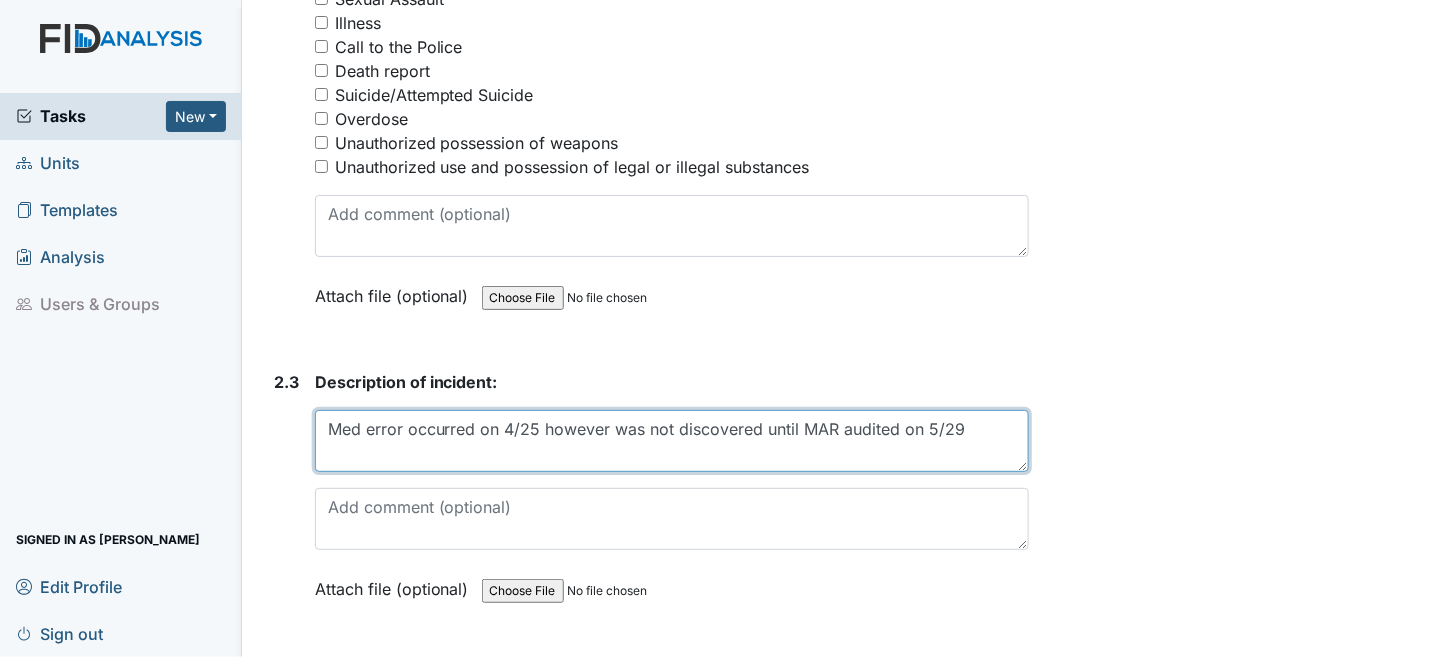 click on "Med error occurred on 4/25 however was not discovered until MAR audited on 5/29" at bounding box center (672, 441) 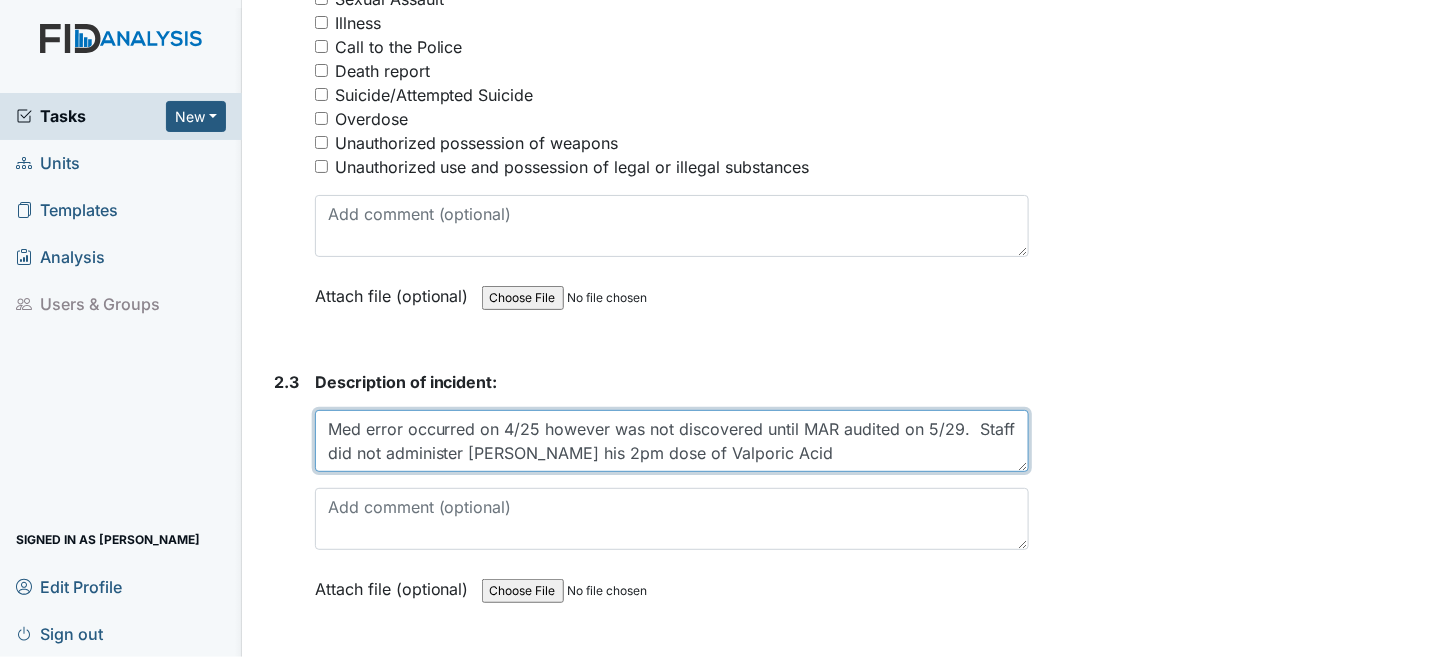 click on "Med error occurred on 4/25 however was not discovered until MAR audited on 5/29.  Staff did not administer William his 2pm dose of Valporic Acid" at bounding box center [672, 441] 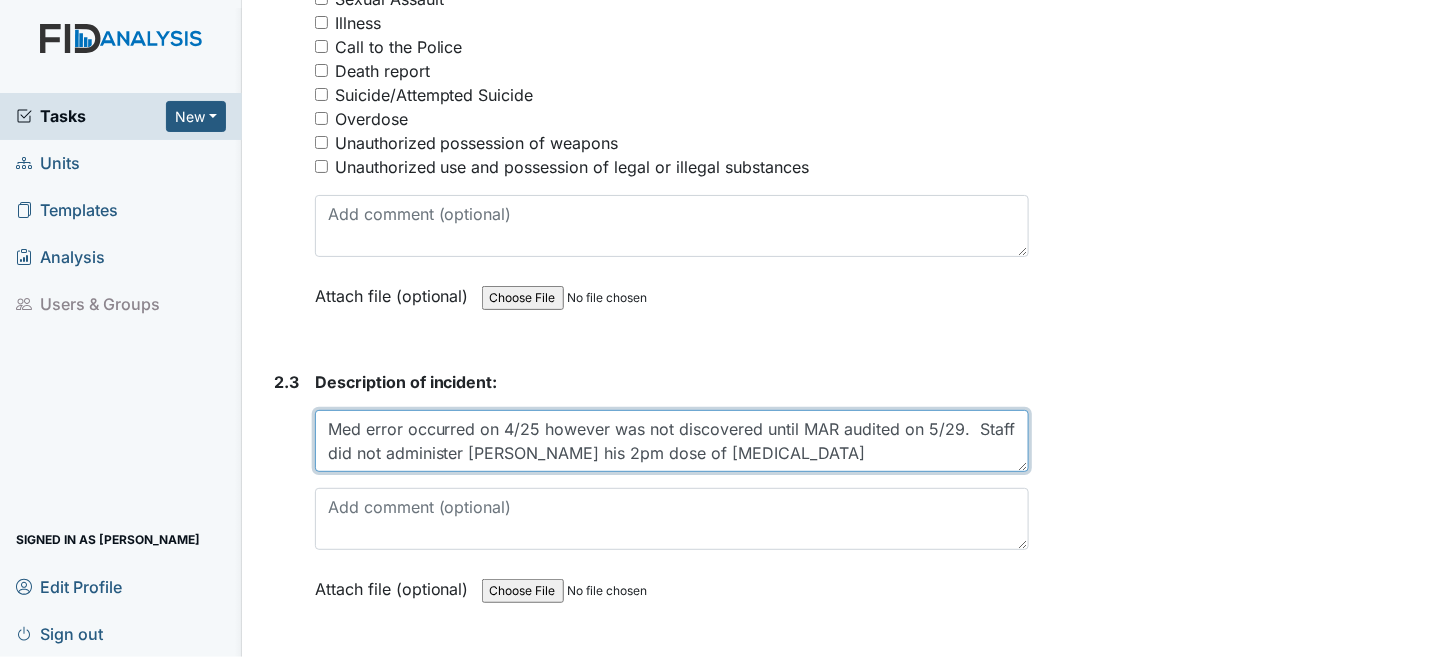type on "Med error occurred on 4/25 however was not discovered until MAR audited on 5/29.  Staff did not administer William his 2pm dose of Valproic Acid" 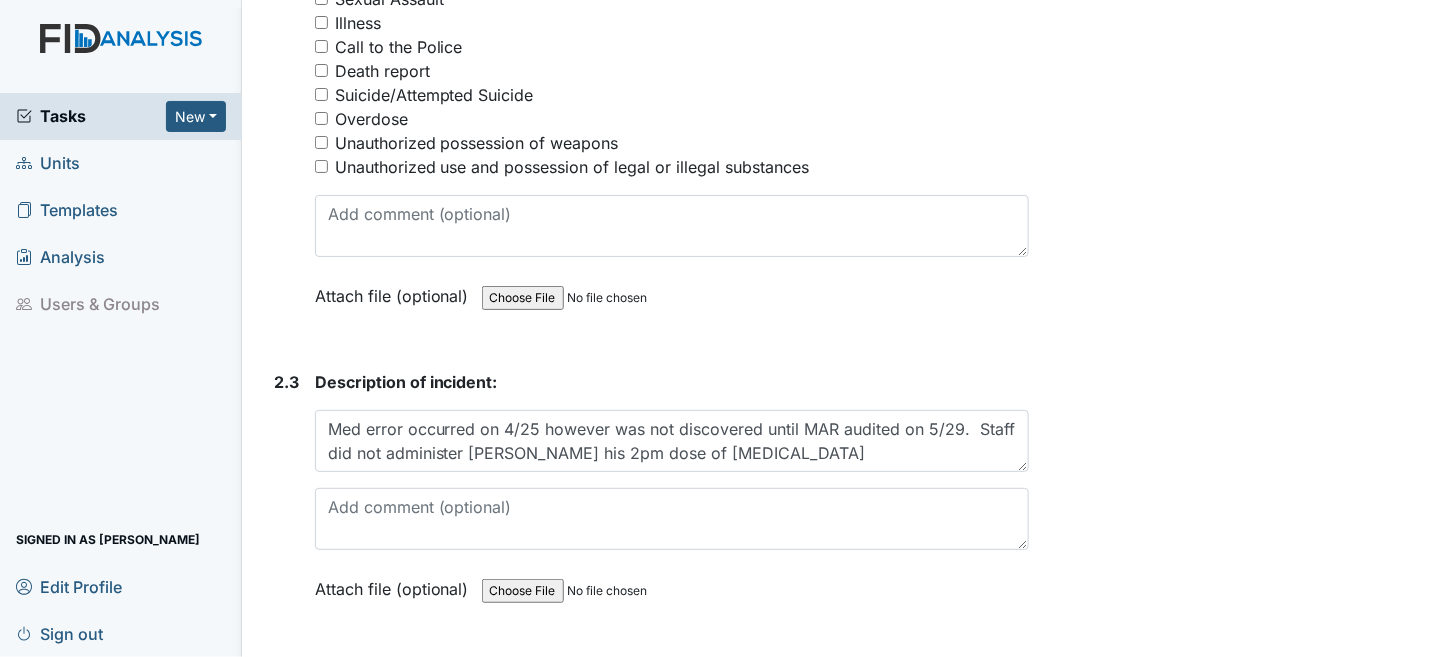click on "Archive Task
×
Are you sure you want to archive this task? It will appear as incomplete on reports.
Archive
Delete Task
×
Are you sure you want to delete this task?
Delete
Save
Trinette Bowser assigned on Jul 08, 2025." at bounding box center (1242, -131) 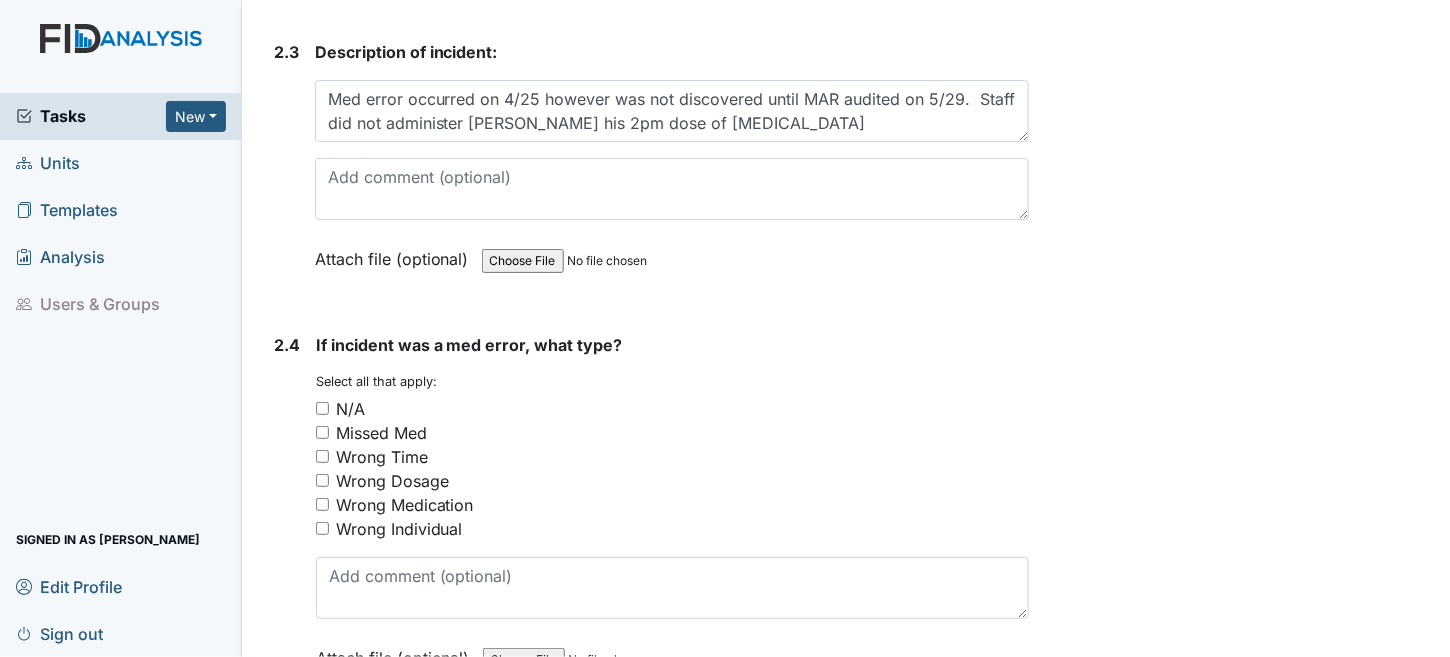 scroll, scrollTop: 3700, scrollLeft: 0, axis: vertical 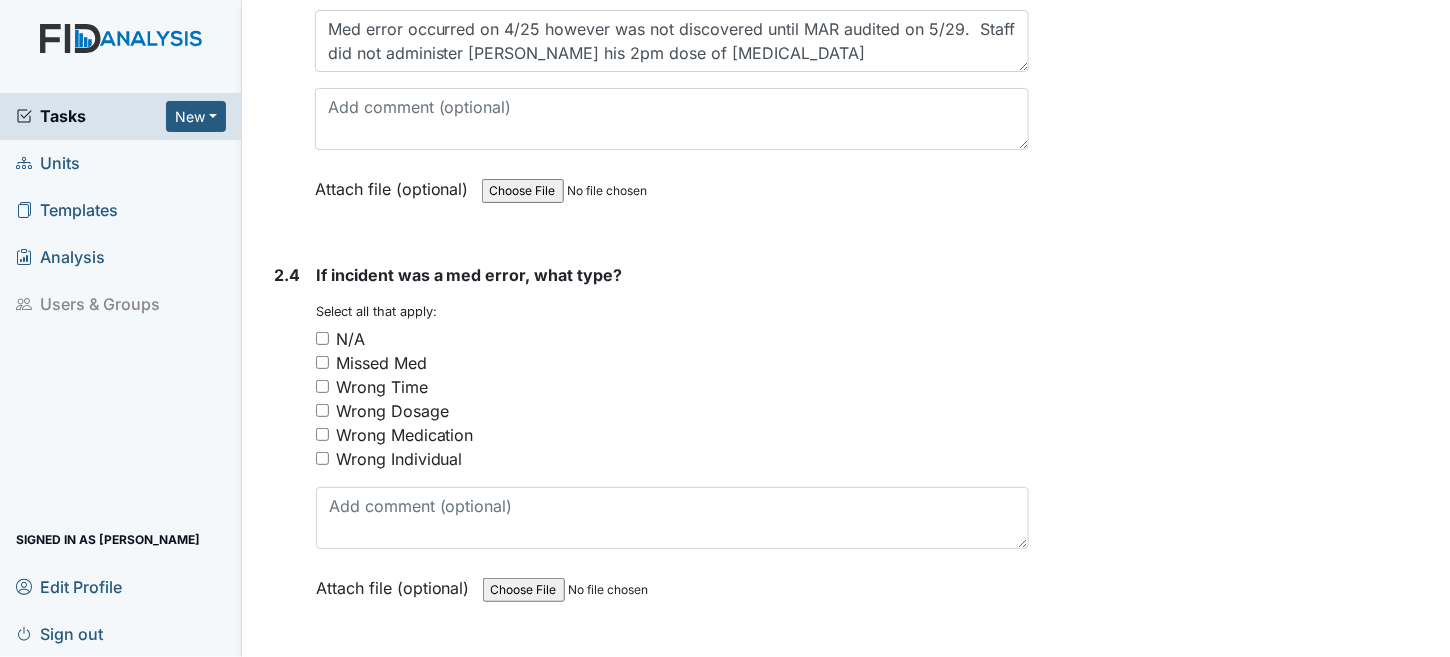click on "Missed Med" at bounding box center [673, 363] 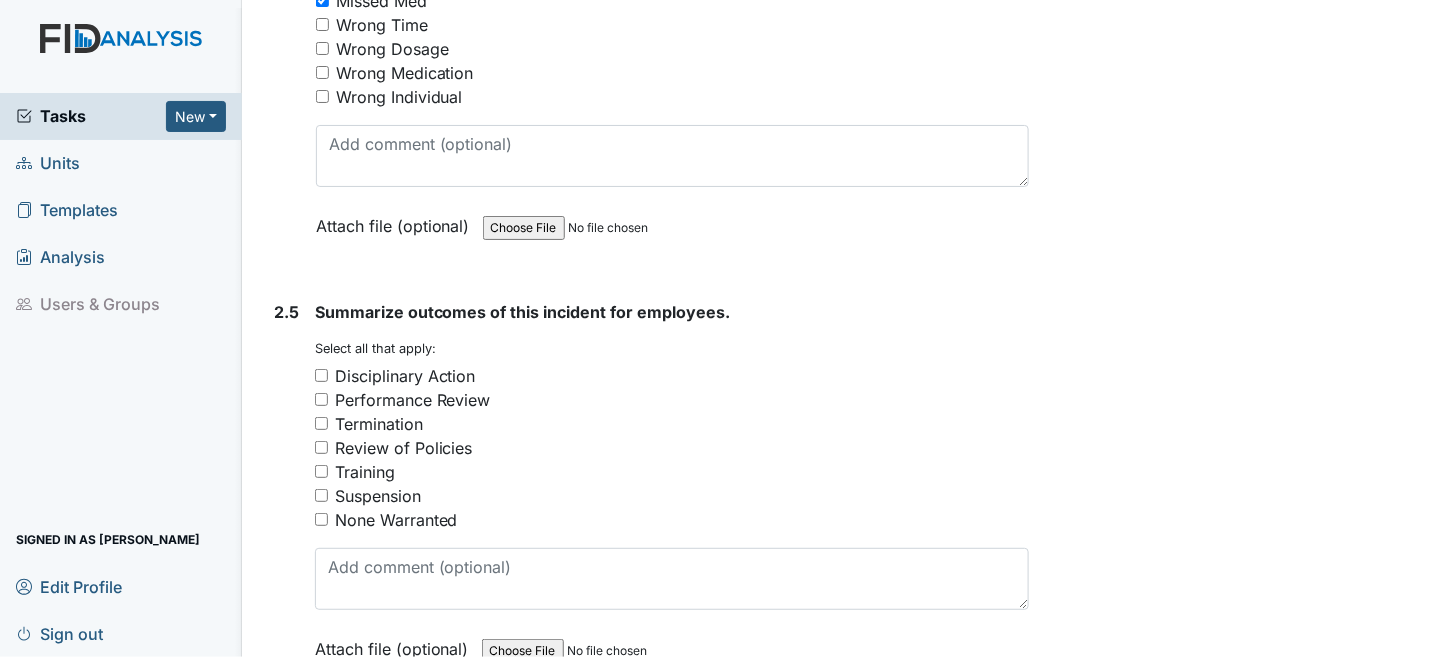 scroll, scrollTop: 4100, scrollLeft: 0, axis: vertical 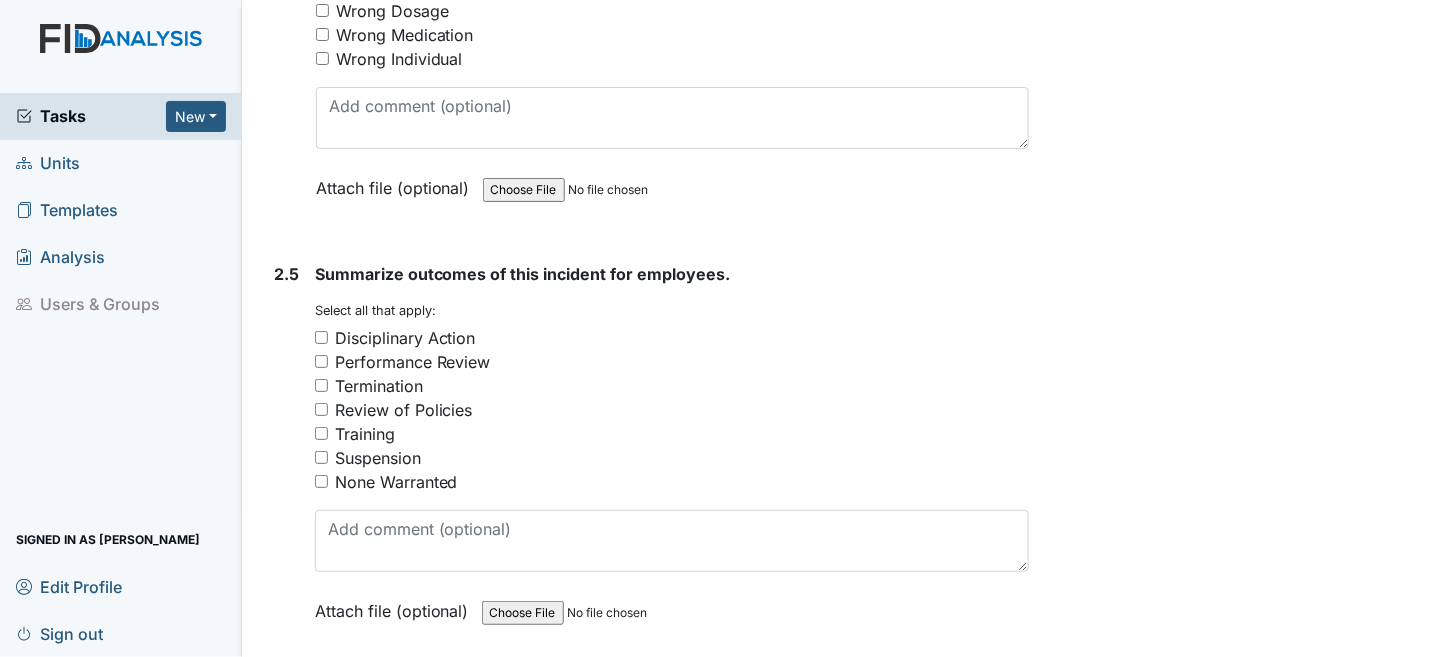 click on "Training" at bounding box center [321, 433] 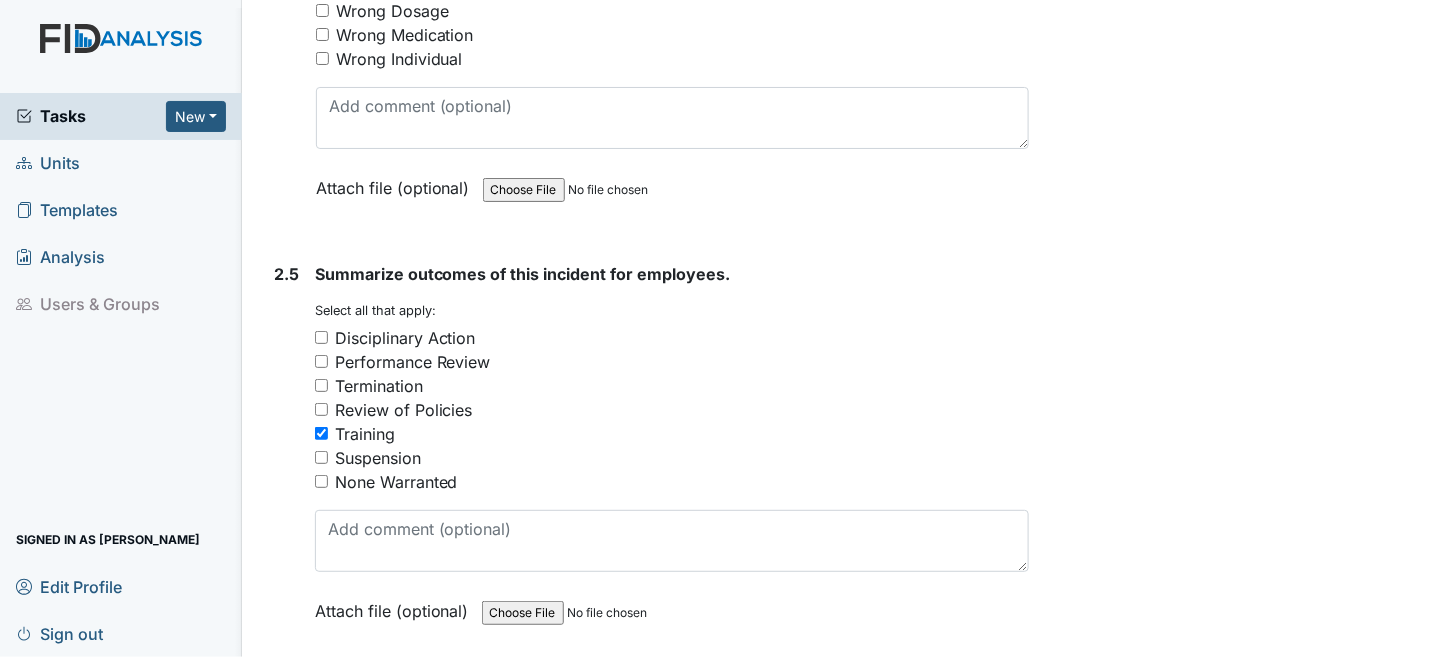 click on "Performance Review" at bounding box center [413, 362] 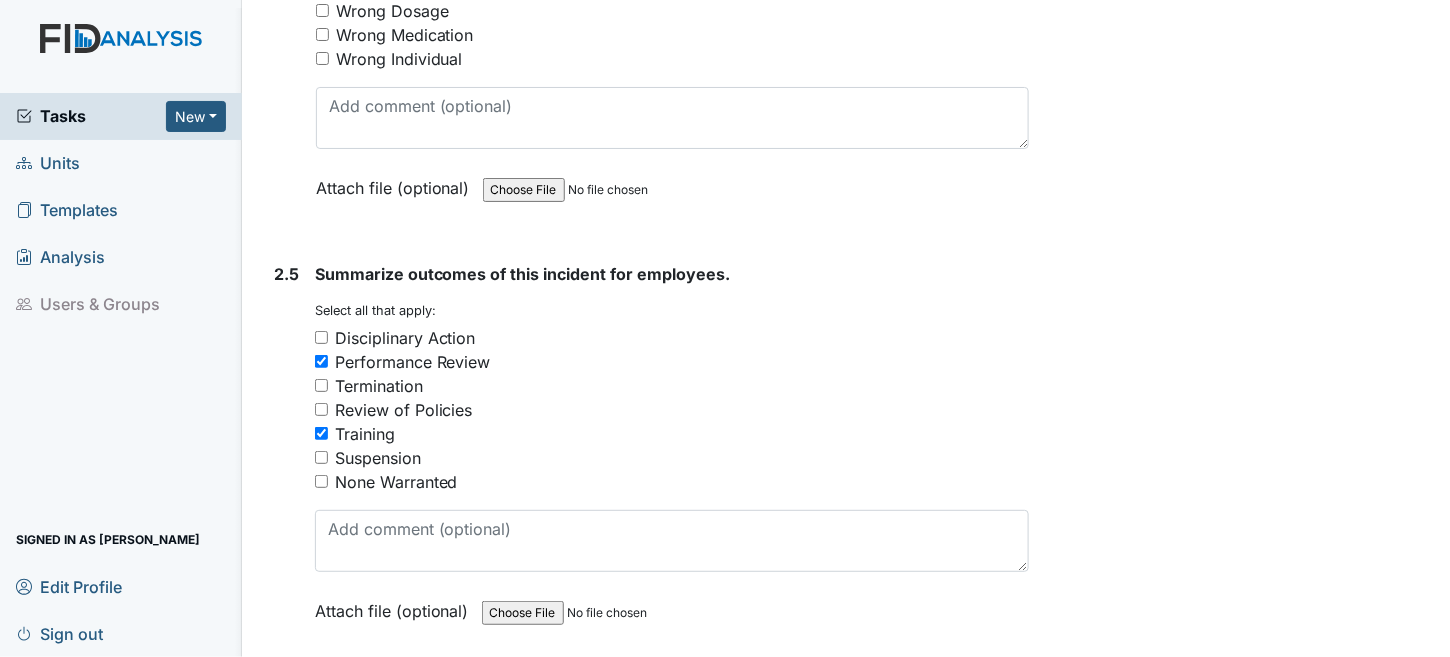 click on "Training" at bounding box center (321, 433) 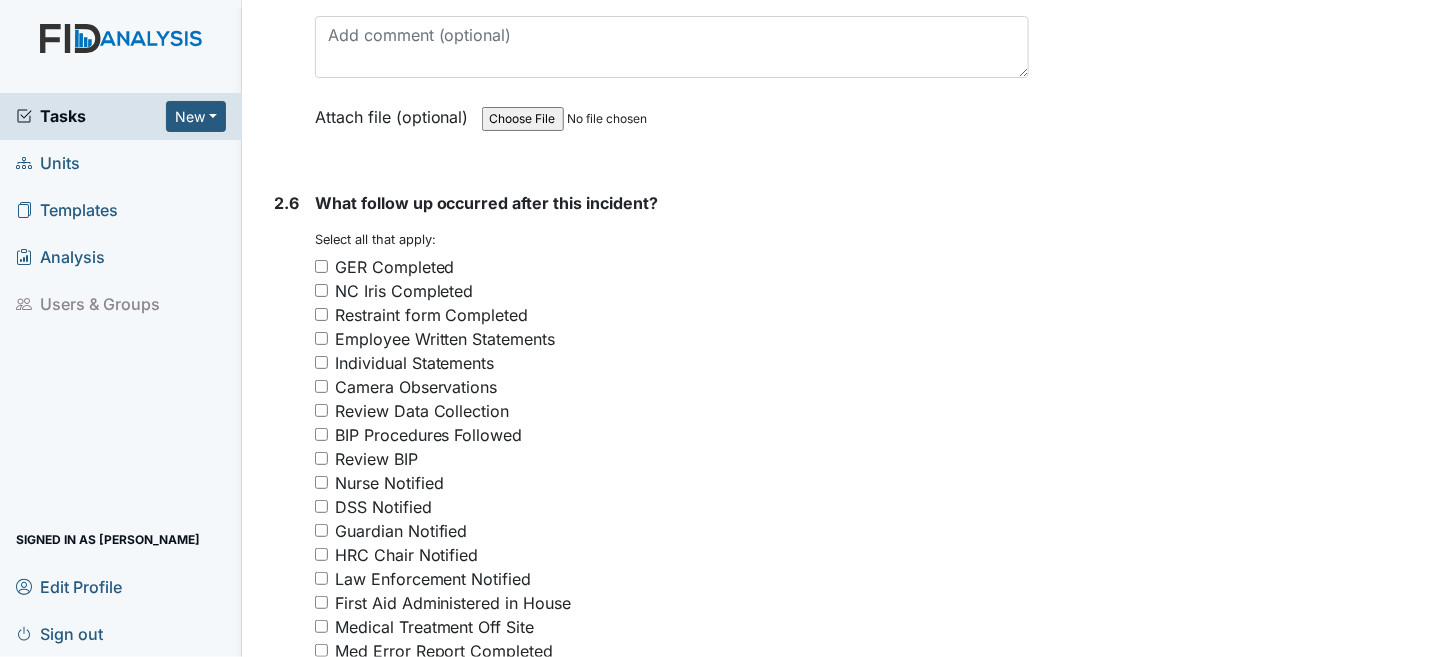 scroll, scrollTop: 4600, scrollLeft: 0, axis: vertical 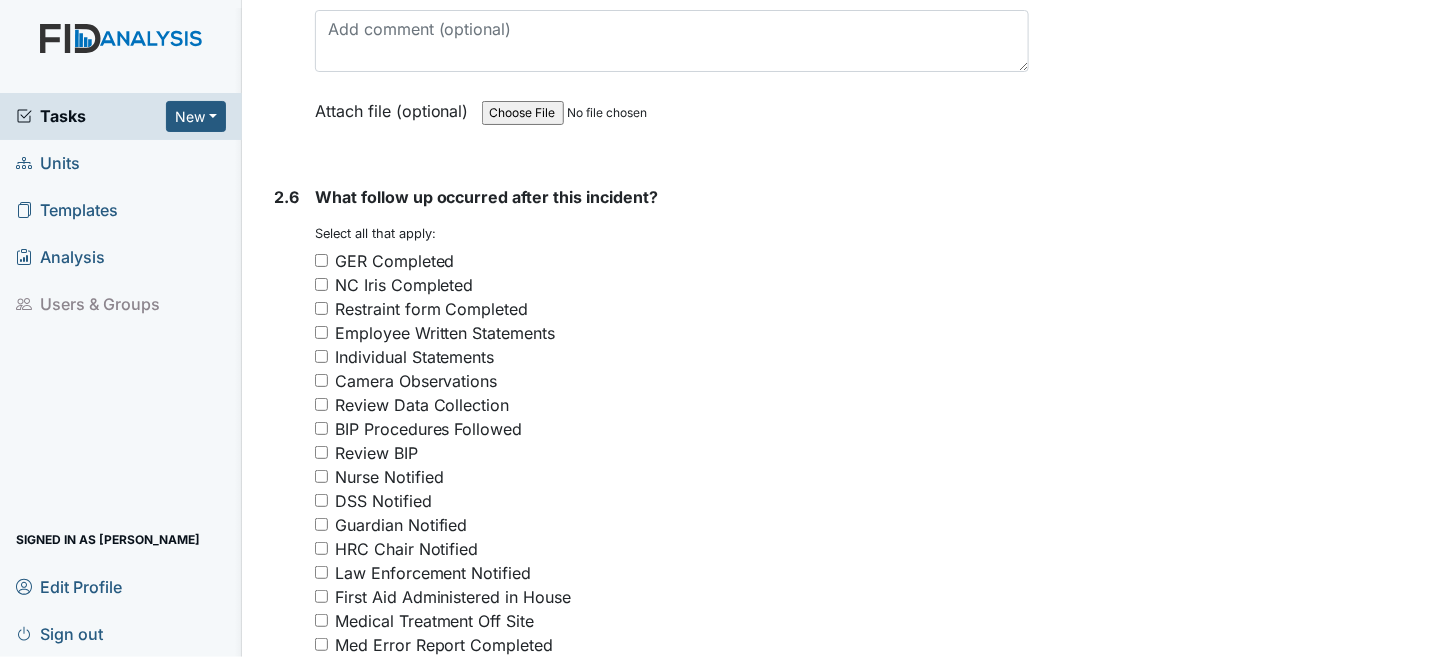 click on "GER Completed" at bounding box center [321, 260] 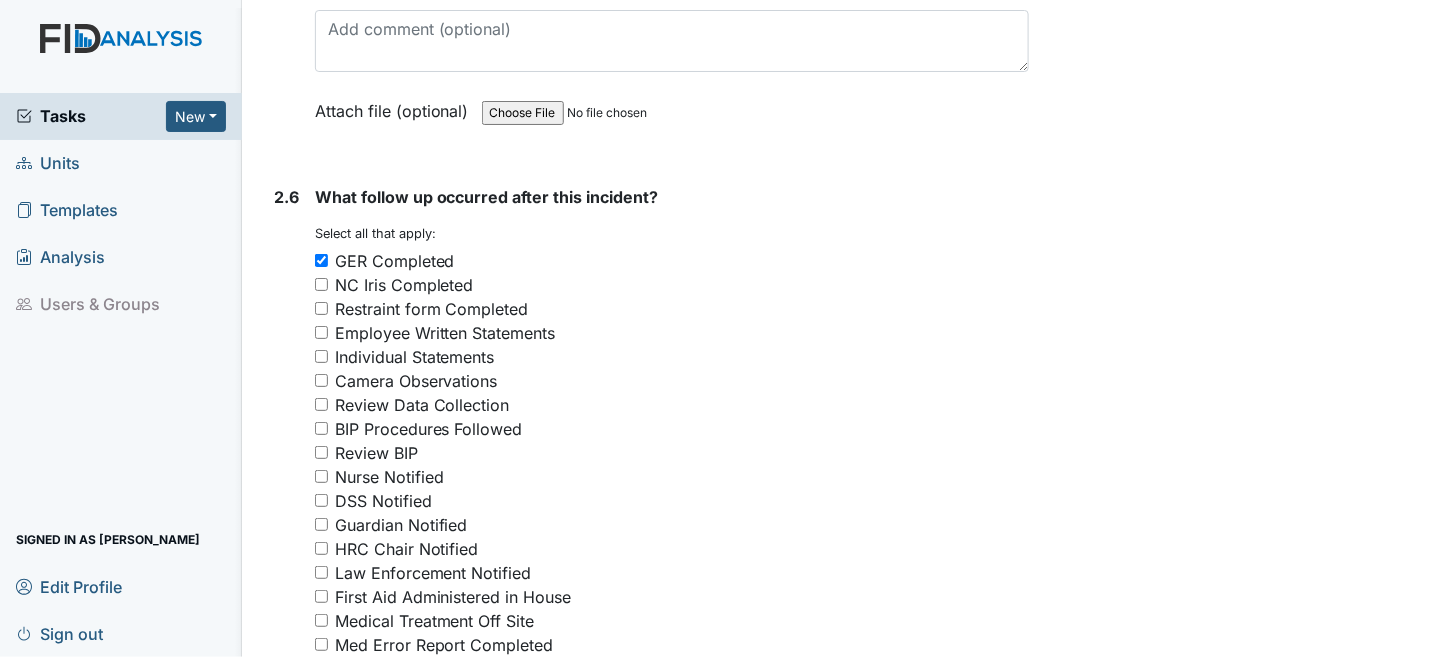 click on "Guardian Notified" at bounding box center (401, 525) 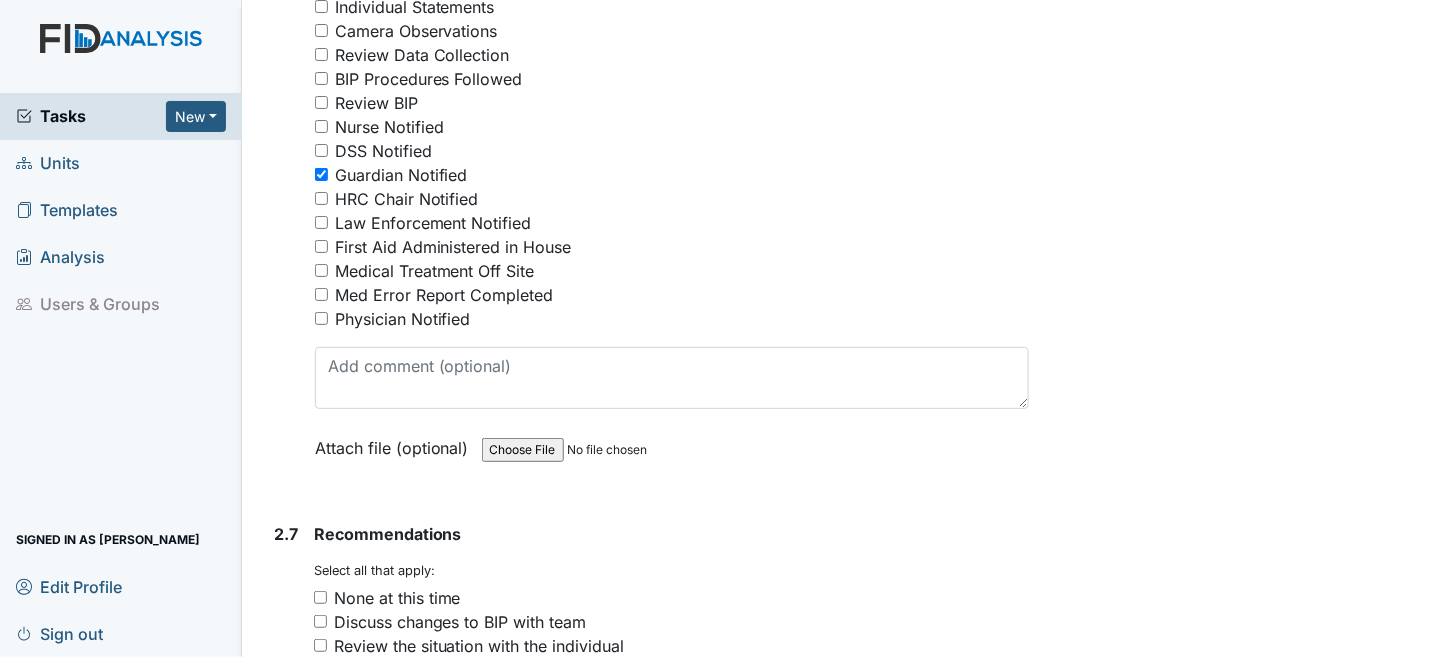 scroll, scrollTop: 4800, scrollLeft: 0, axis: vertical 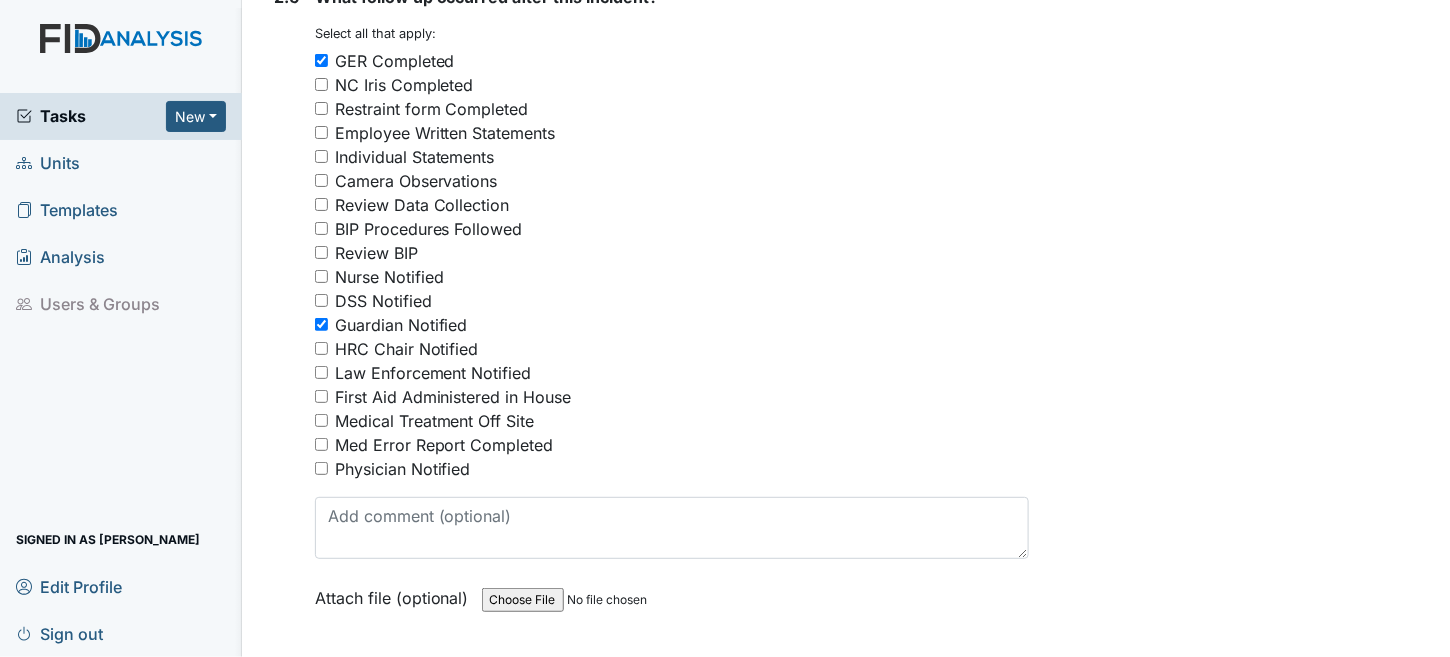 click on "Nurse Notified" at bounding box center [389, 277] 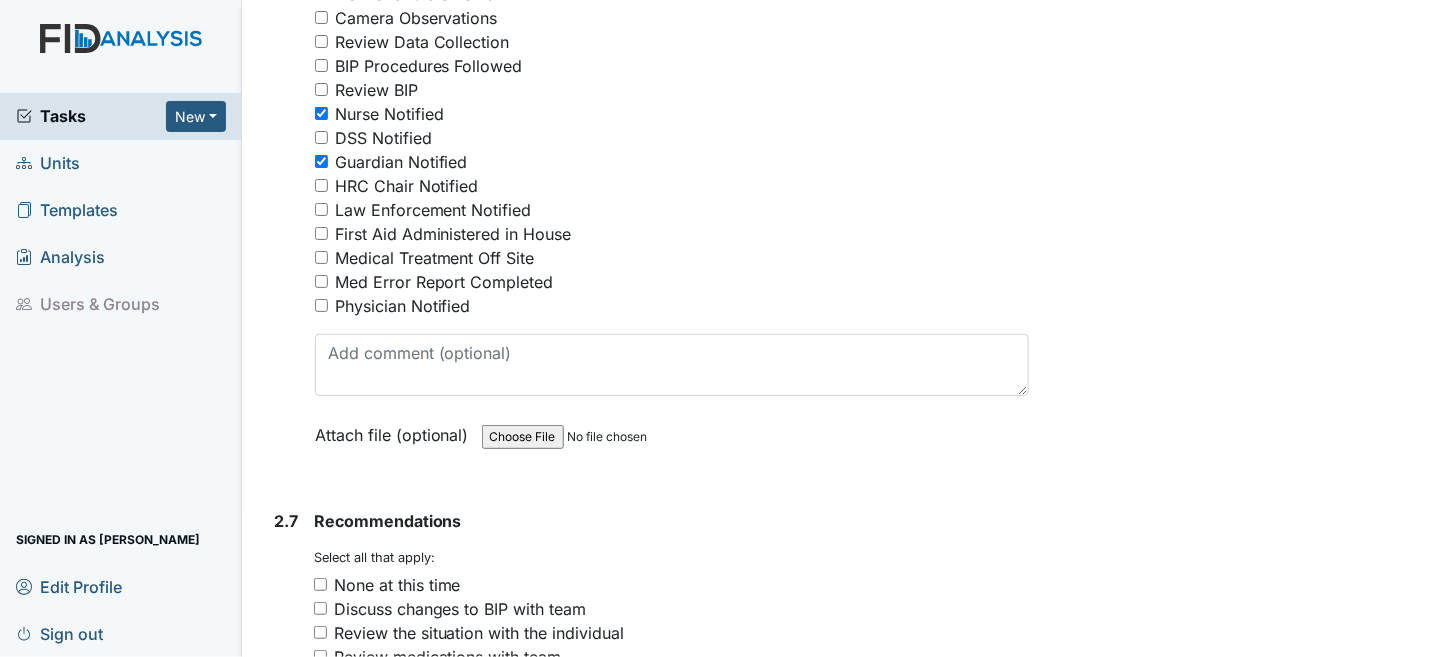scroll, scrollTop: 5000, scrollLeft: 0, axis: vertical 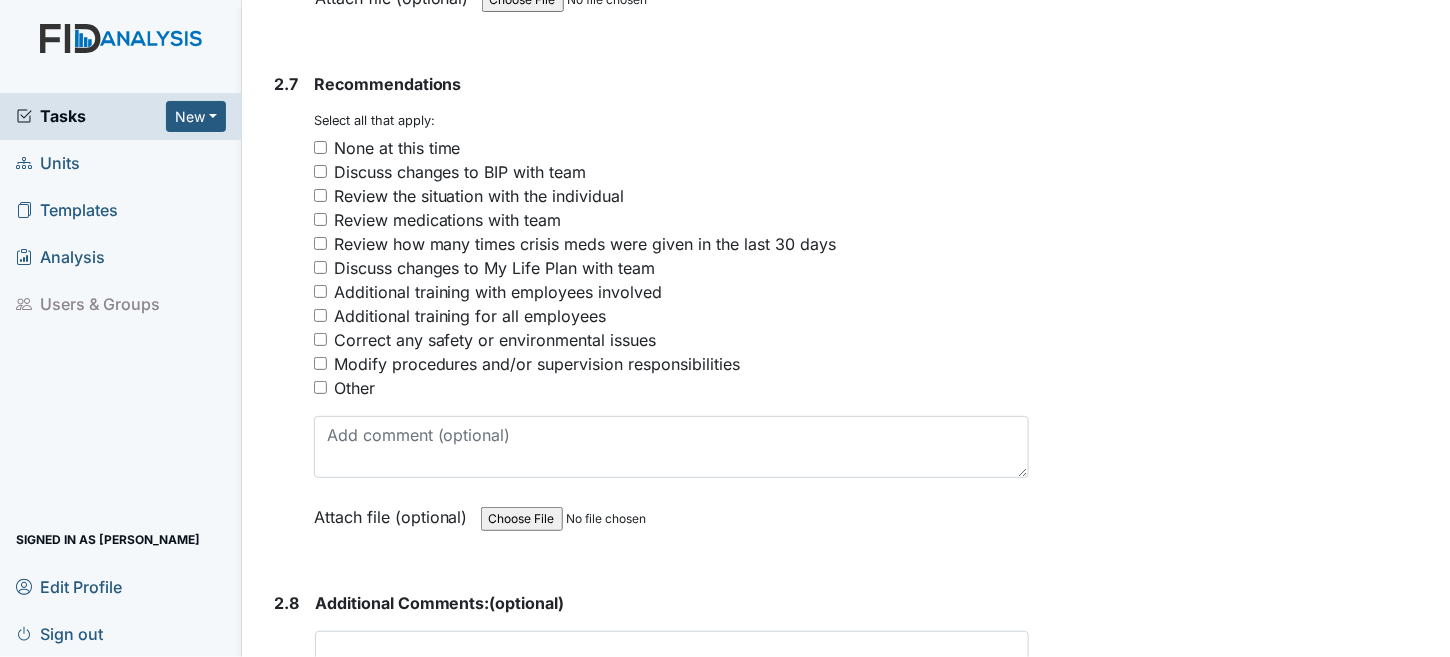click on "Additional training with employees involved" at bounding box center (498, 292) 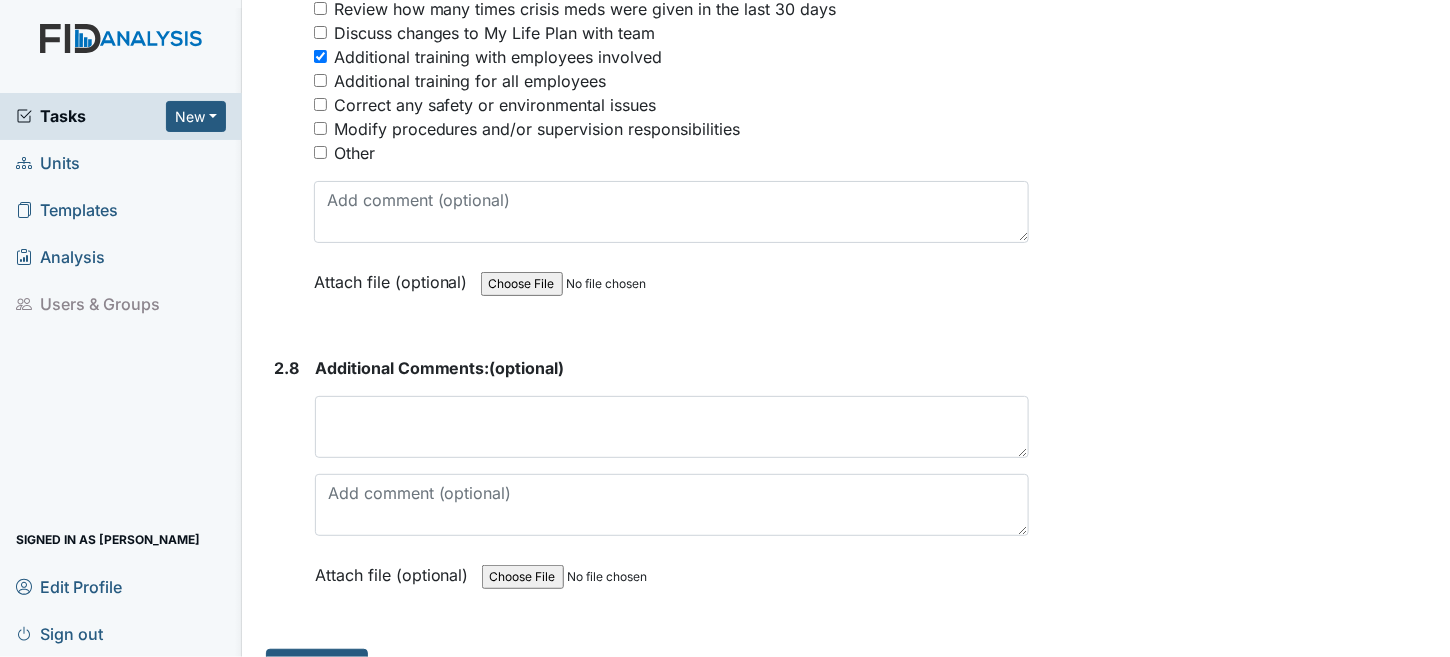 scroll, scrollTop: 5655, scrollLeft: 0, axis: vertical 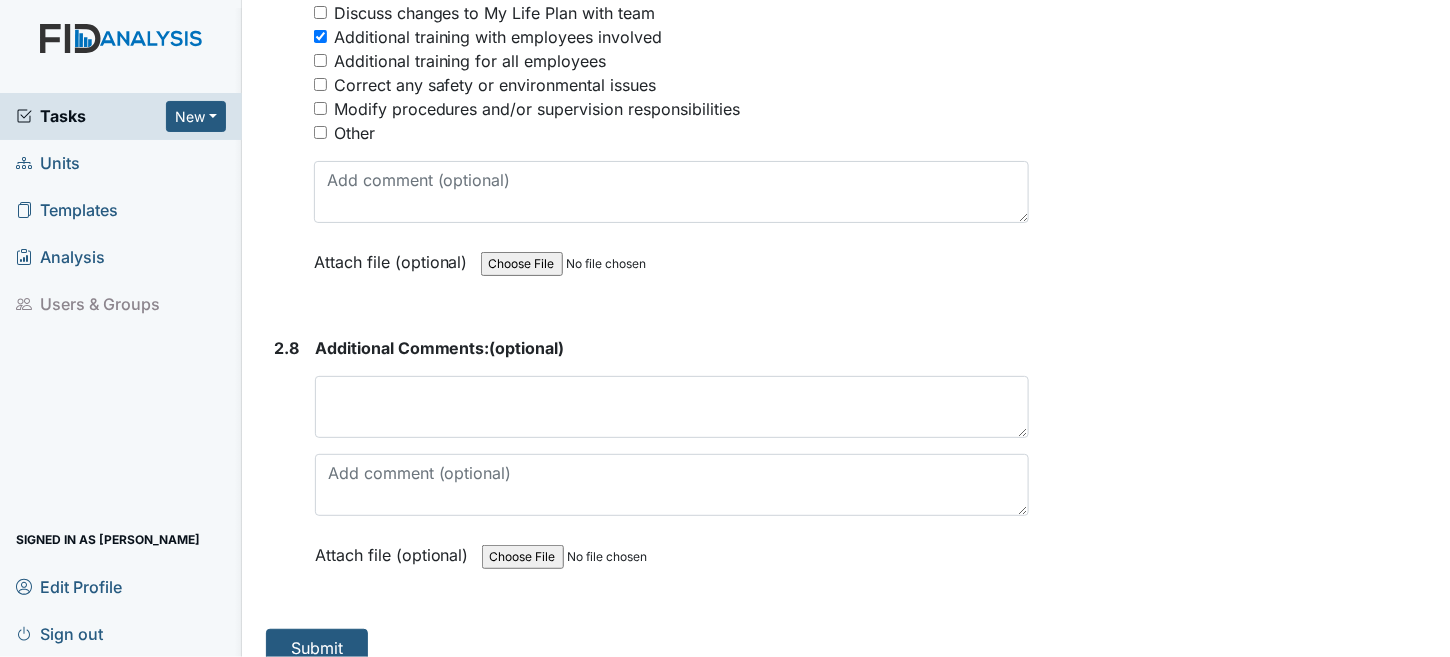 click on "Submit" at bounding box center (648, 648) 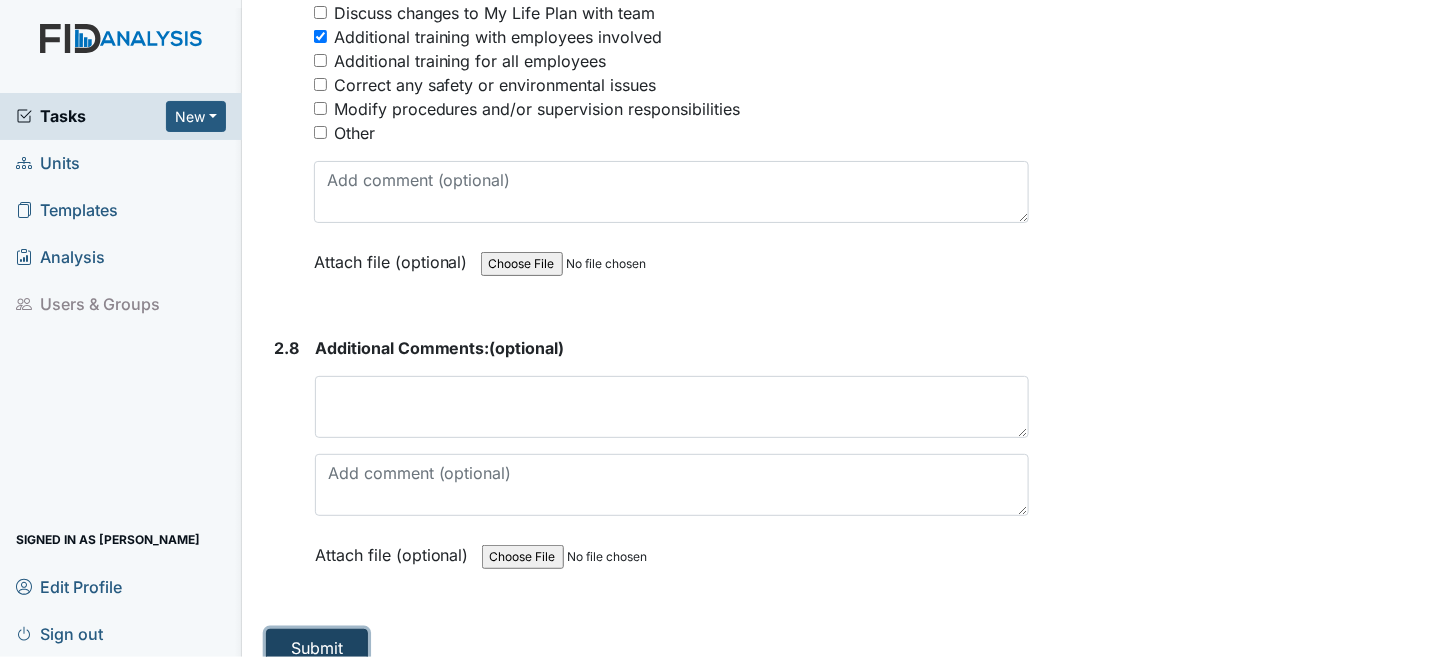 click on "Submit" at bounding box center [317, 648] 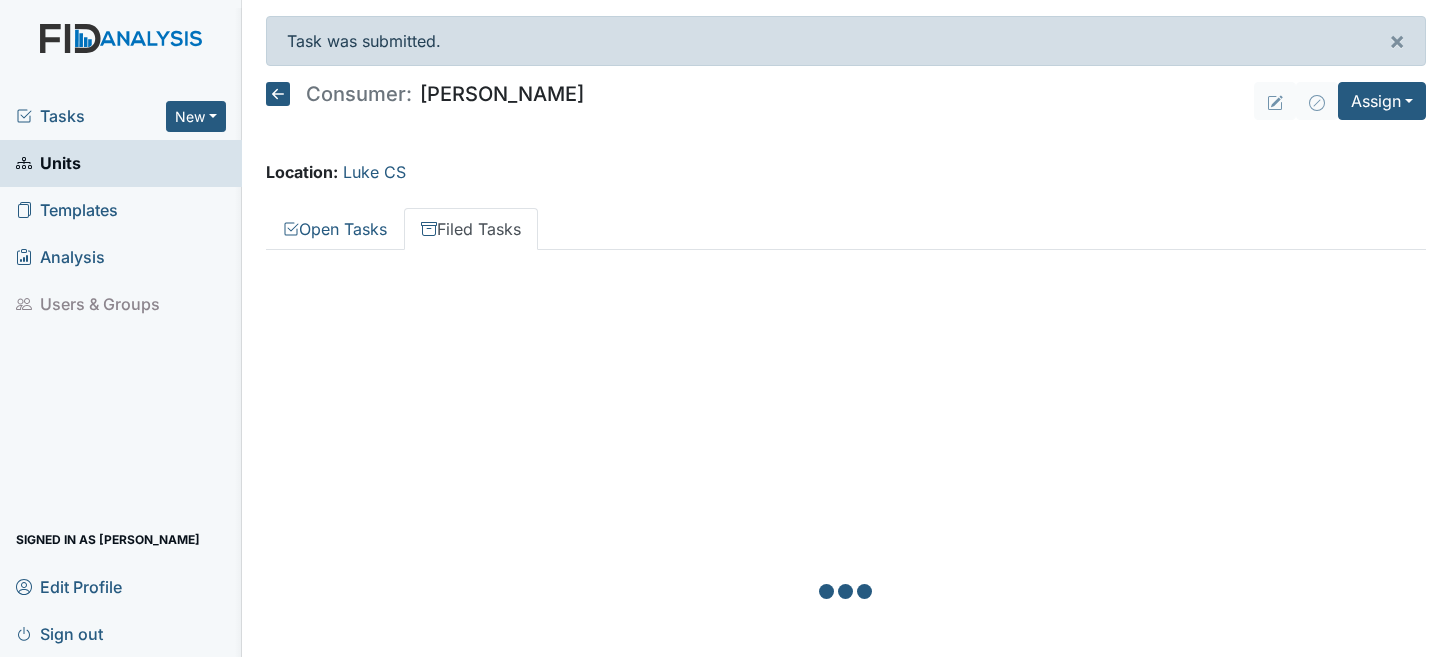 scroll, scrollTop: 0, scrollLeft: 0, axis: both 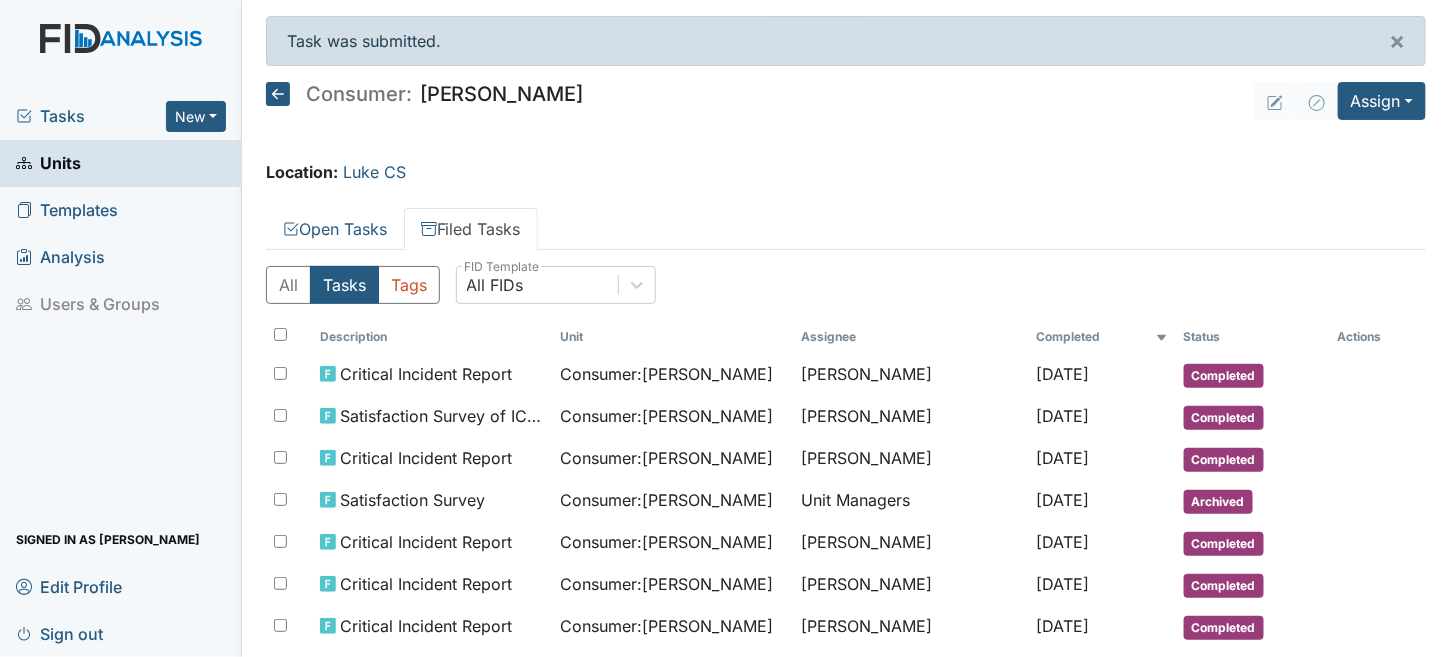 click on "Tasks" at bounding box center (91, 116) 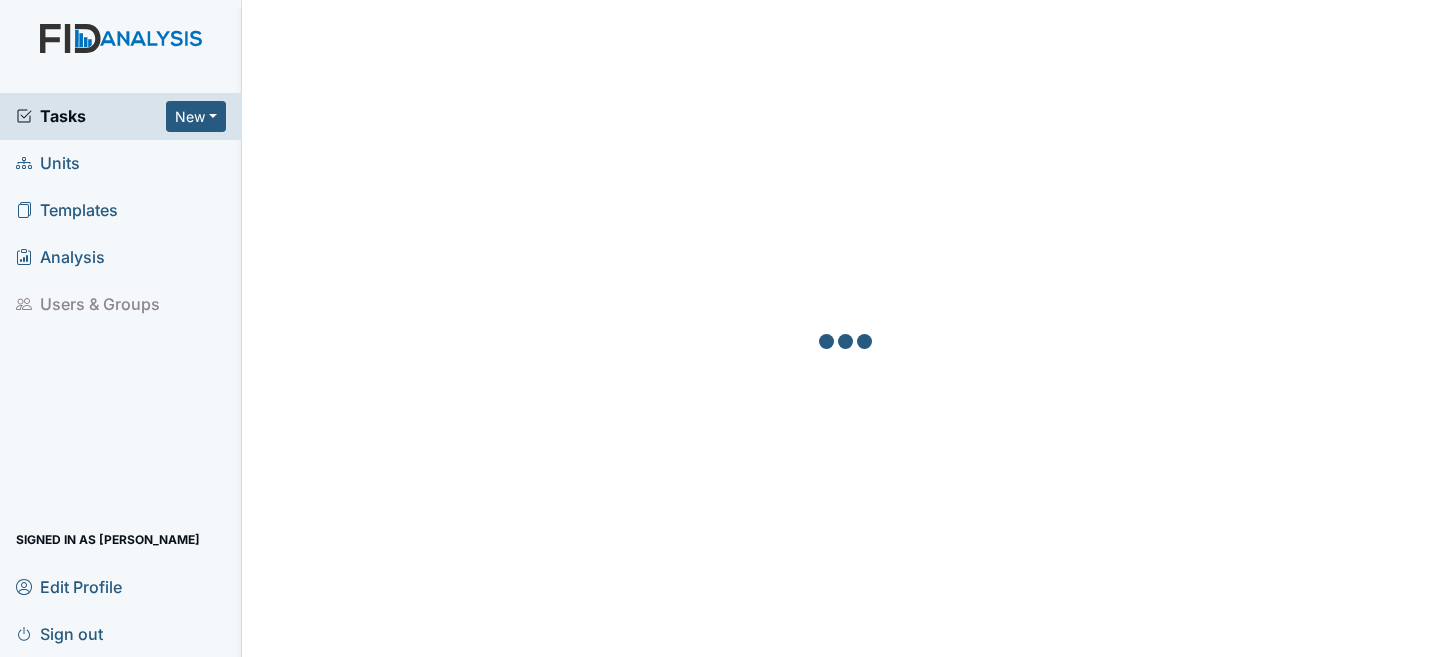 scroll, scrollTop: 0, scrollLeft: 0, axis: both 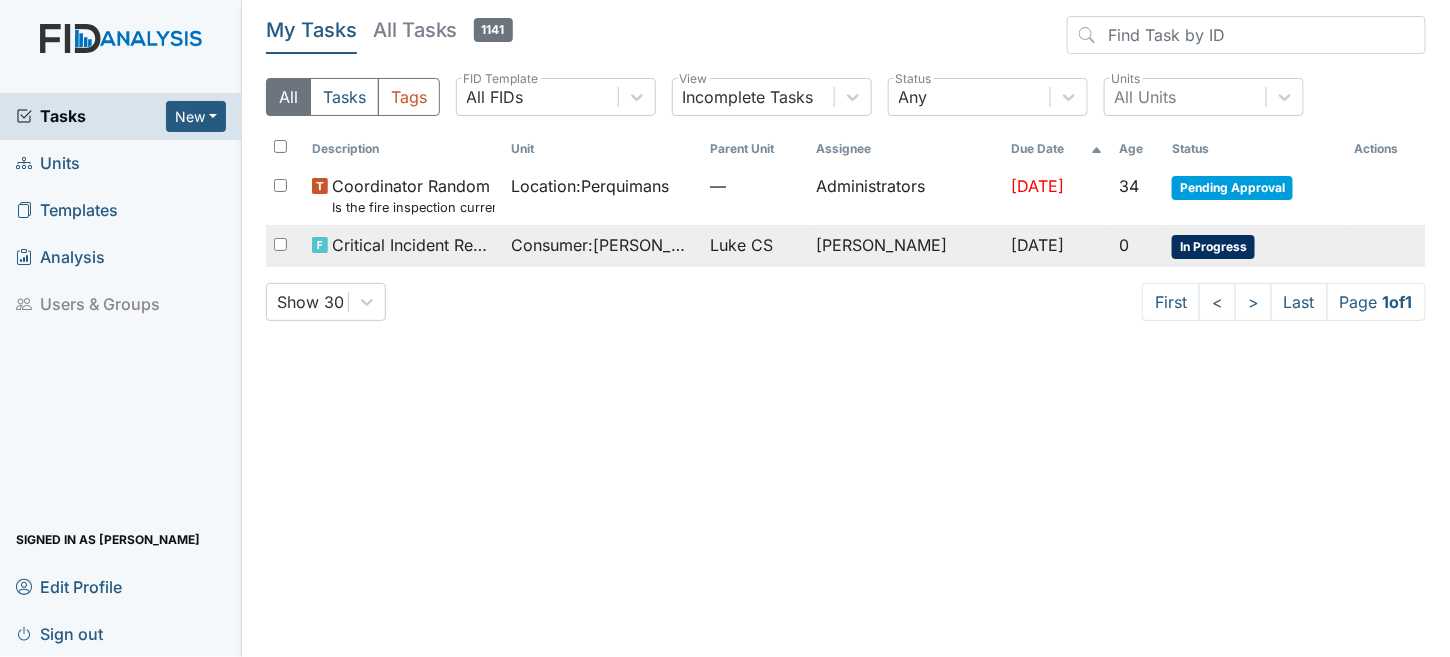 click on "Luke CS" at bounding box center (741, 245) 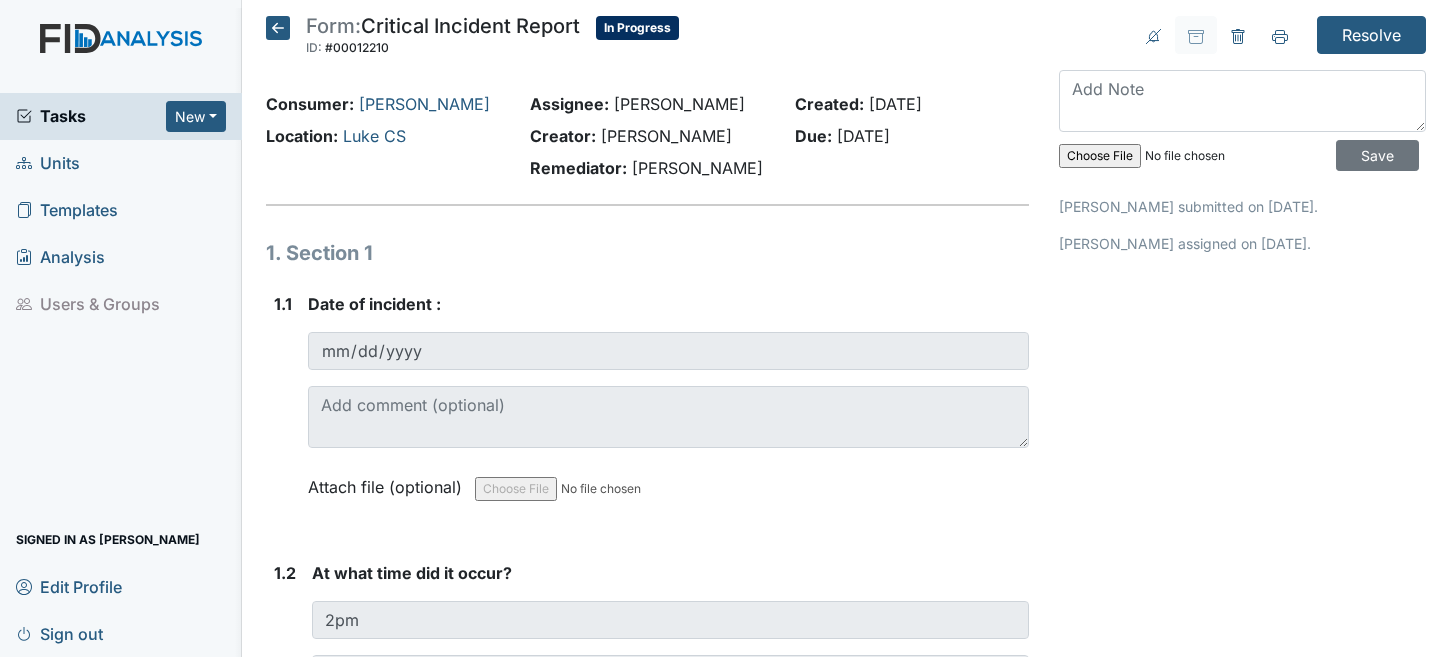 scroll, scrollTop: 0, scrollLeft: 0, axis: both 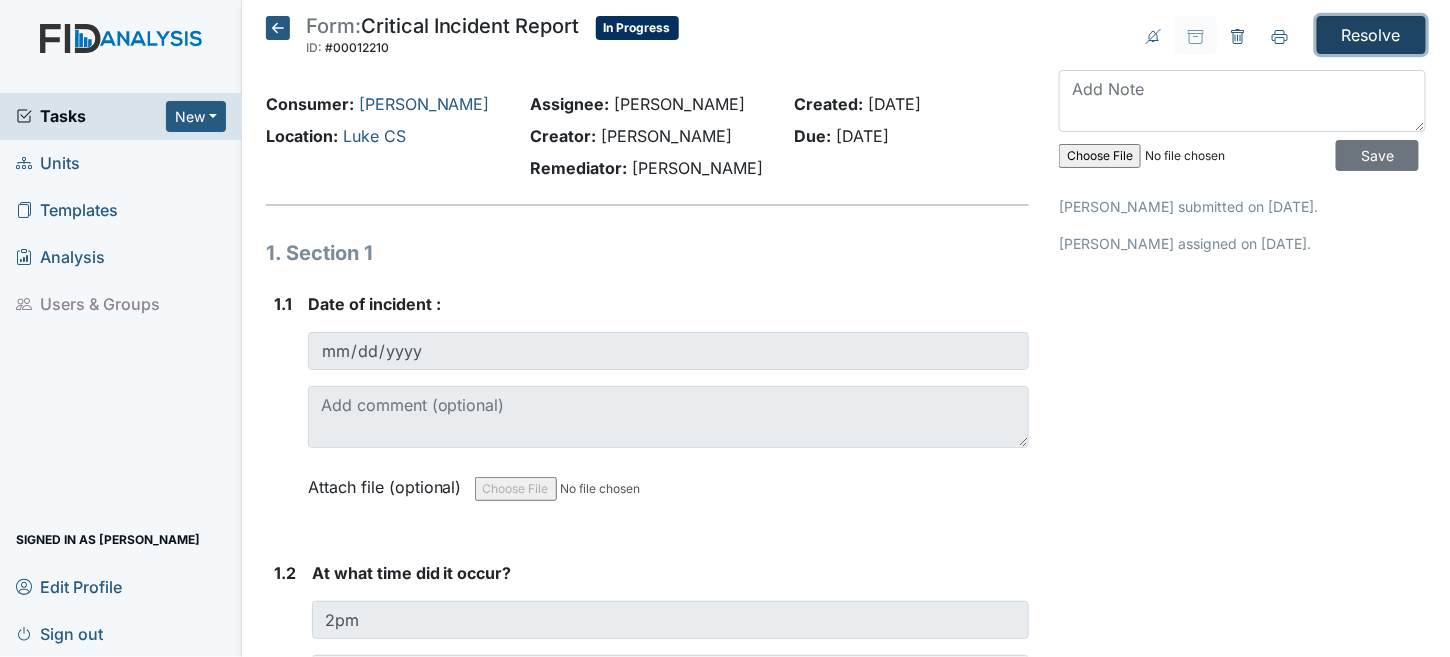 click on "Resolve" at bounding box center [1371, 35] 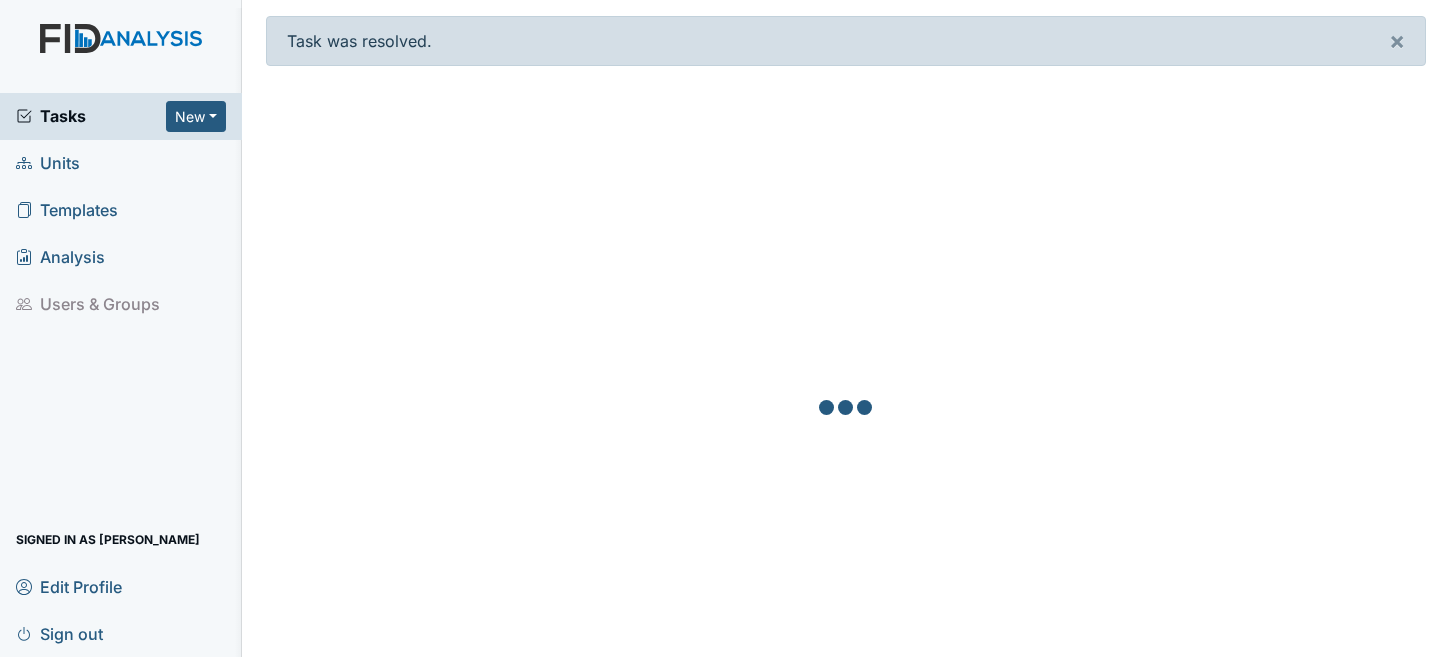 scroll, scrollTop: 0, scrollLeft: 0, axis: both 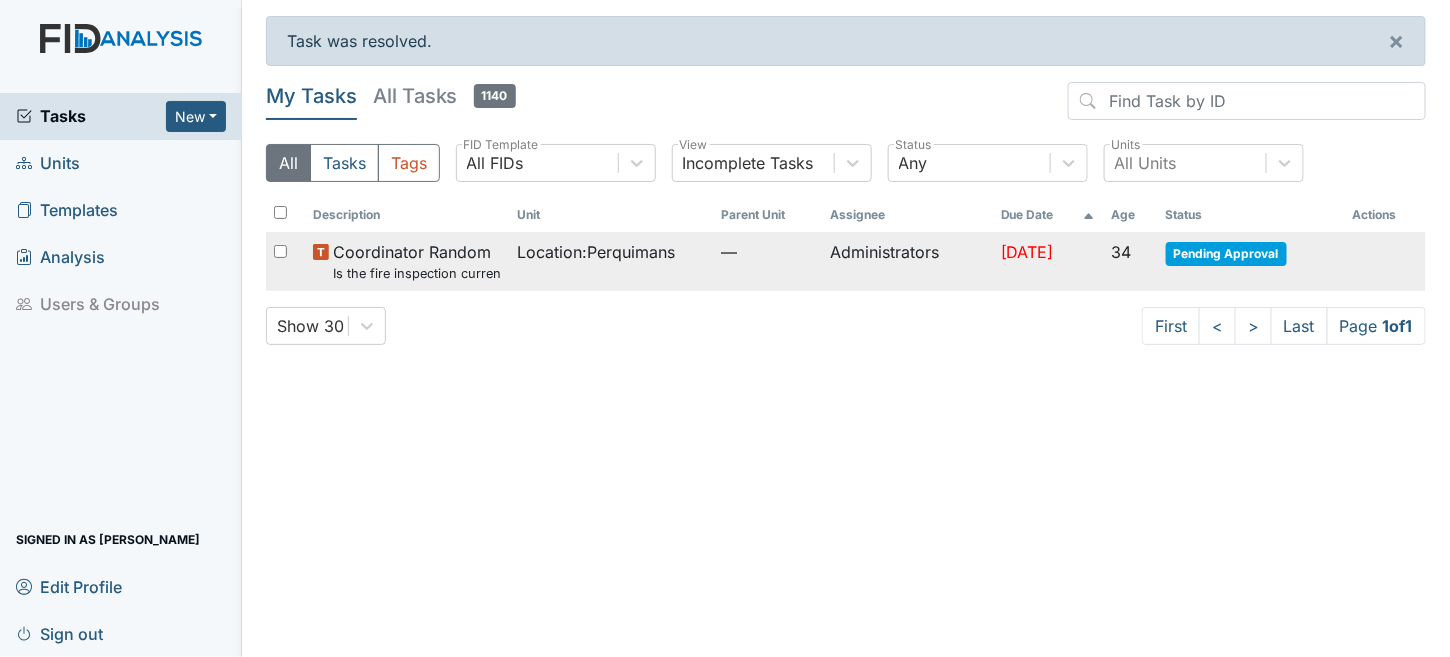 click on "Coordinator Random  Is the fire inspection current (from the Fire [PERSON_NAME])?" at bounding box center [417, 261] 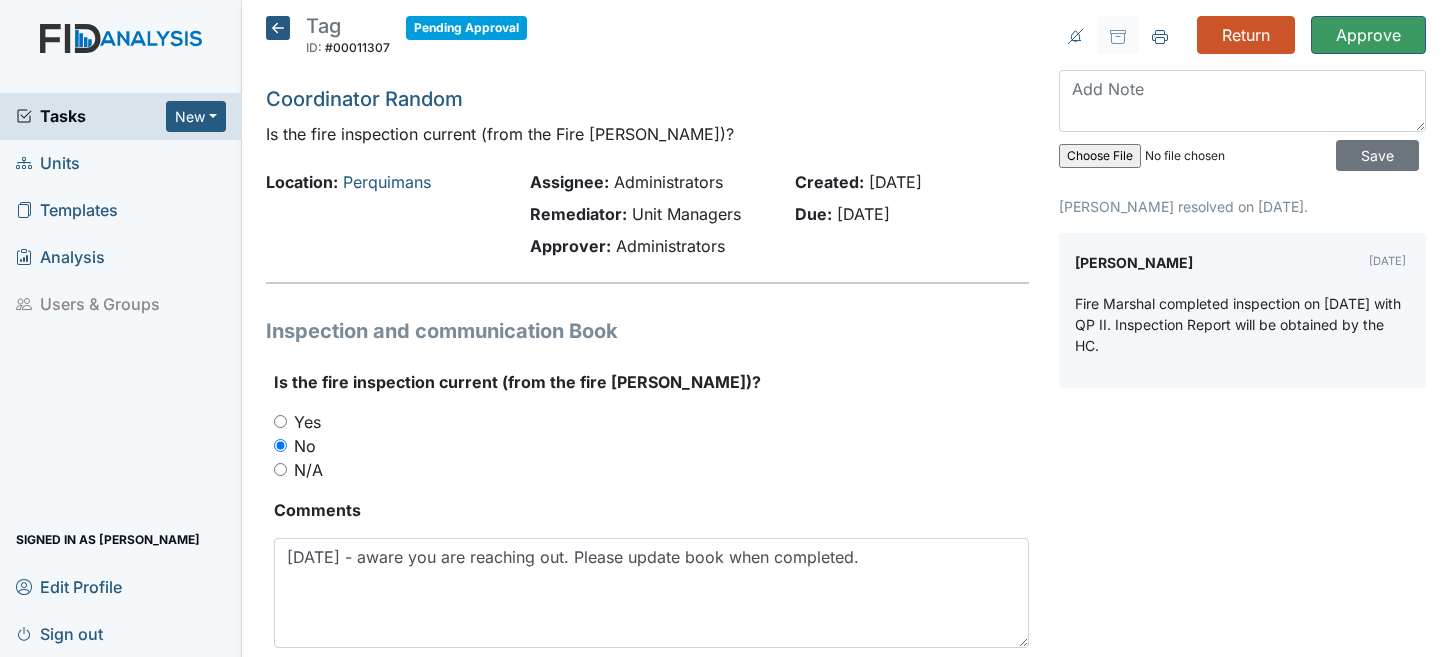 scroll, scrollTop: 0, scrollLeft: 0, axis: both 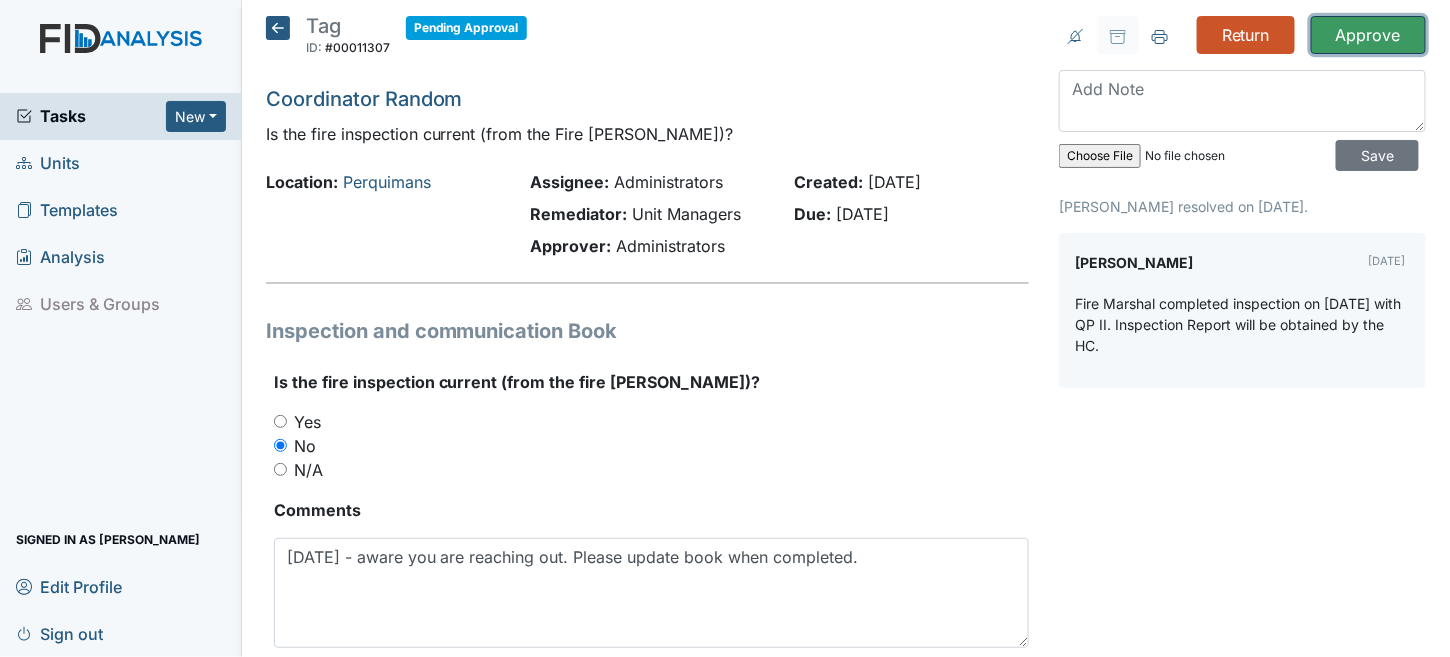 click on "Approve" at bounding box center (1368, 35) 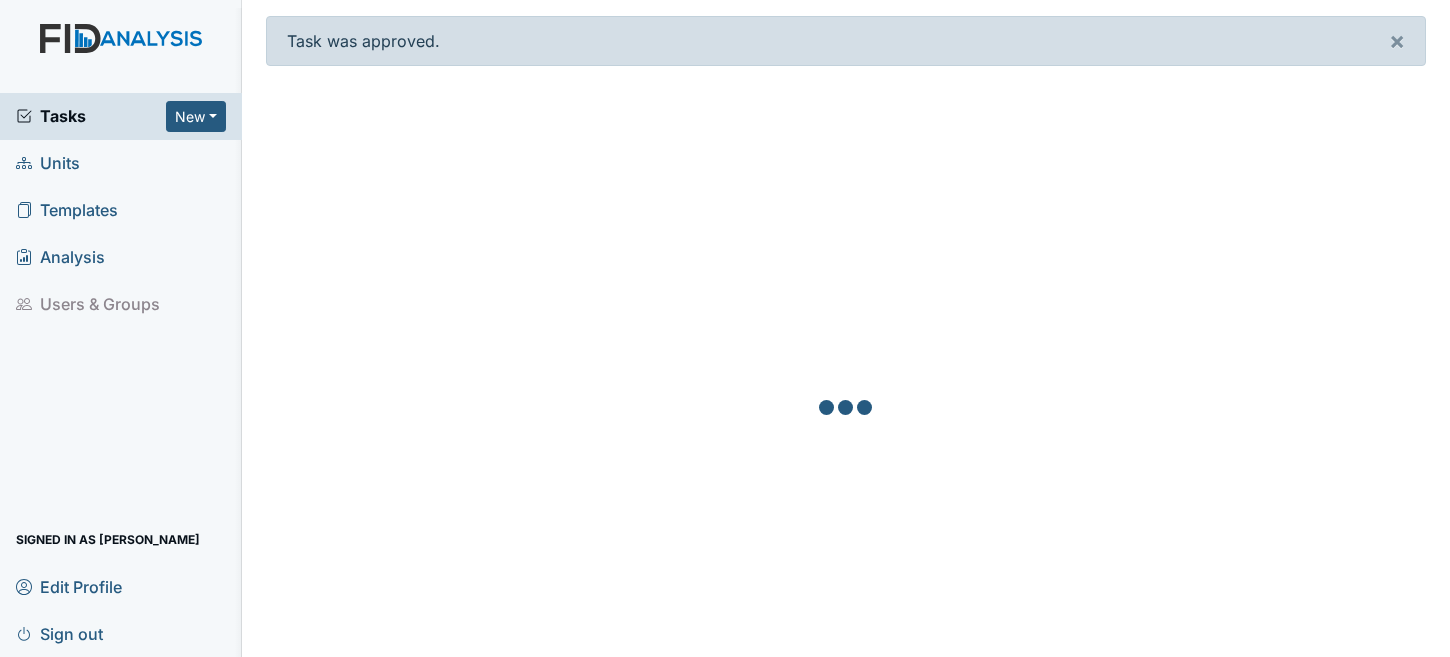 scroll, scrollTop: 0, scrollLeft: 0, axis: both 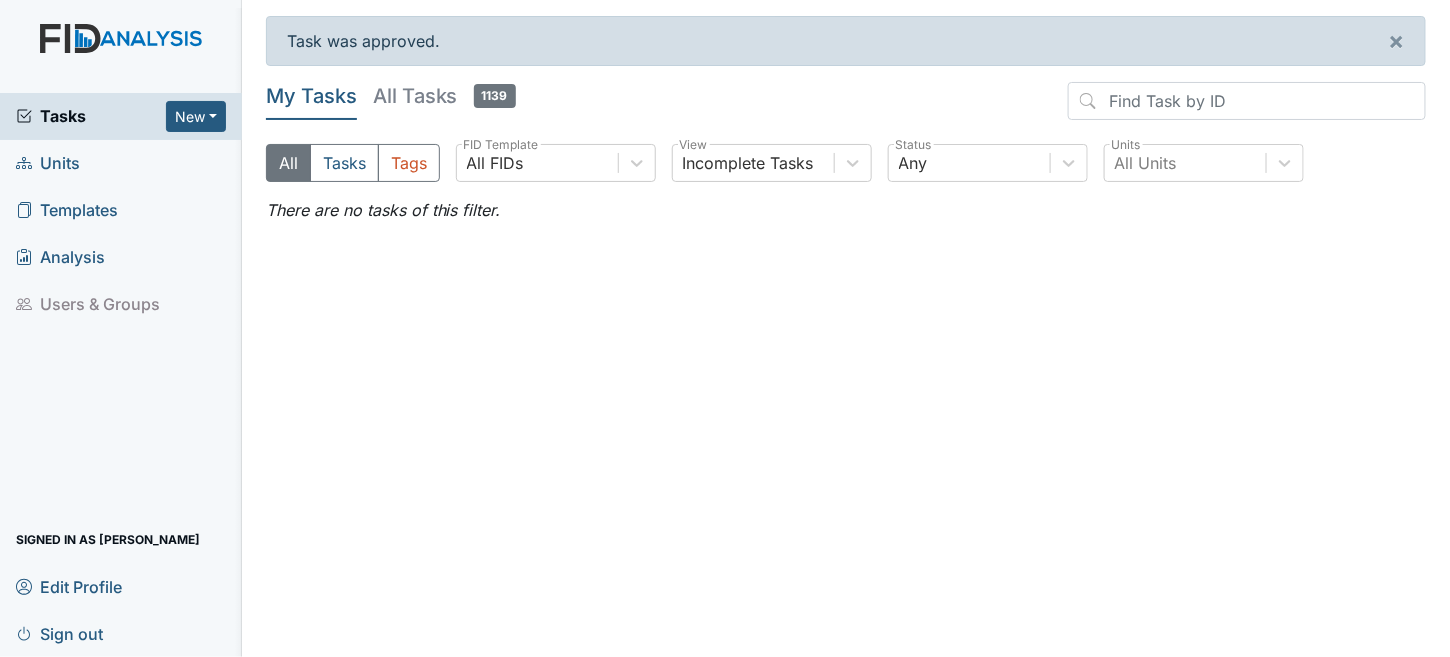 click on "Tasks" at bounding box center (91, 116) 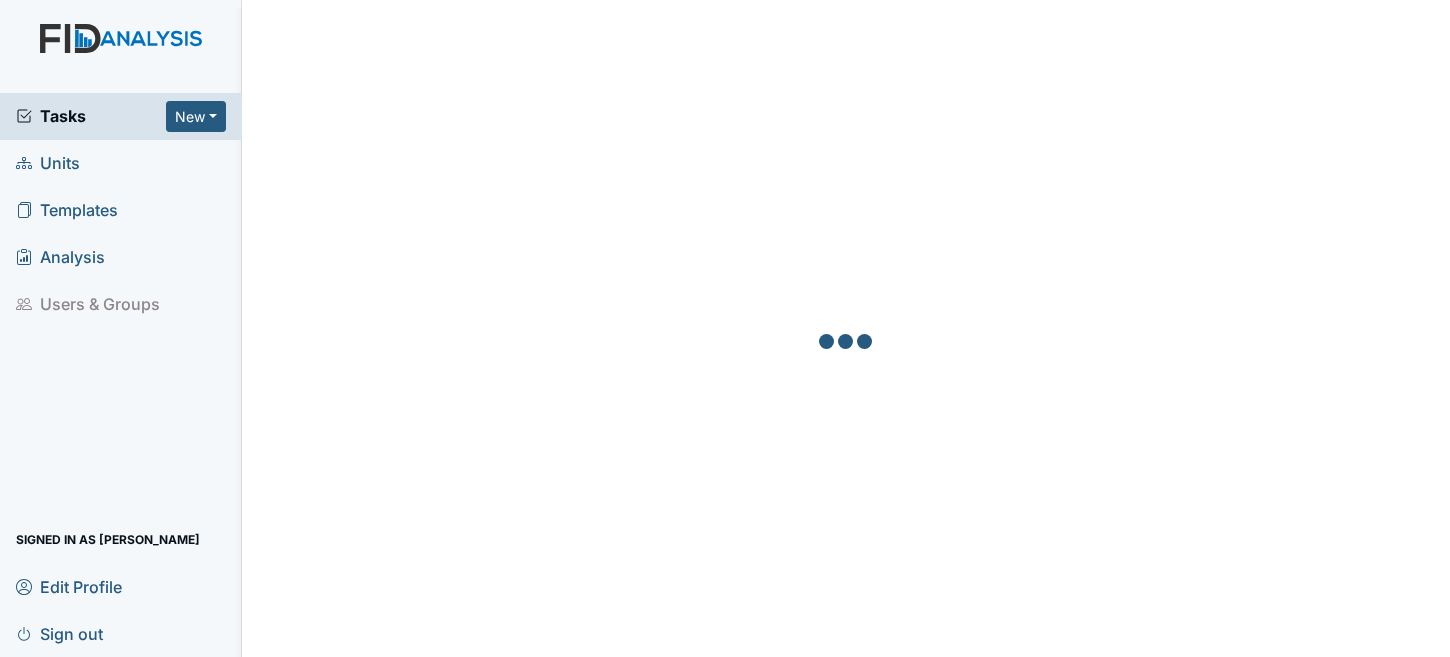 scroll, scrollTop: 0, scrollLeft: 0, axis: both 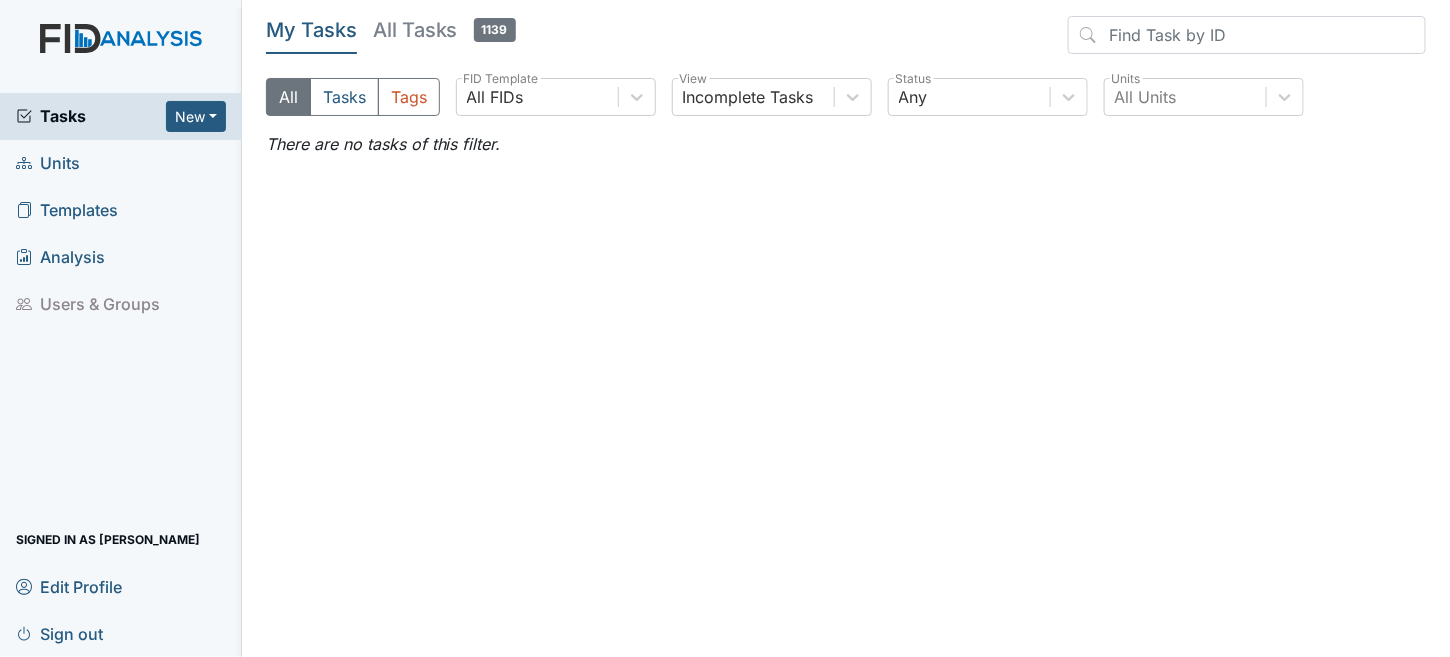 click on "Tasks" at bounding box center [91, 116] 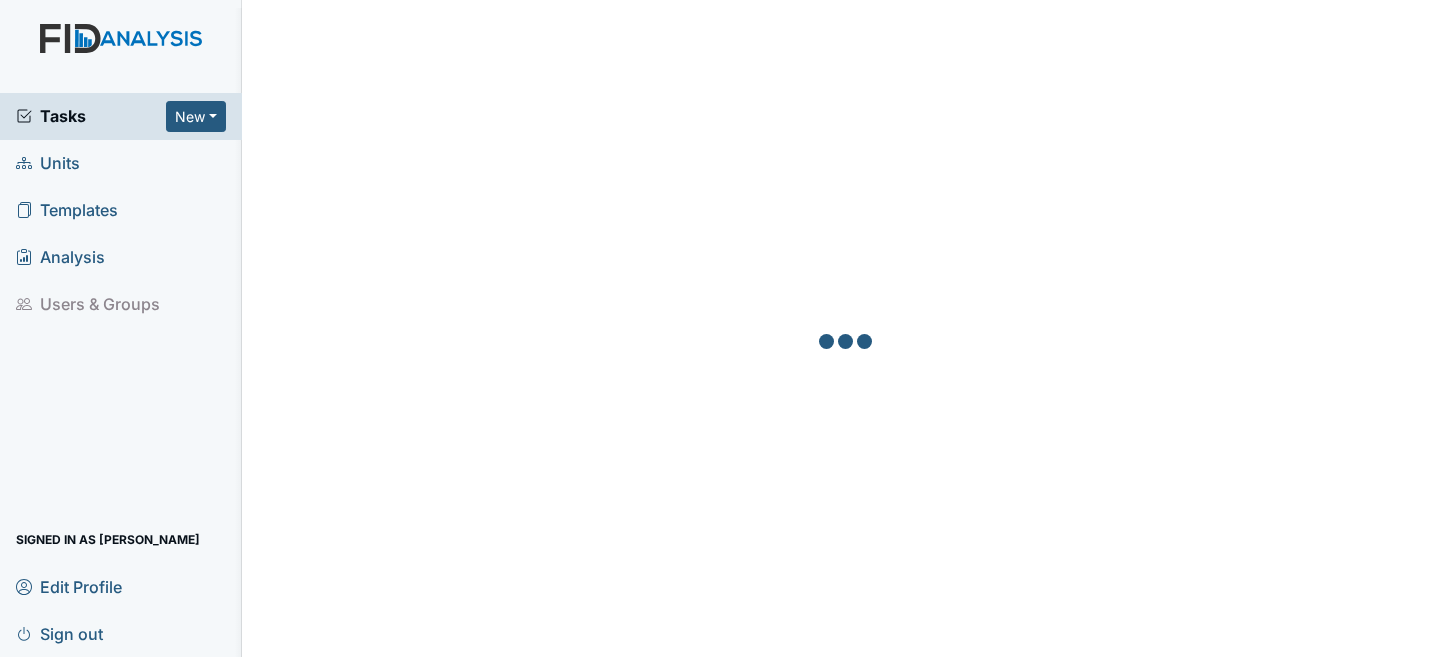 scroll, scrollTop: 0, scrollLeft: 0, axis: both 